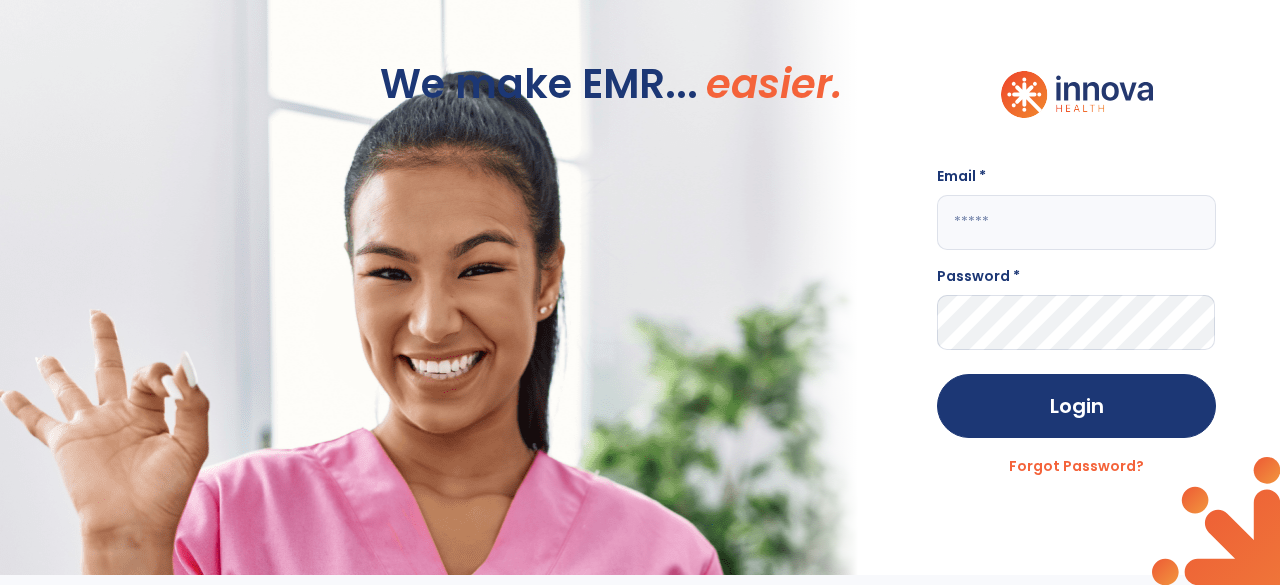 scroll, scrollTop: 0, scrollLeft: 0, axis: both 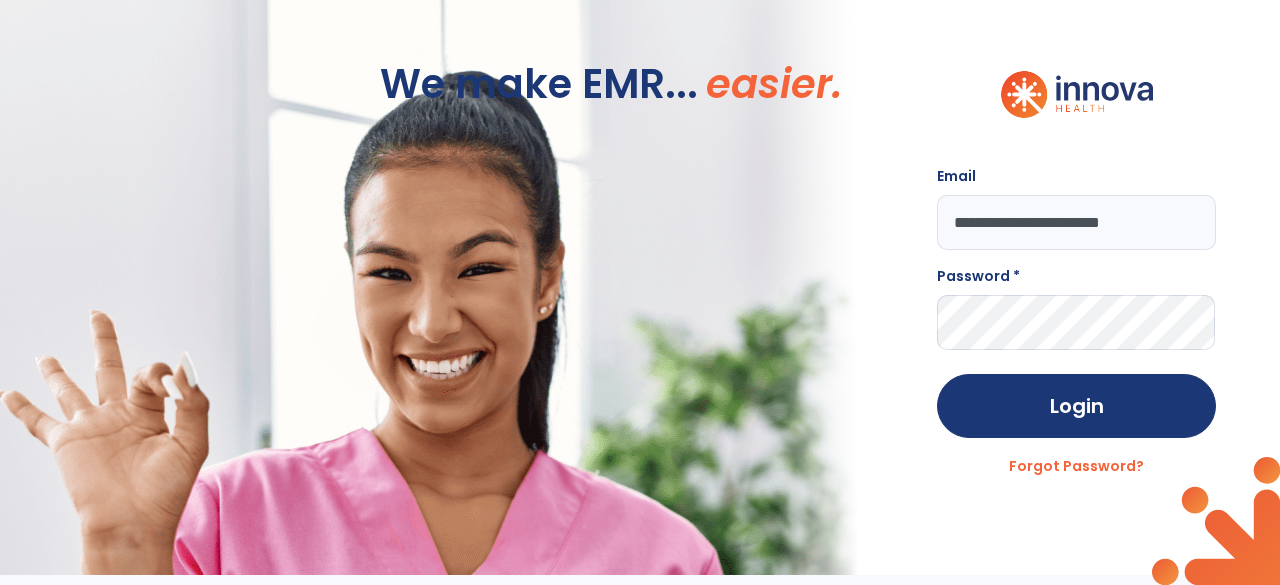 type on "**********" 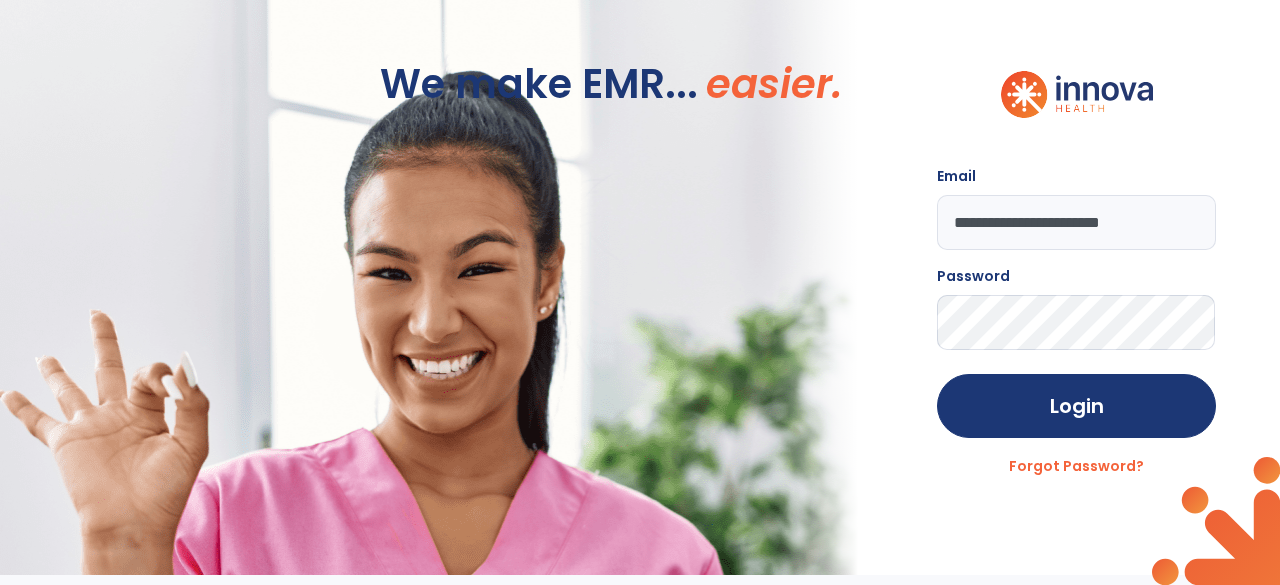 click on "Login" 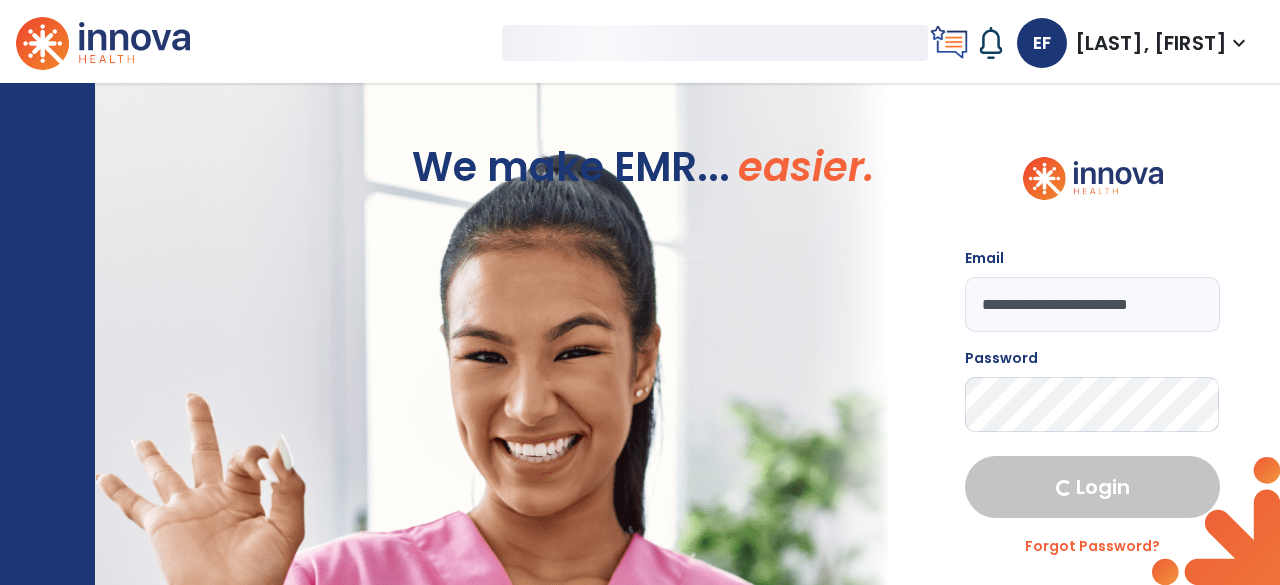 select on "****" 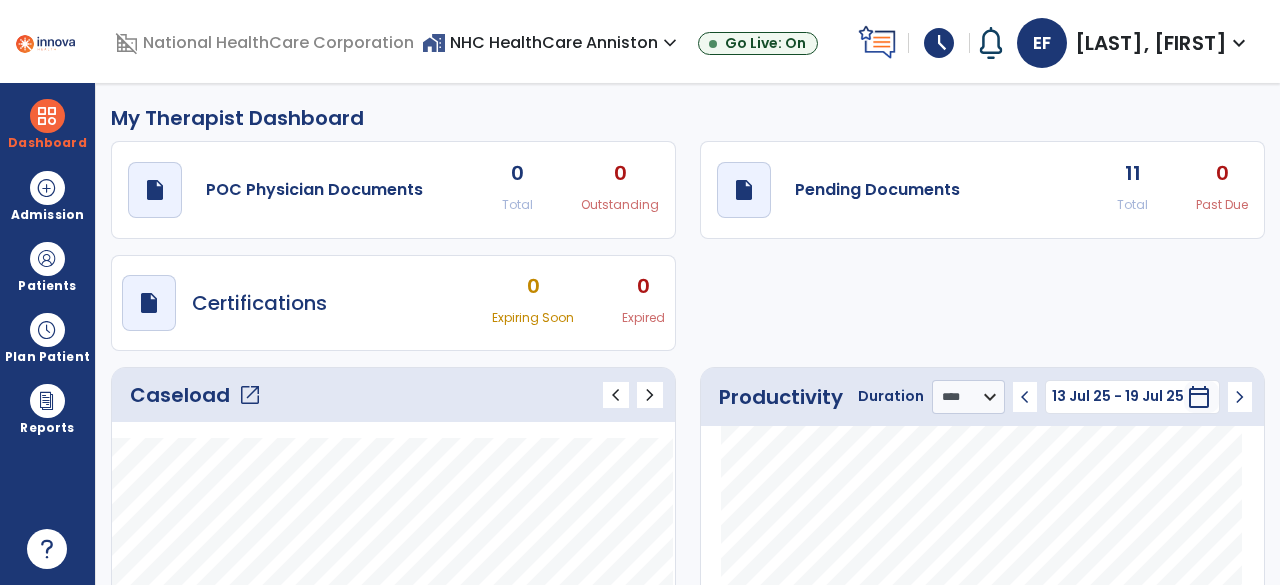 click on "schedule" at bounding box center (939, 43) 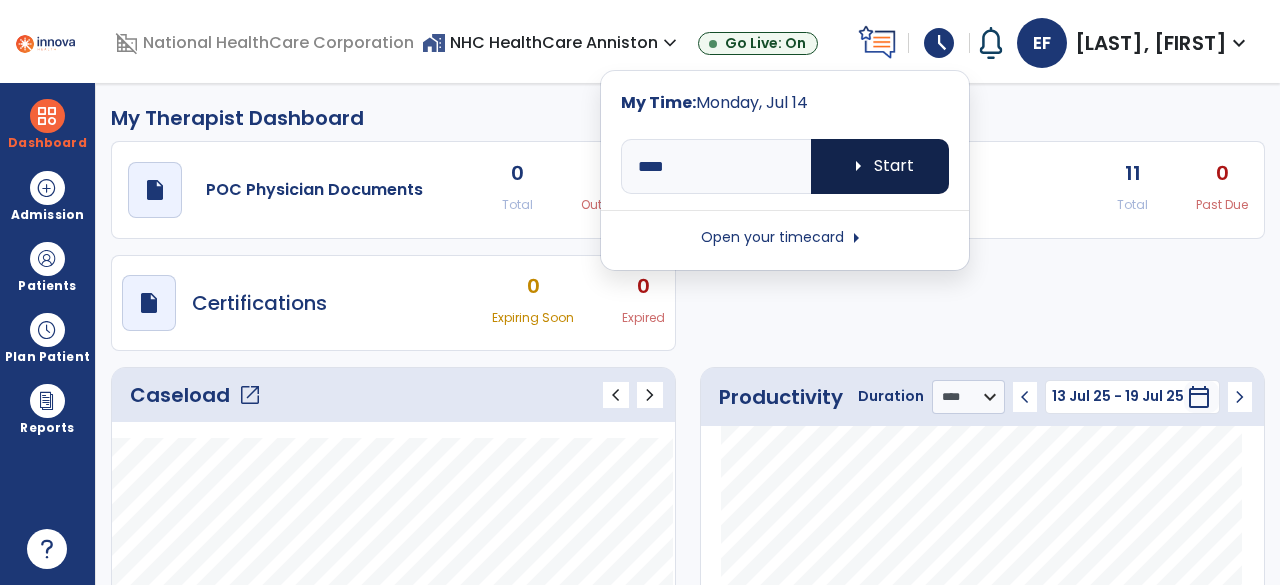 click on "arrow_right  Start" at bounding box center [880, 166] 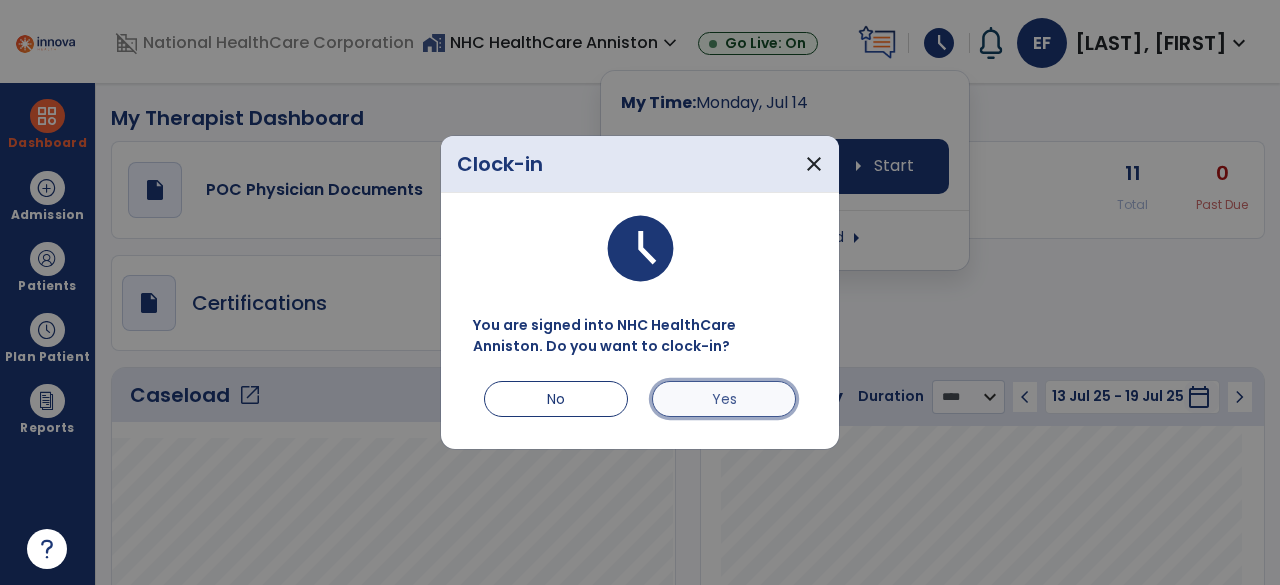 click on "Yes" at bounding box center [724, 399] 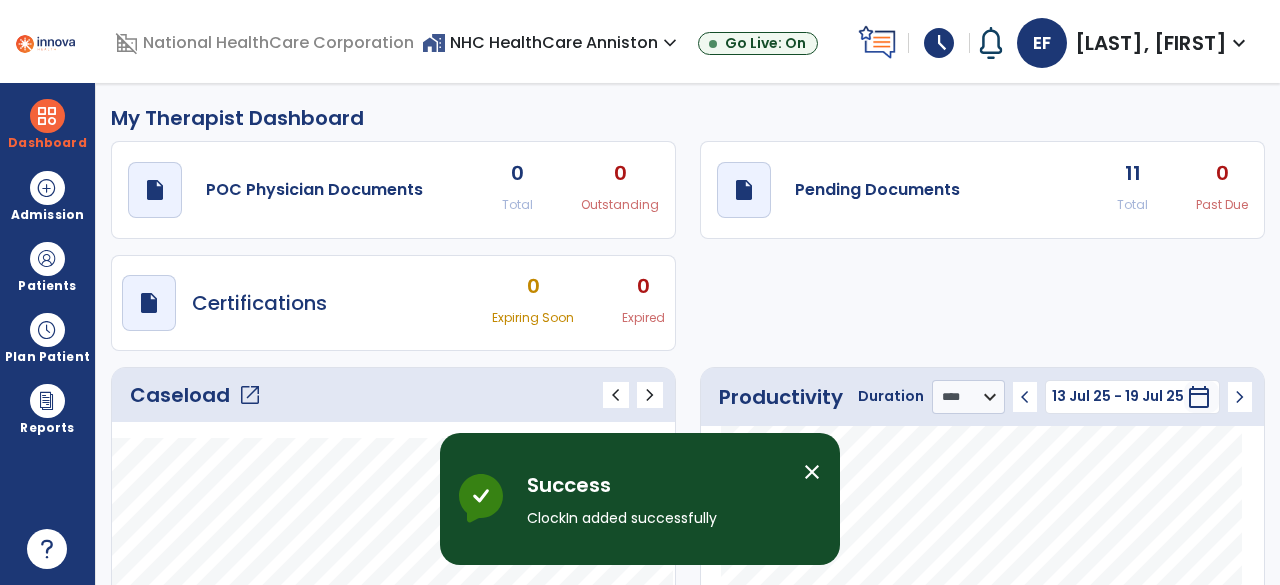 click on "open_in_new" 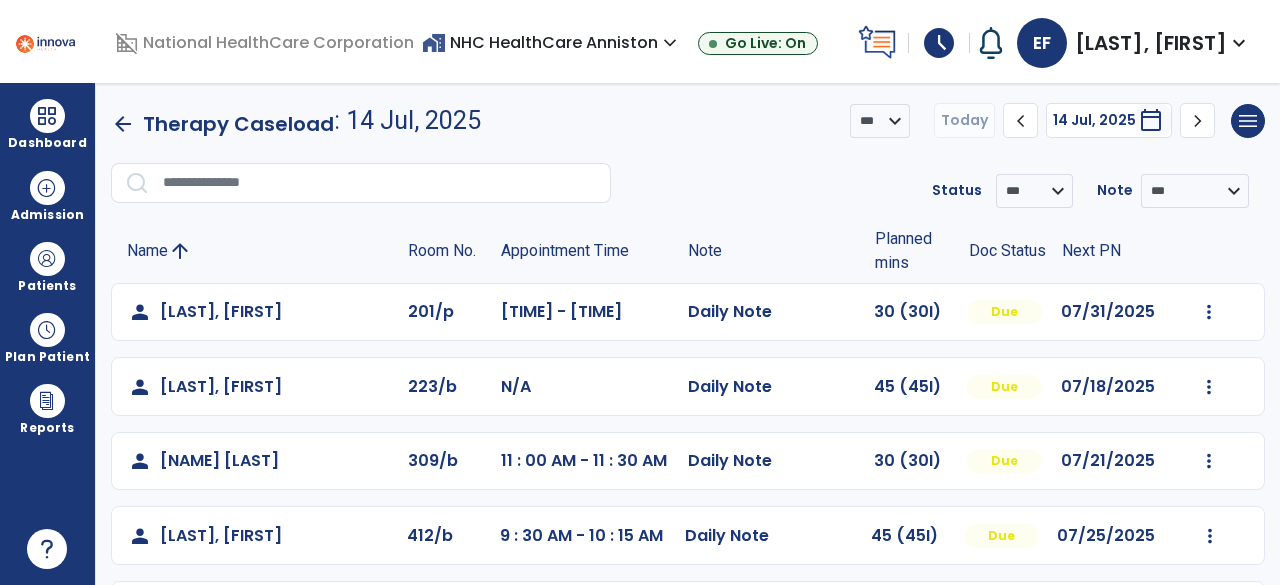 click on "Appointment Time" 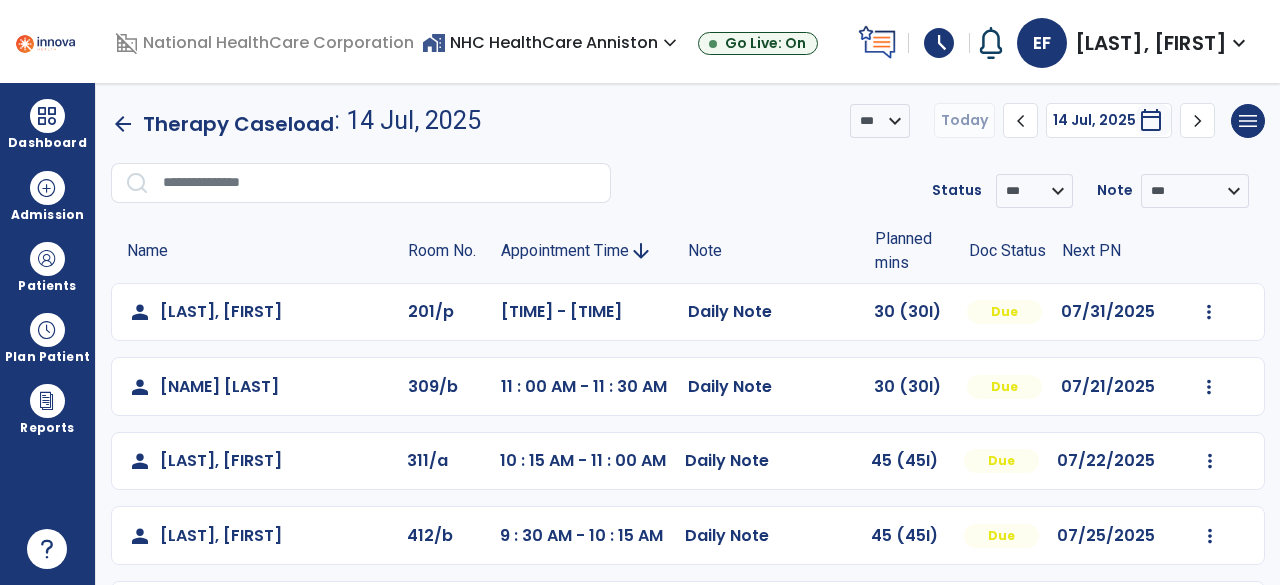 click on "Appointment Time" 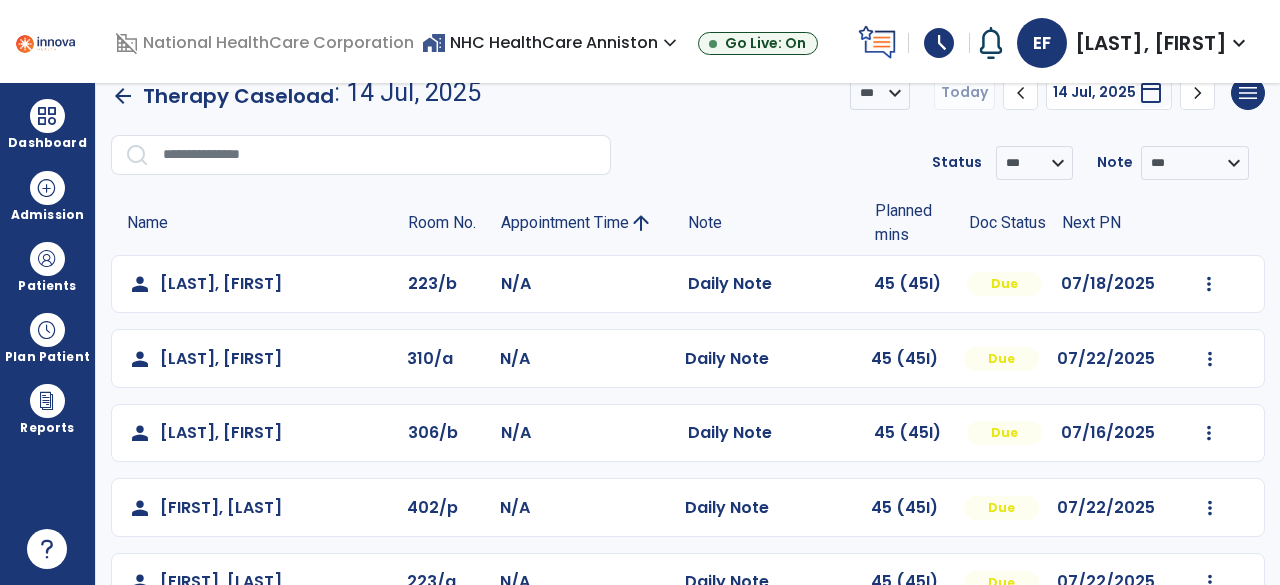 scroll, scrollTop: 5, scrollLeft: 0, axis: vertical 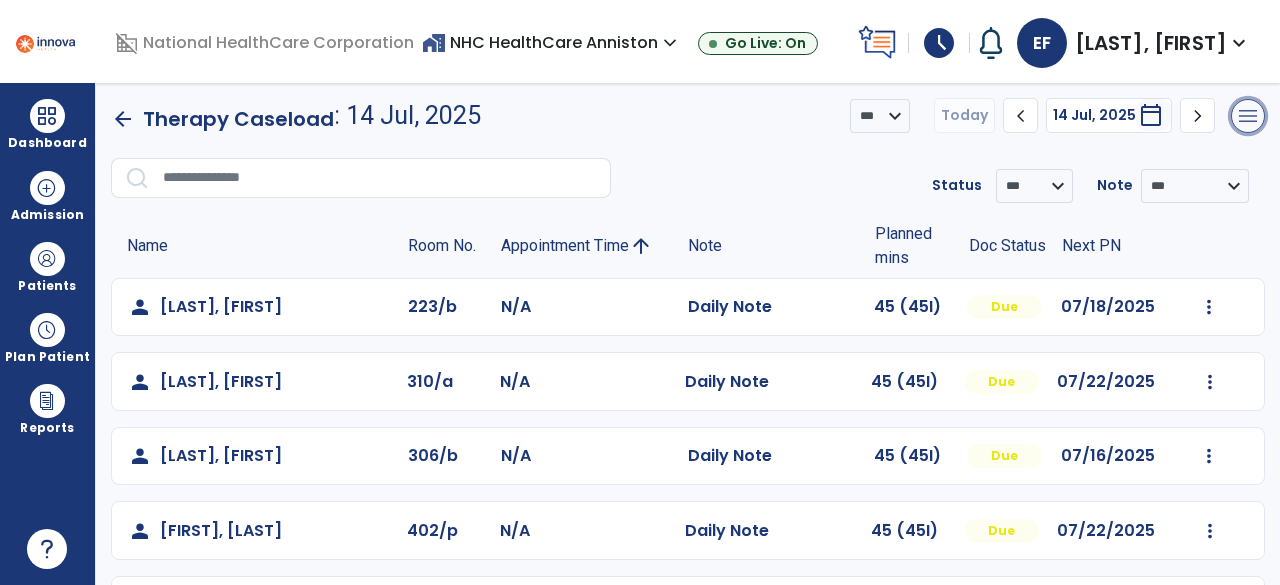 click on "menu" at bounding box center (1248, 116) 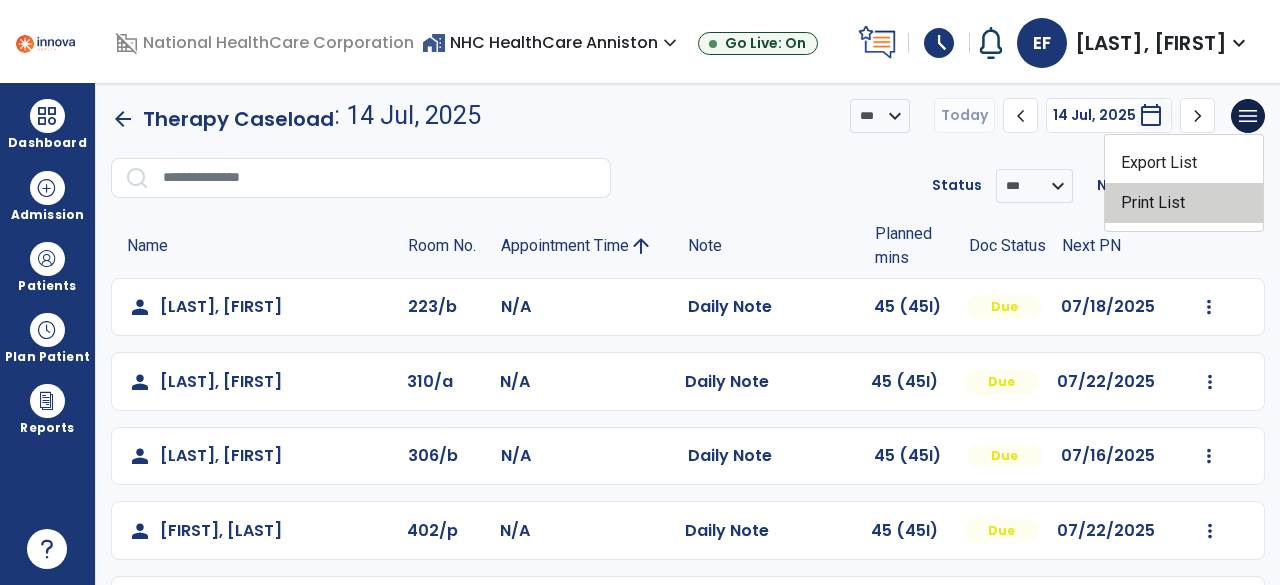 click on "Print List" 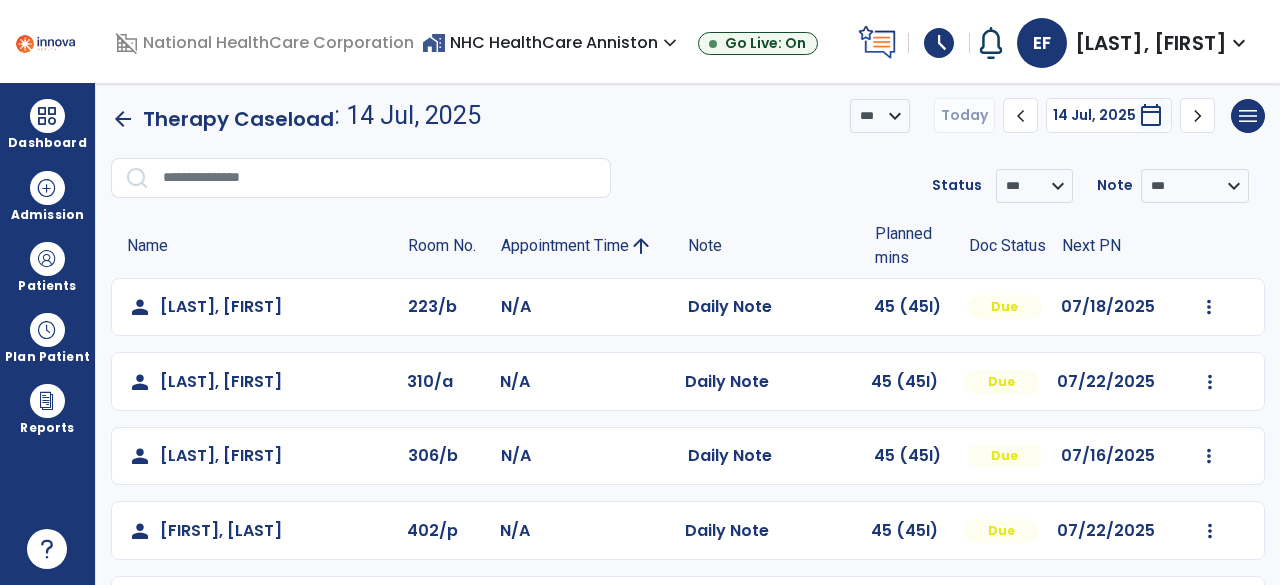scroll, scrollTop: 8, scrollLeft: 0, axis: vertical 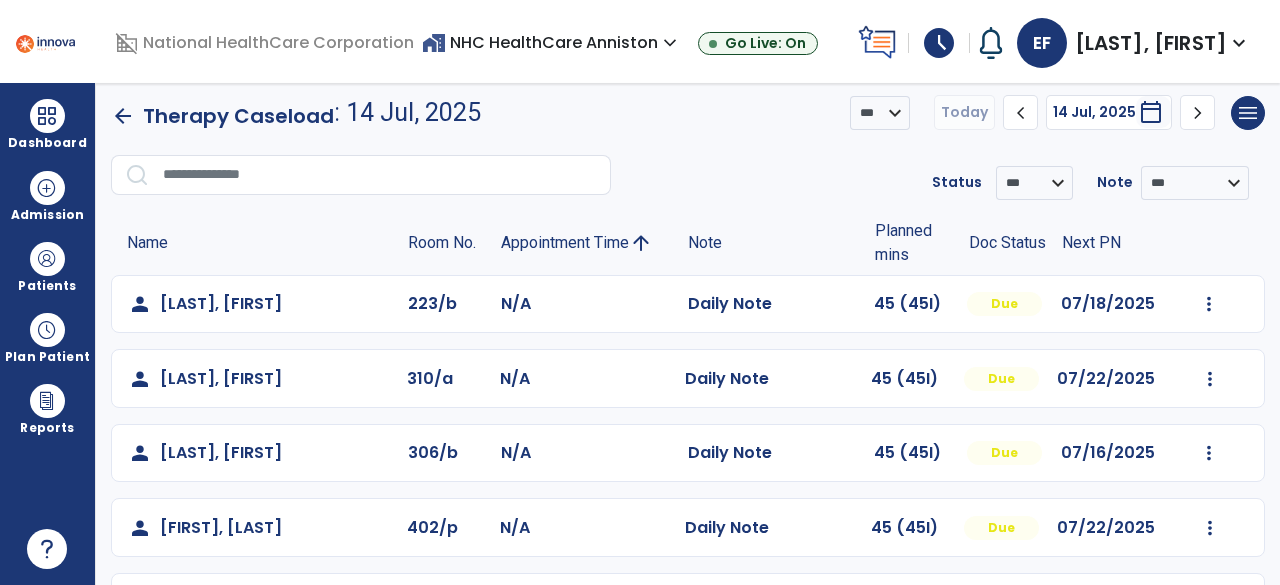 click on "person   [LAST], [FIRST]  223/b N/A  Daily Note   45 (45I)  Due 07/18/2025  Mark Visit As Complete   Reset Note   Open Document   G + C Mins   person   [LAST], [FIRST]  310/a N/A  Daily Note   45 (45I)  Due 07/22/2025  Mark Visit As Complete   Reset Note   Open Document   G + C Mins   person   [LAST], [FIRST]  306/b N/A  Daily Note   45 (45I)  Due 07/16/2025  Mark Visit As Complete   Reset Note   Open Document   G + C Mins   person   [LAST], [FIRST]  402/p N/A  Daily Note   45 (45I)  Due 07/22/2025  Mark Visit As Complete   Reset Note   Open Document   G + C Mins   person   [LAST], [FIRST]  223/a N/A  Daily Note   45 (45I)  Due 07/22/2025  Mark Visit As Complete   Reset Note   Open Document   G + C Mins   person   [LAST], [FIRST]  307/b 8 : 00 AM - 8 : 45 AM  Daily Note   45 (45I)  Due 07/16/2025  Mark Visit As Complete   Reset Note   Open Document   G + C Mins   person   [LAST], [FIRST]  305/a 8 : 45 AM - 9 : 30 AM  Daily Note   45 (45I)  Due 07/17/2025  Mark Visit As Complete   Reset Note   G + C Mins" 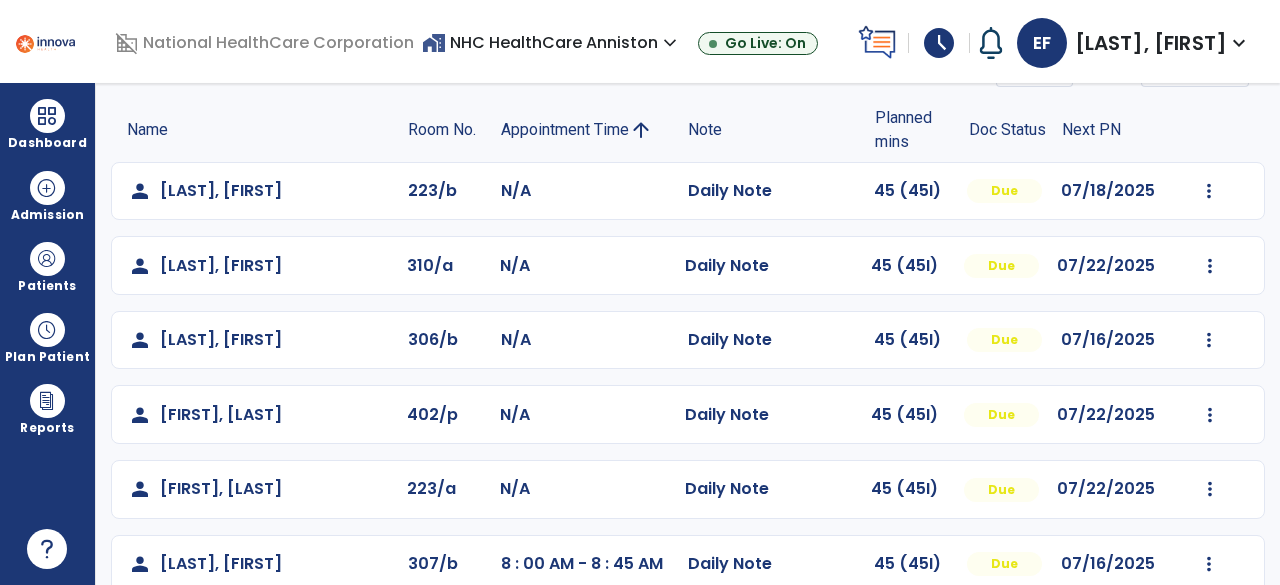 scroll, scrollTop: 119, scrollLeft: 0, axis: vertical 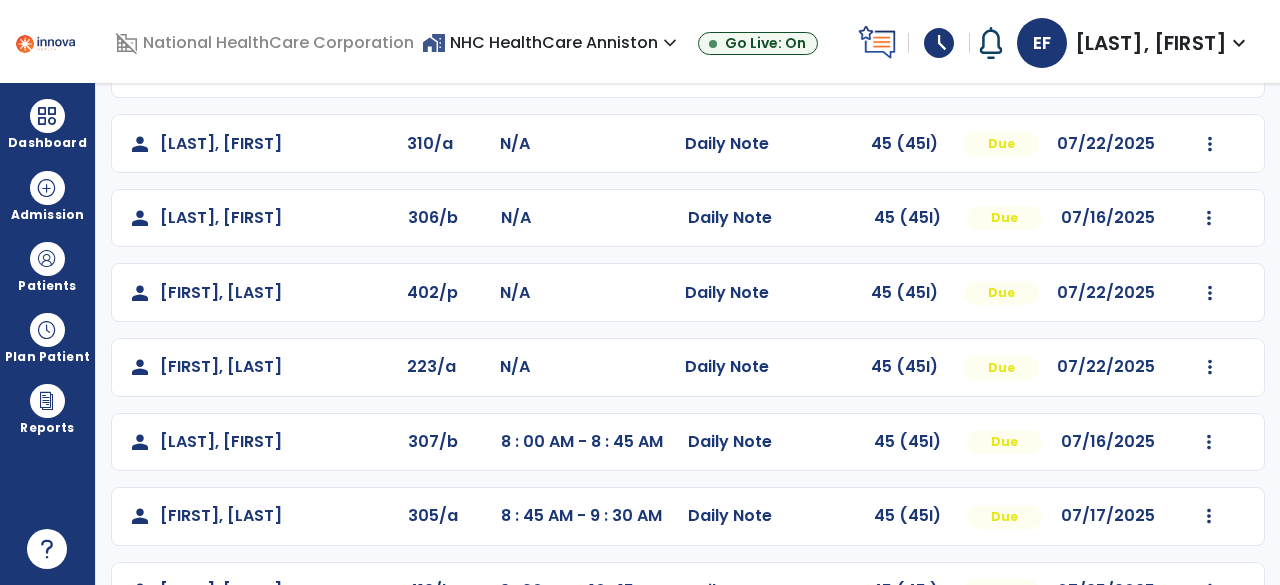 click on "person   [LAST], [FIRST]  223/b N/A  Daily Note   45 (45I)  Due 07/18/2025  Mark Visit As Complete   Reset Note   Open Document   G + C Mins   person   [LAST], [FIRST]  310/a N/A  Daily Note   45 (45I)  Due 07/22/2025  Mark Visit As Complete   Reset Note   Open Document   G + C Mins   person   [LAST], [FIRST]  306/b N/A  Daily Note   45 (45I)  Due 07/16/2025  Mark Visit As Complete   Reset Note   Open Document   G + C Mins   person   [LAST], [FIRST]  402/p N/A  Daily Note   45 (45I)  Due 07/22/2025  Mark Visit As Complete   Reset Note   Open Document   G + C Mins   person   [LAST], [FIRST]  223/a N/A  Daily Note   45 (45I)  Due 07/22/2025  Mark Visit As Complete   Reset Note   Open Document   G + C Mins   person   [LAST], [FIRST]  307/b 8 : 00 AM - 8 : 45 AM  Daily Note   45 (45I)  Due 07/16/2025  Mark Visit As Complete   Reset Note   Open Document   G + C Mins   person   [LAST], [FIRST]  305/a 8 : 45 AM - 9 : 30 AM  Daily Note   45 (45I)  Due 07/17/2025  Mark Visit As Complete   Reset Note   G + C Mins" 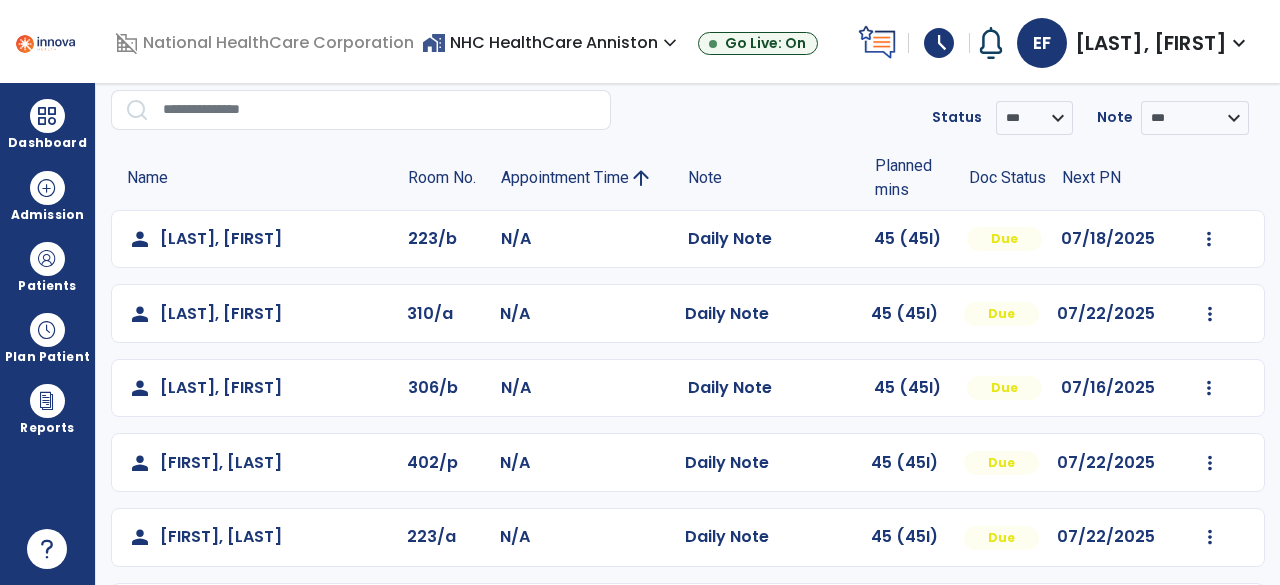 scroll, scrollTop: 72, scrollLeft: 0, axis: vertical 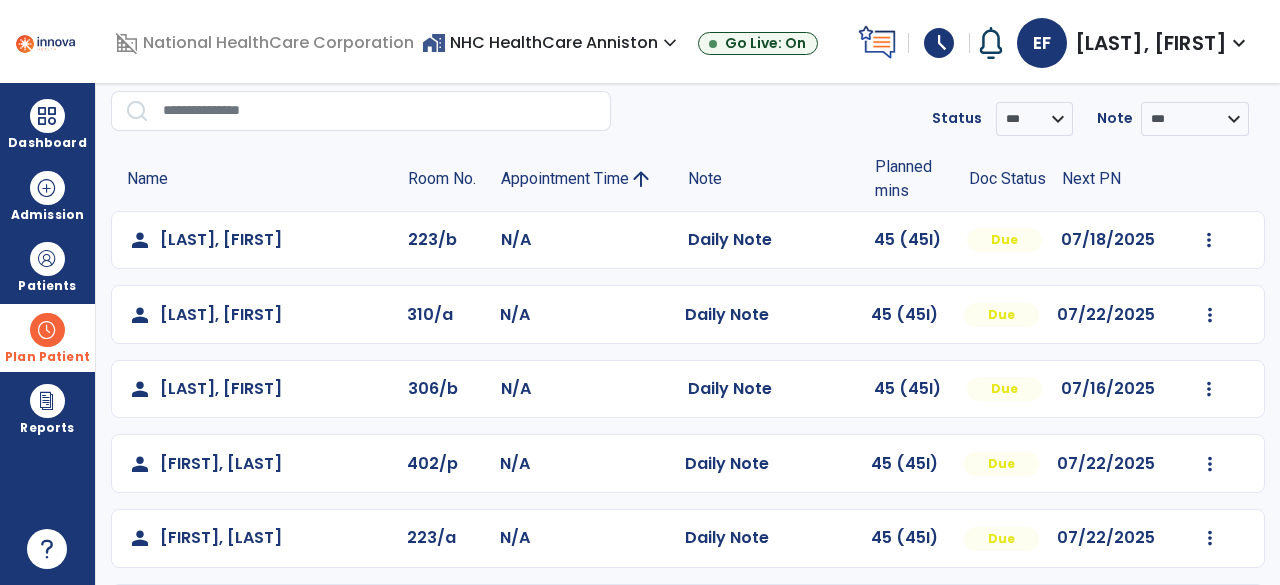click on "Plan Patient" at bounding box center (47, 266) 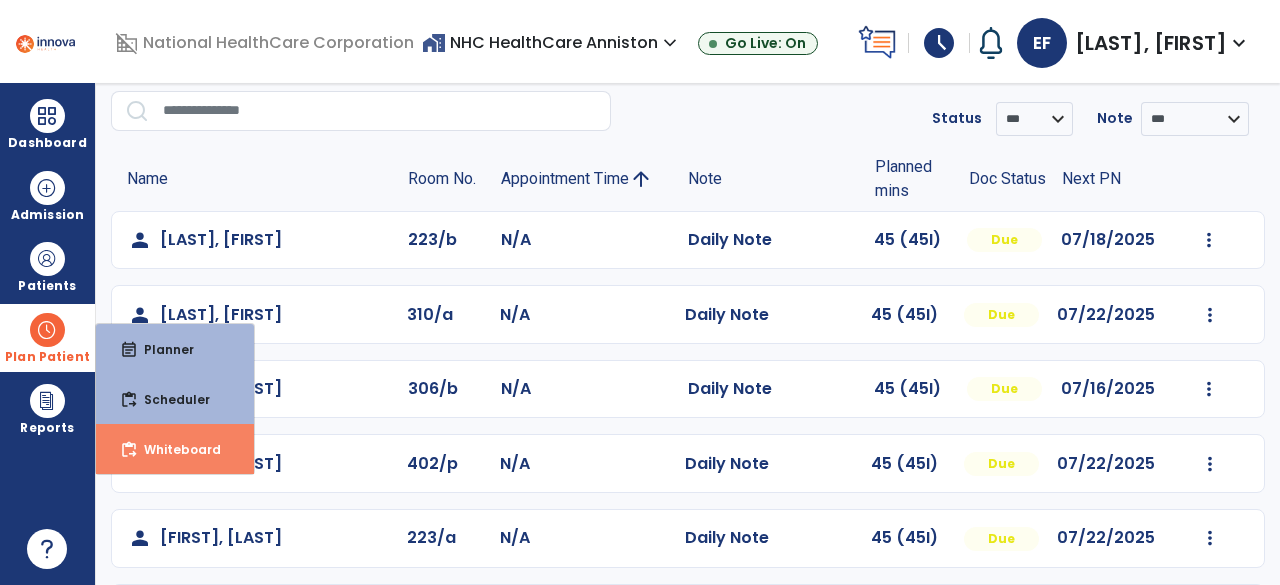 click on "Whiteboard" at bounding box center [174, 449] 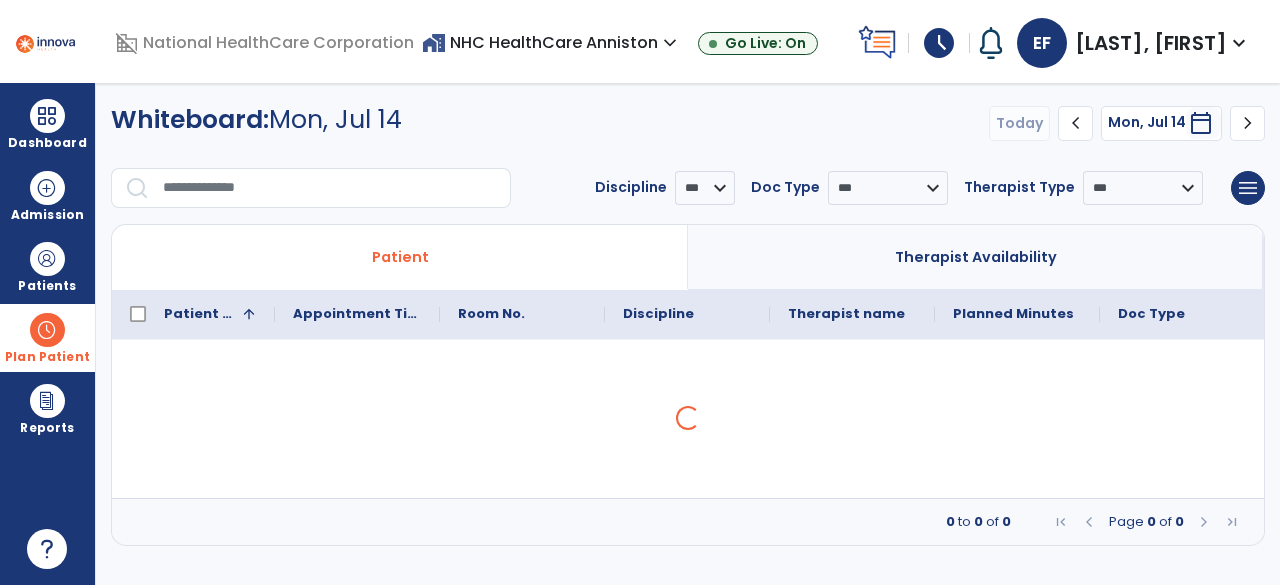 scroll, scrollTop: 0, scrollLeft: 0, axis: both 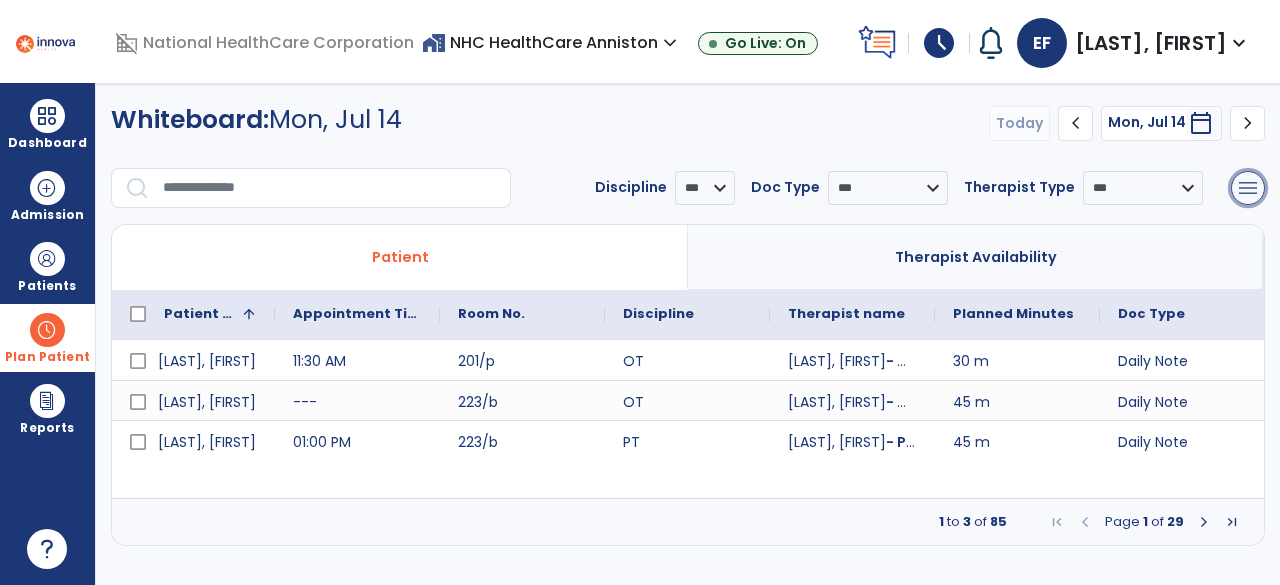 click on "menu" at bounding box center [1248, 188] 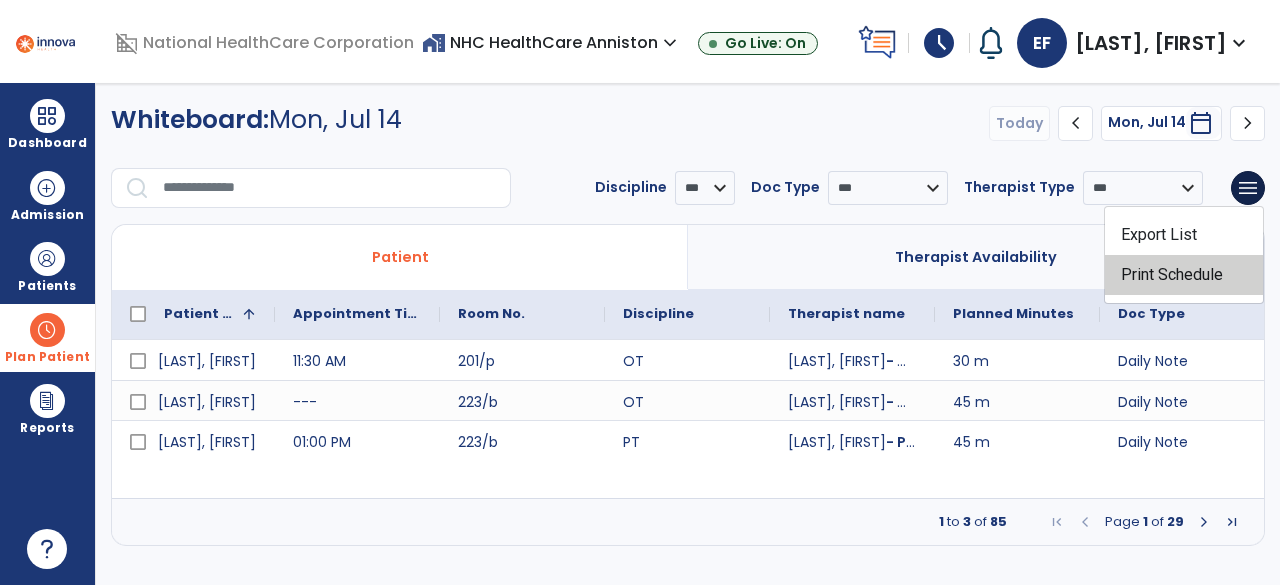 click on "Print Schedule" 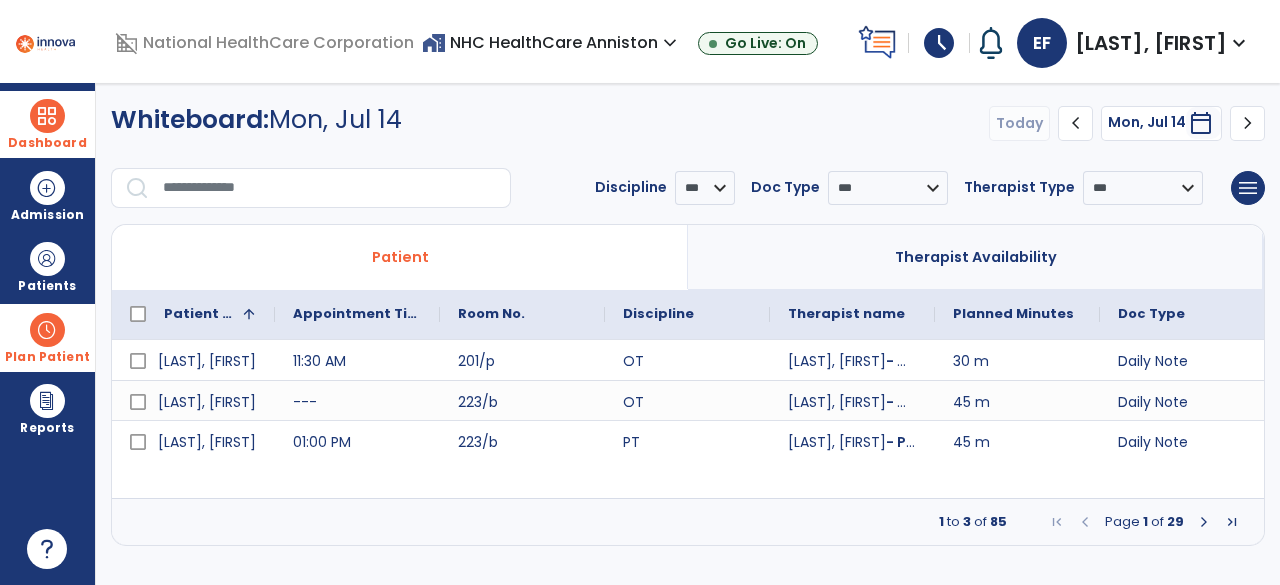 click at bounding box center (47, 116) 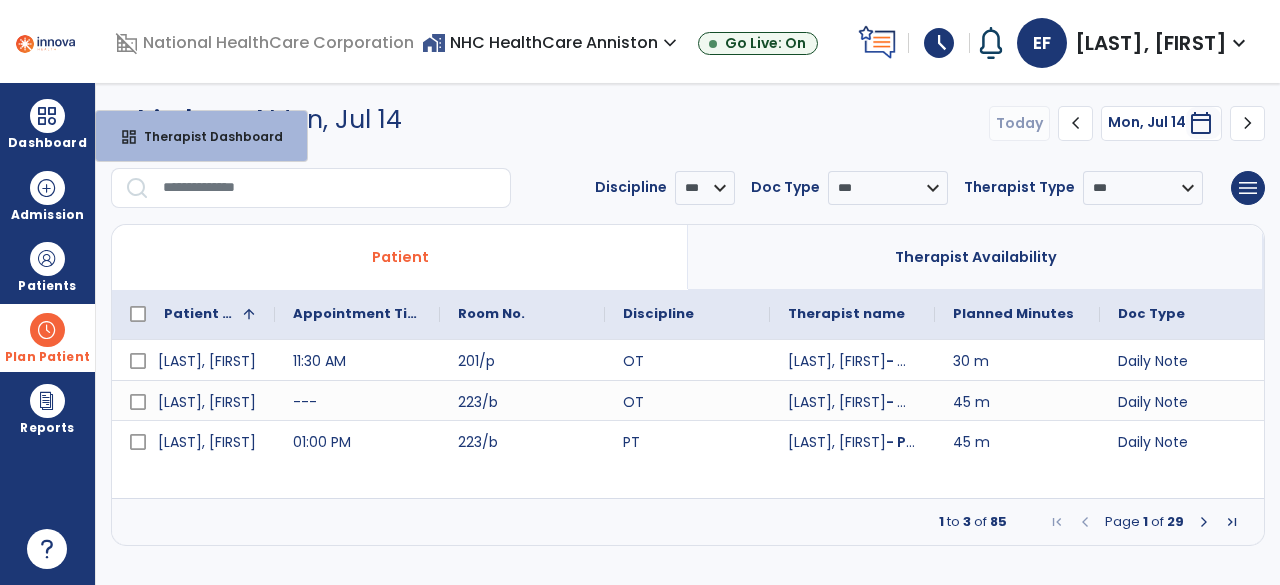 click on "Whiteboard:  Mon, [DATE]" 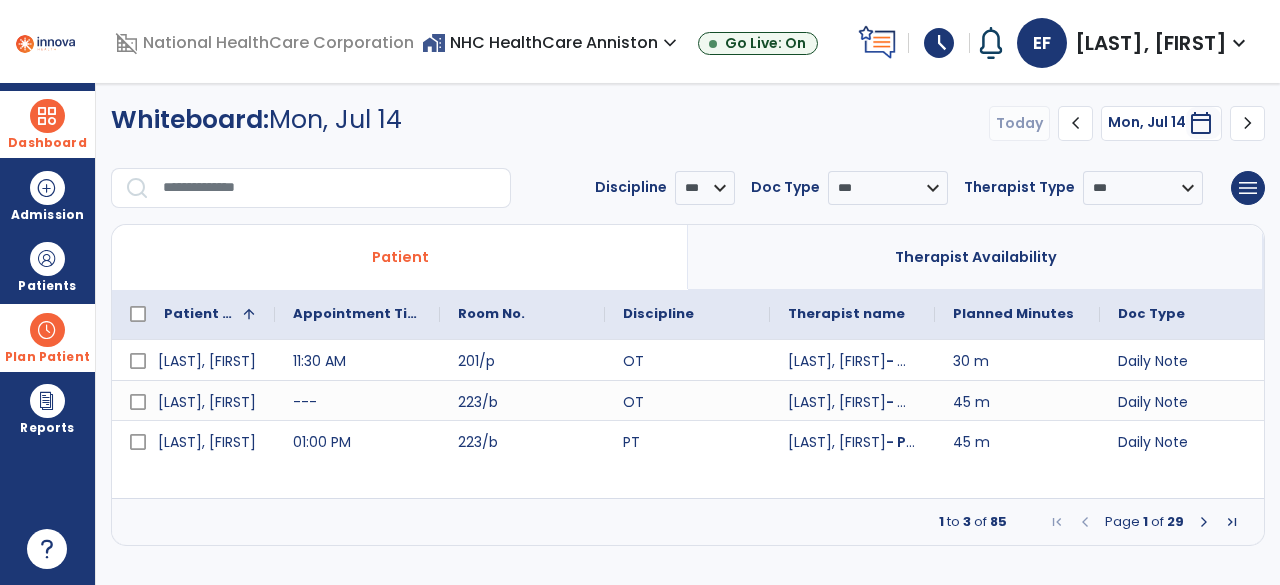 click on "Dashboard  dashboard  Therapist Dashboard" at bounding box center [47, 124] 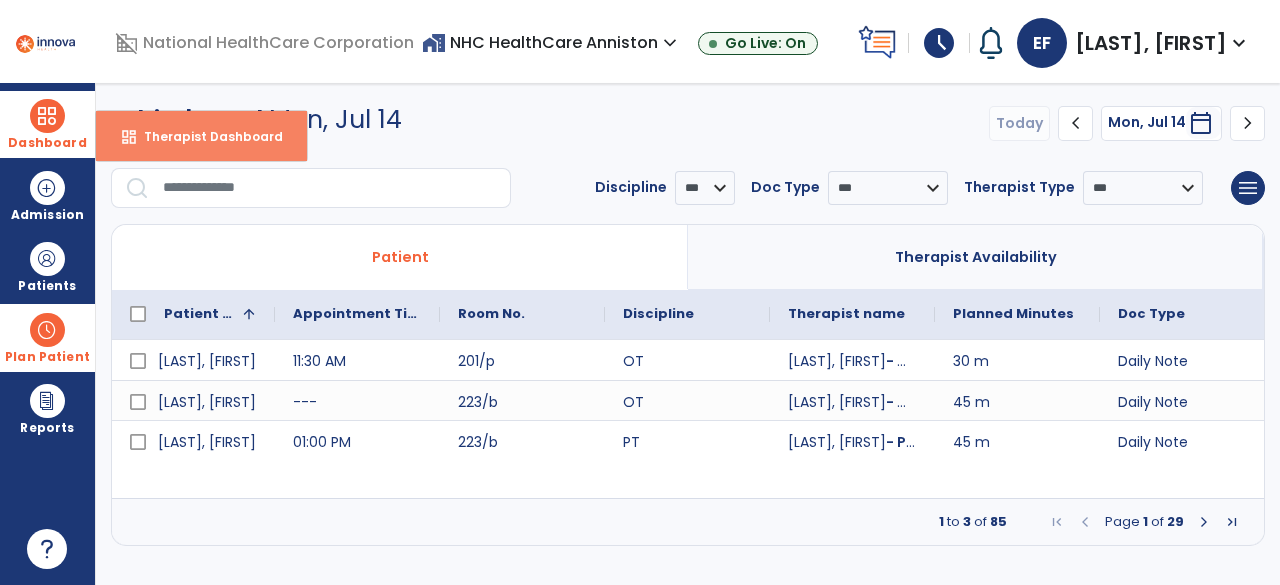 click on "Therapist Dashboard" at bounding box center [205, 136] 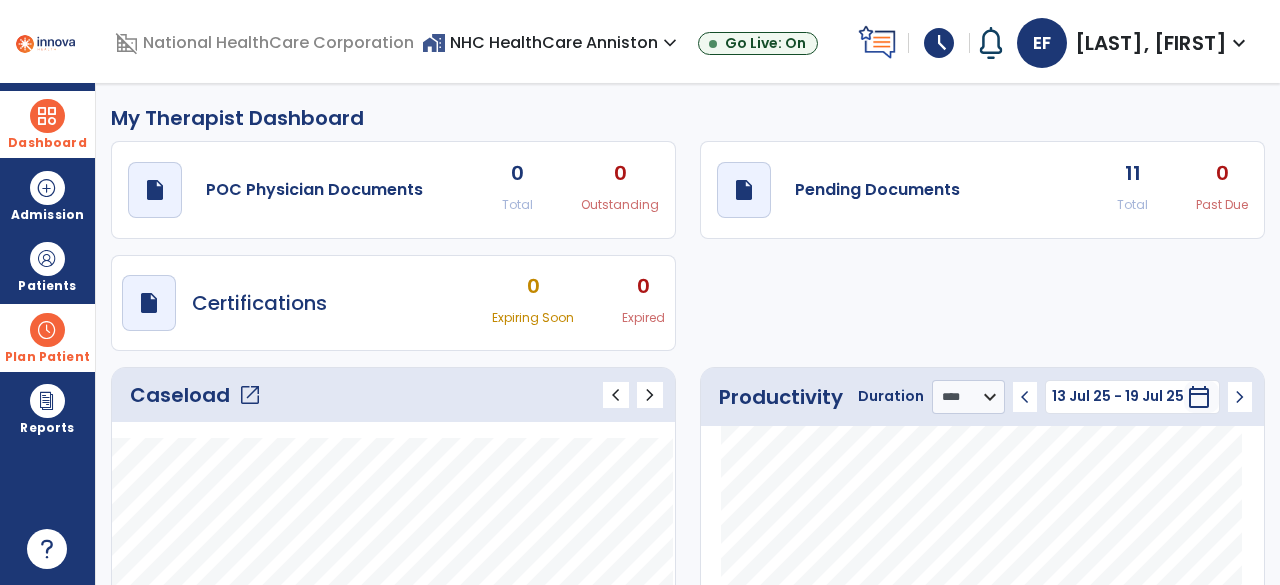 click on "Plan Patient" at bounding box center (47, 266) 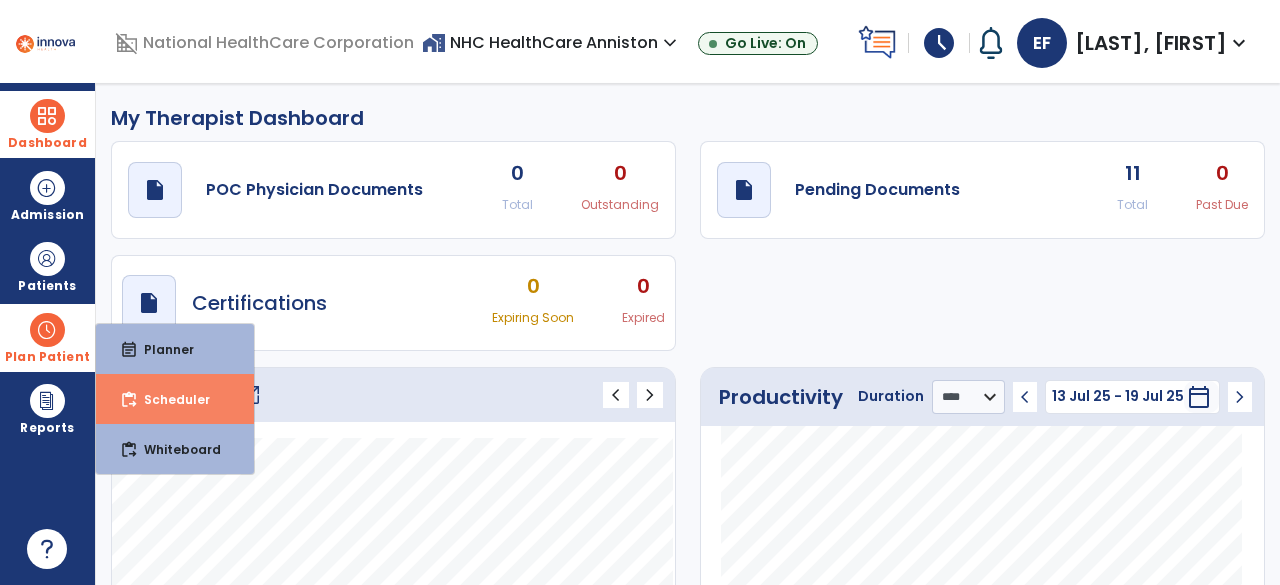 click on "content_paste_go  Scheduler" at bounding box center [175, 399] 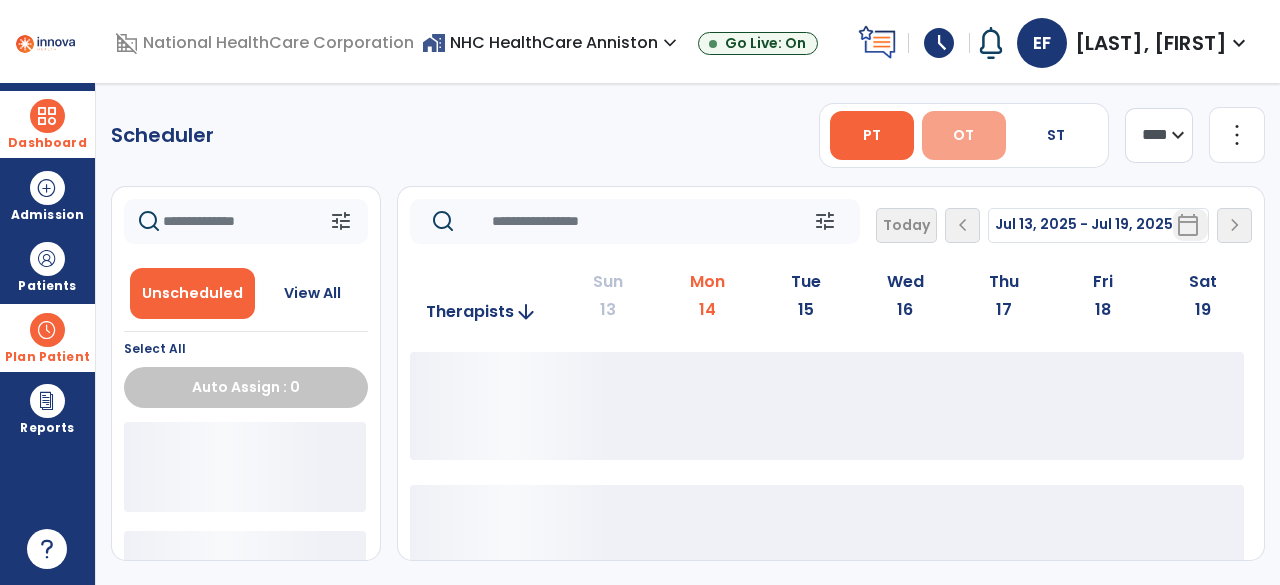 click on "OT" at bounding box center [964, 135] 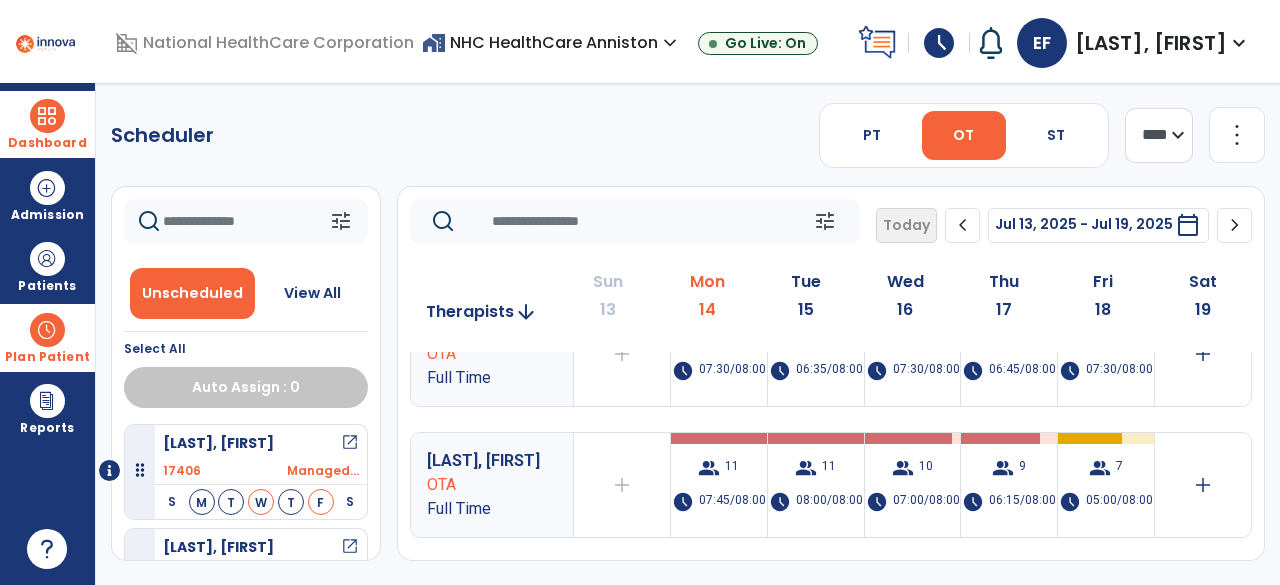 scroll, scrollTop: 183, scrollLeft: 0, axis: vertical 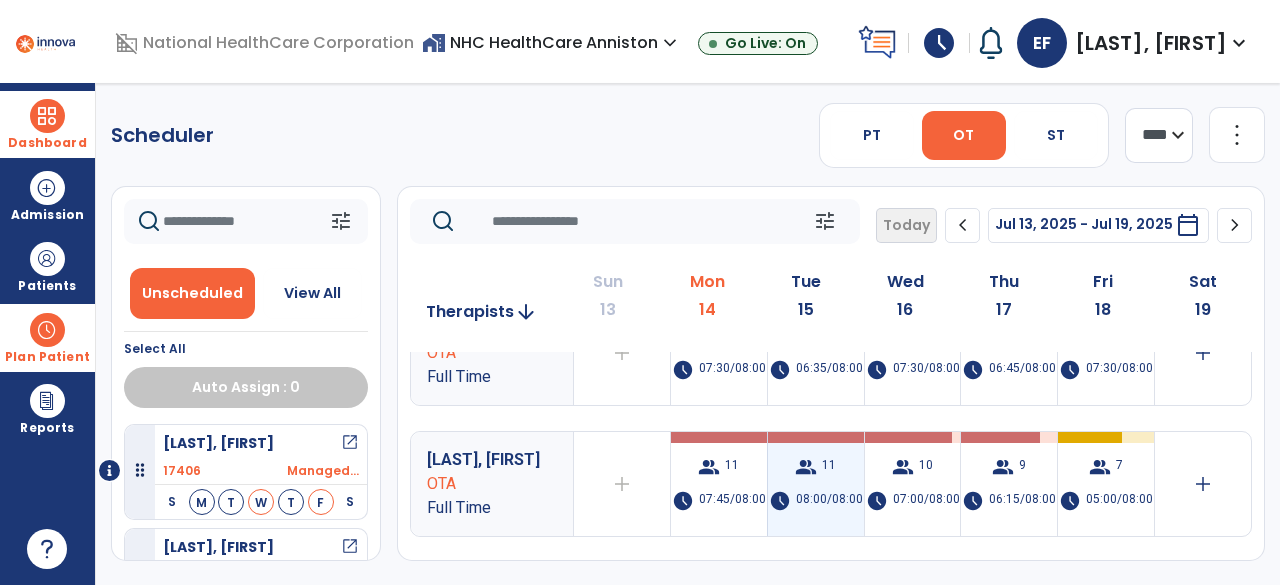 click on "group  11  schedule  08:00/08:00" at bounding box center (816, 484) 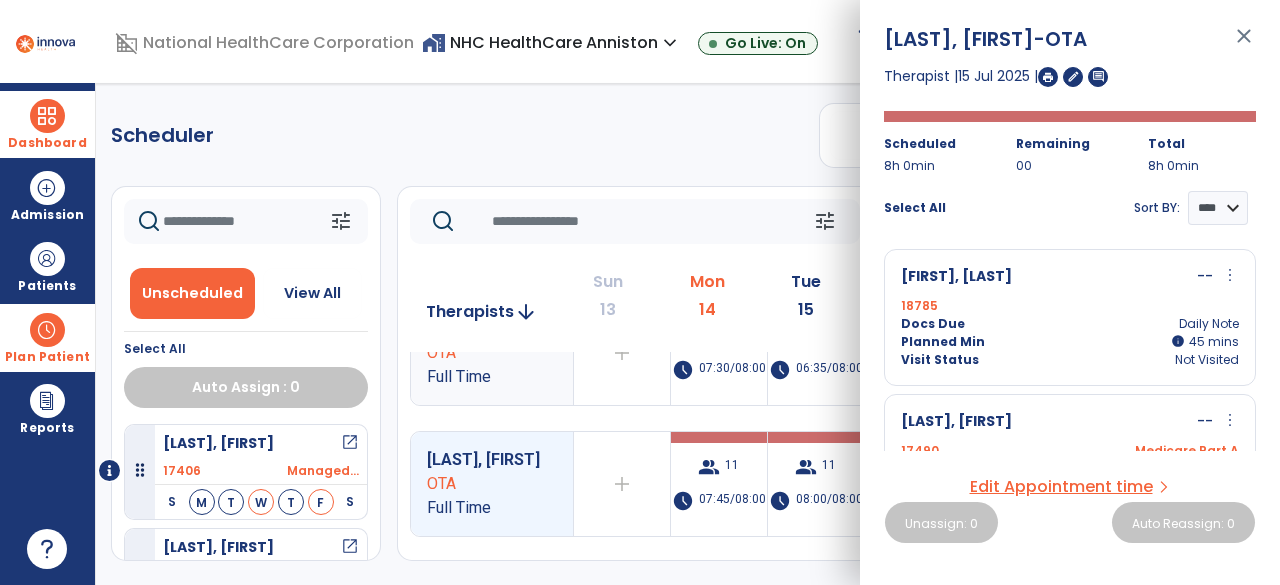 scroll, scrollTop: 105, scrollLeft: 0, axis: vertical 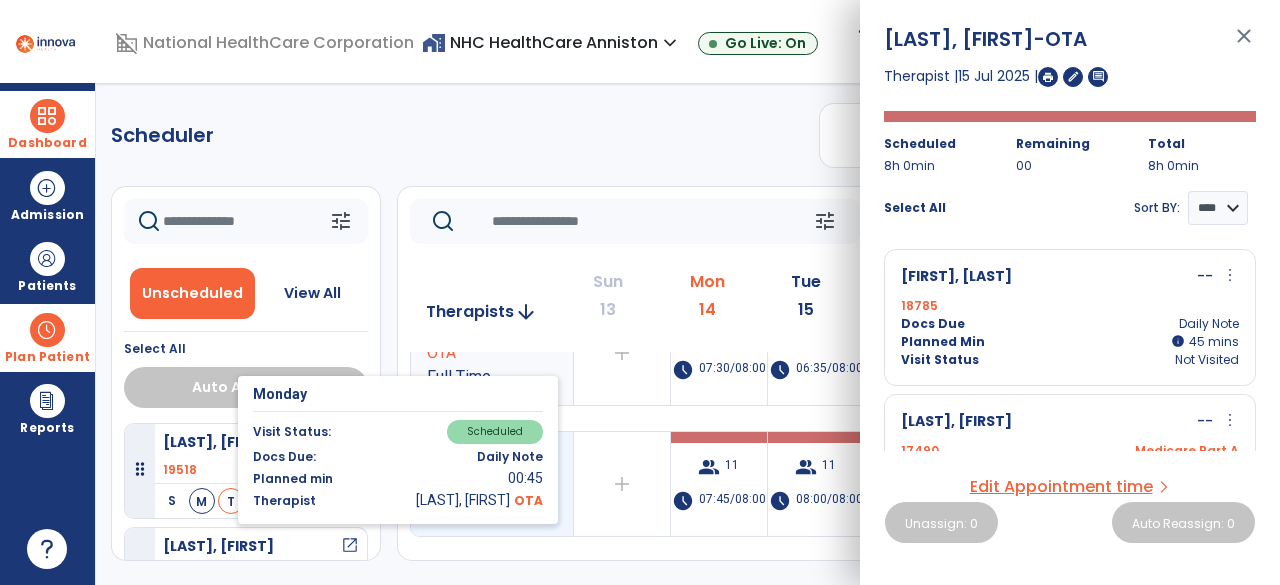 click on "M" at bounding box center [202, 501] 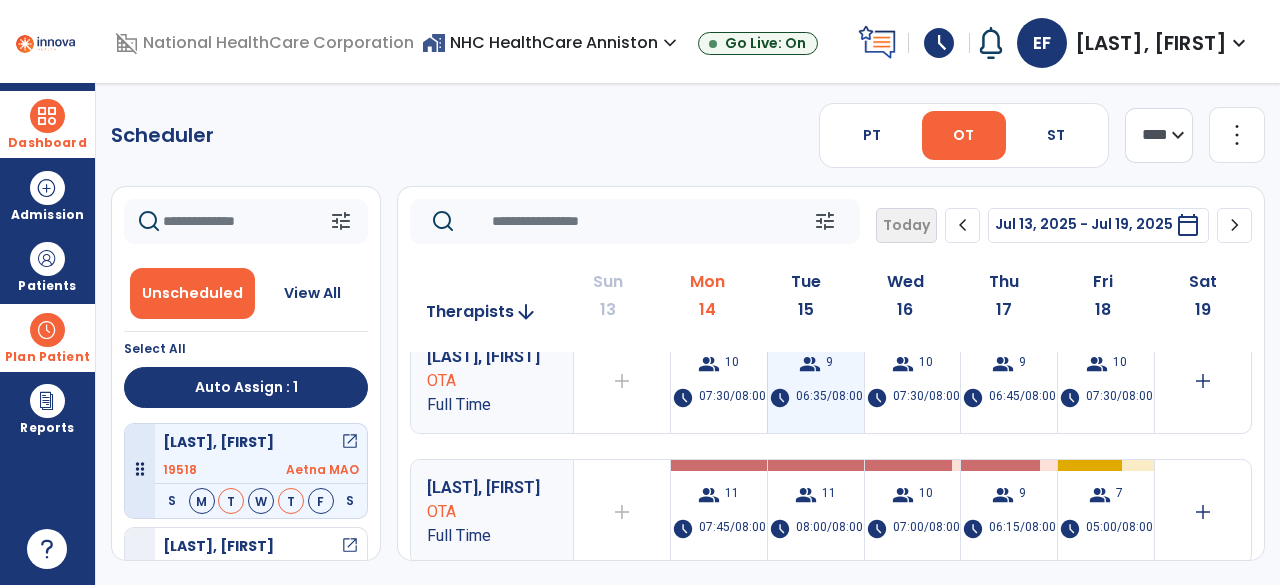scroll, scrollTop: 156, scrollLeft: 0, axis: vertical 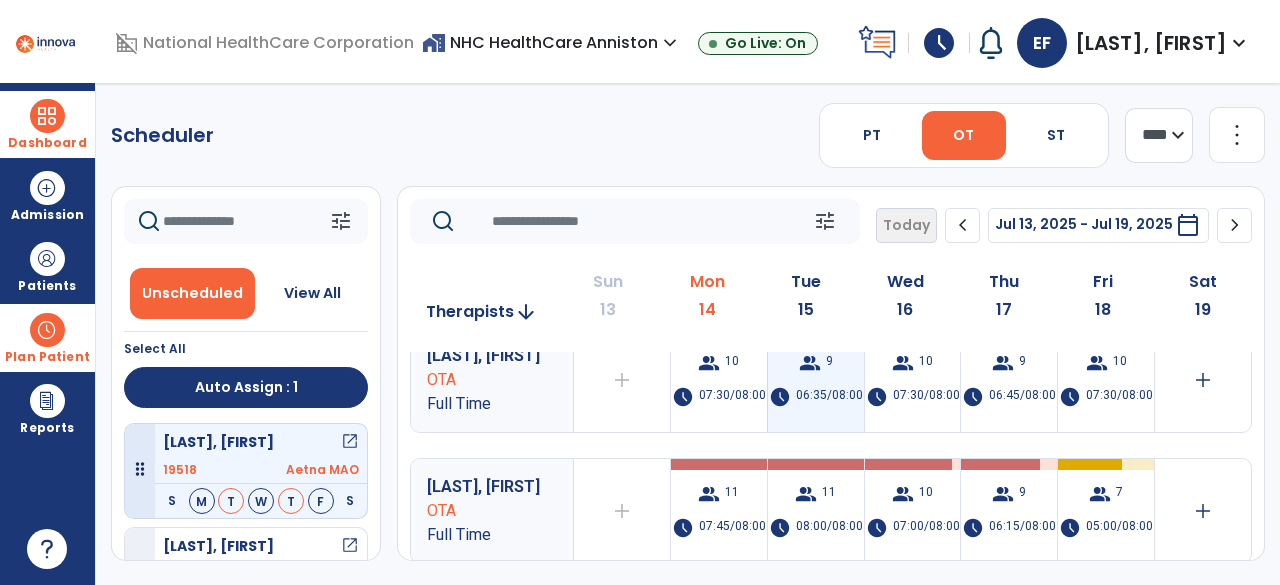 click on "group" at bounding box center (806, 494) 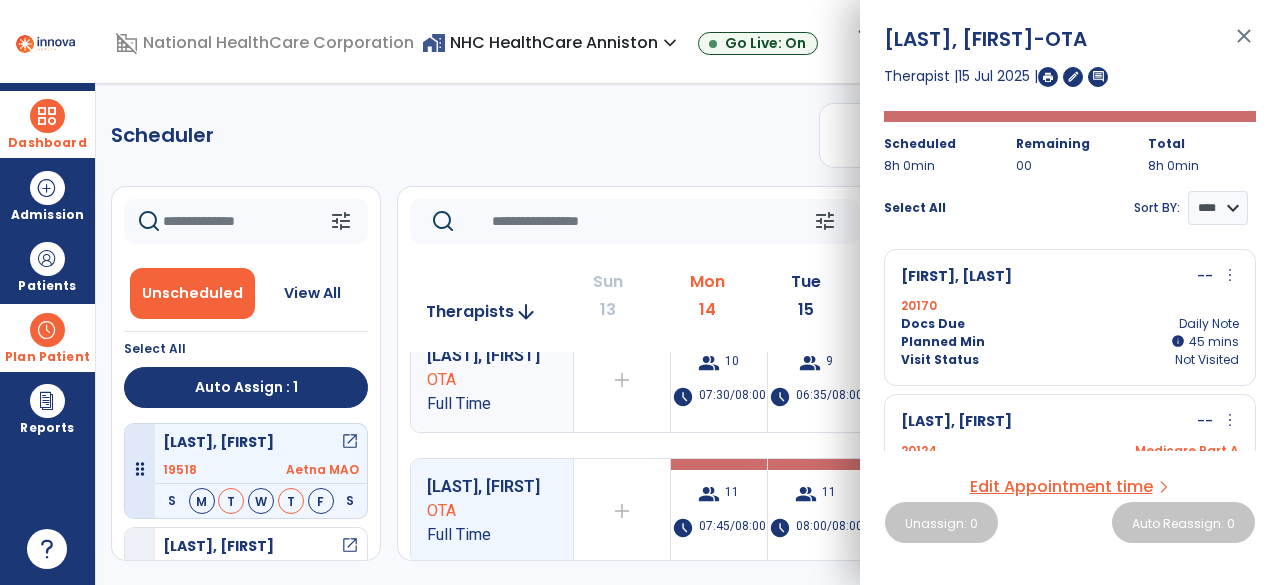click on "Edit Appointment time" at bounding box center (1061, 487) 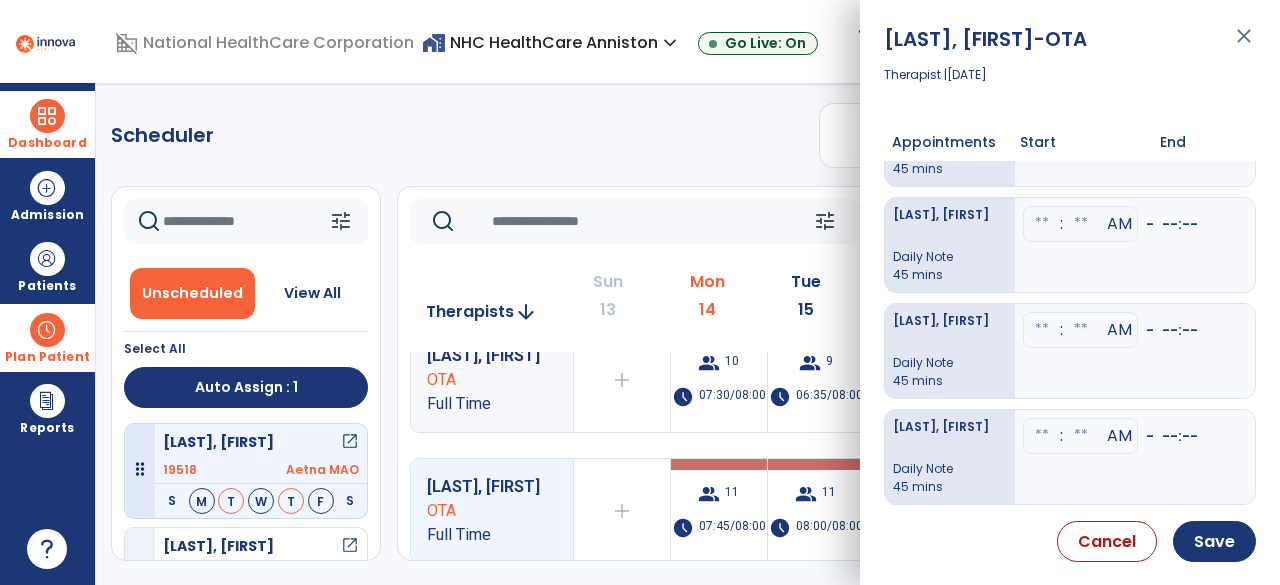 scroll, scrollTop: 626, scrollLeft: 0, axis: vertical 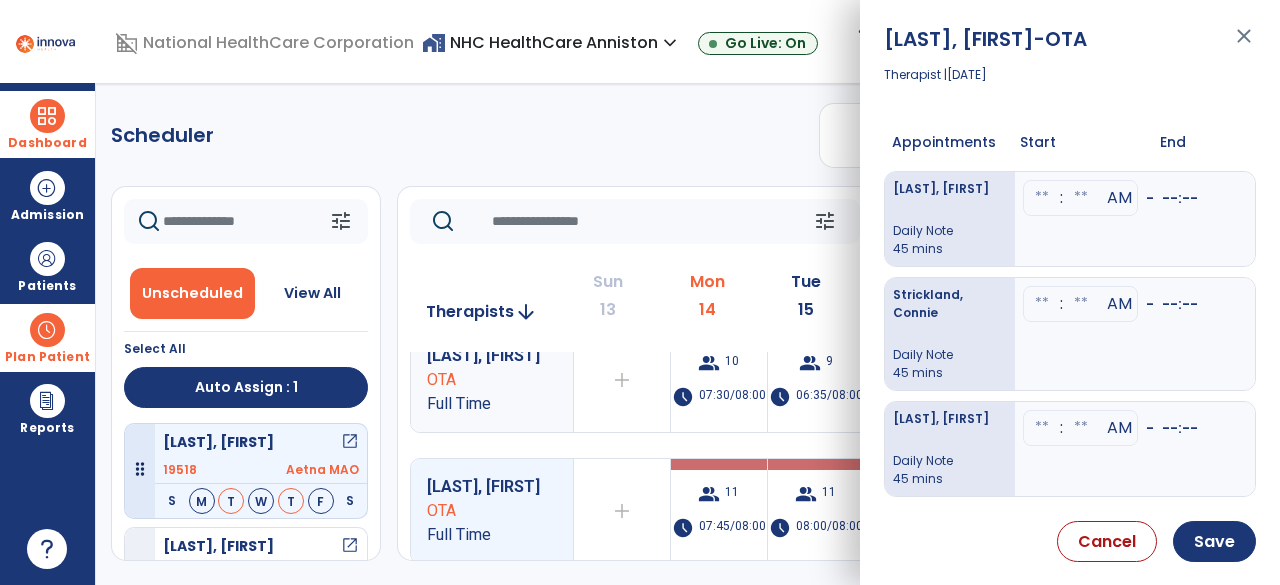 click at bounding box center [1081, -438] 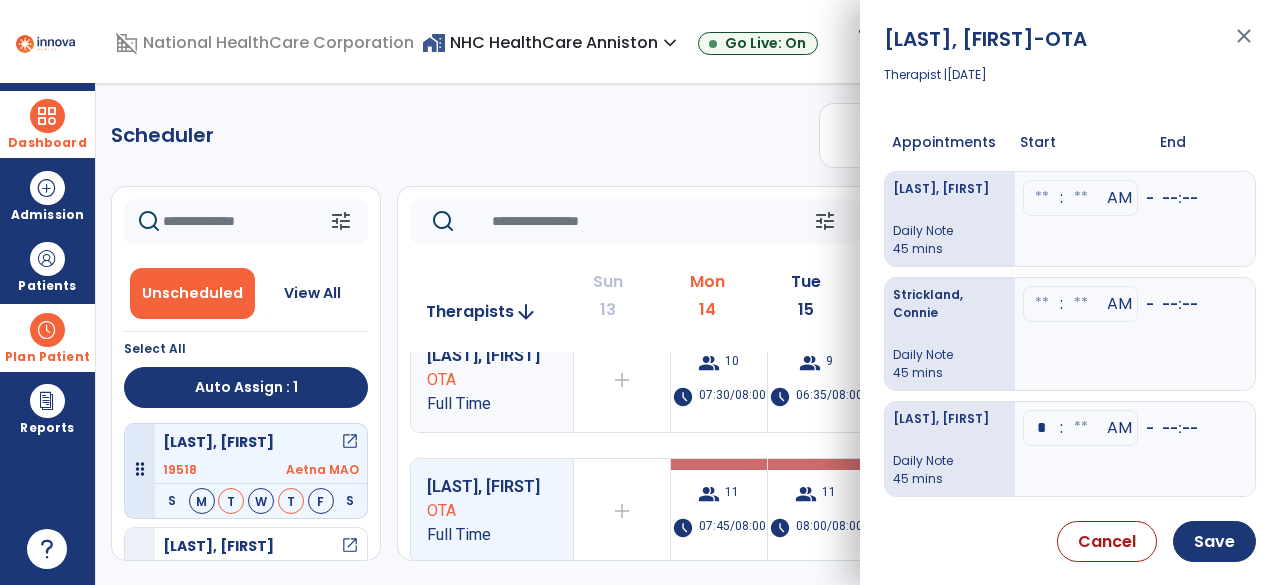 type on "**" 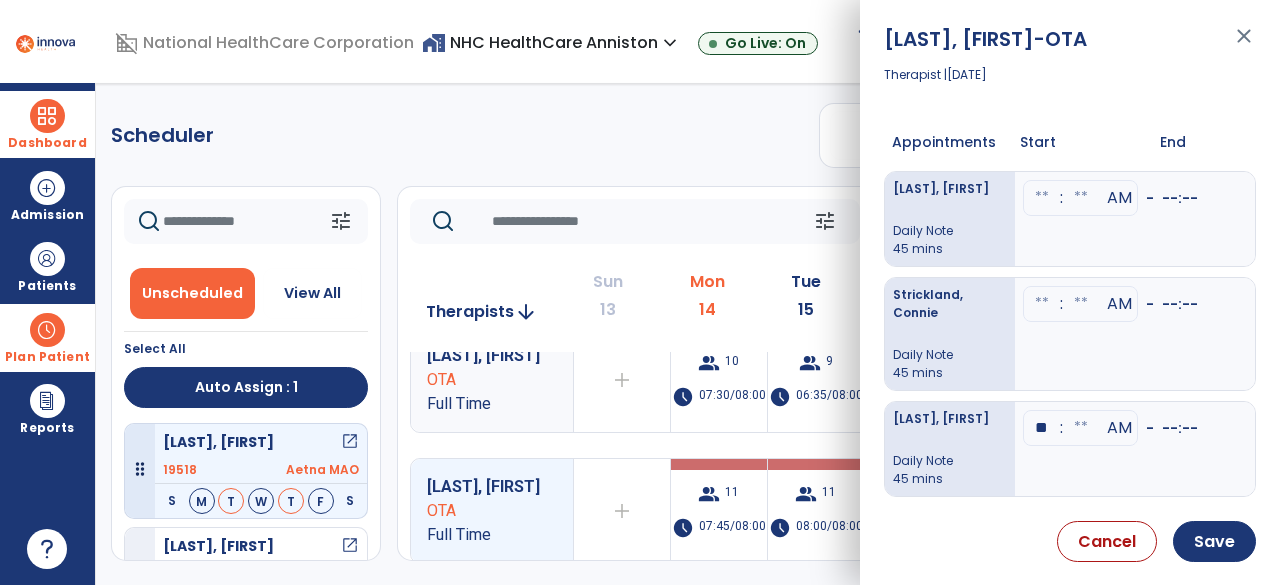 click at bounding box center (1081, 428) 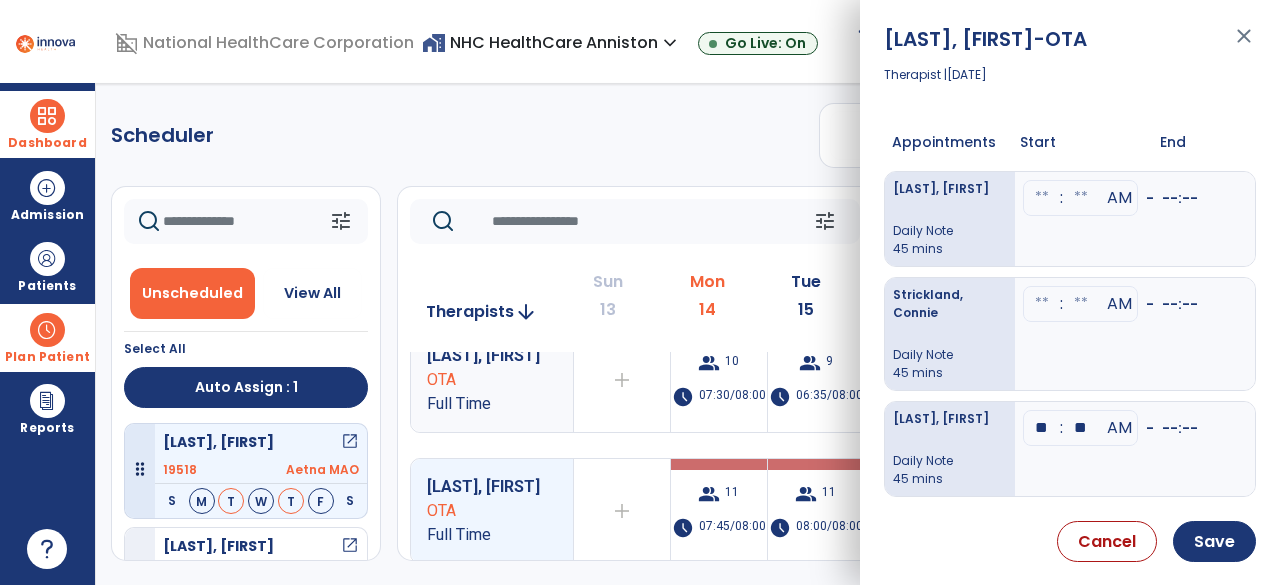 type on "**" 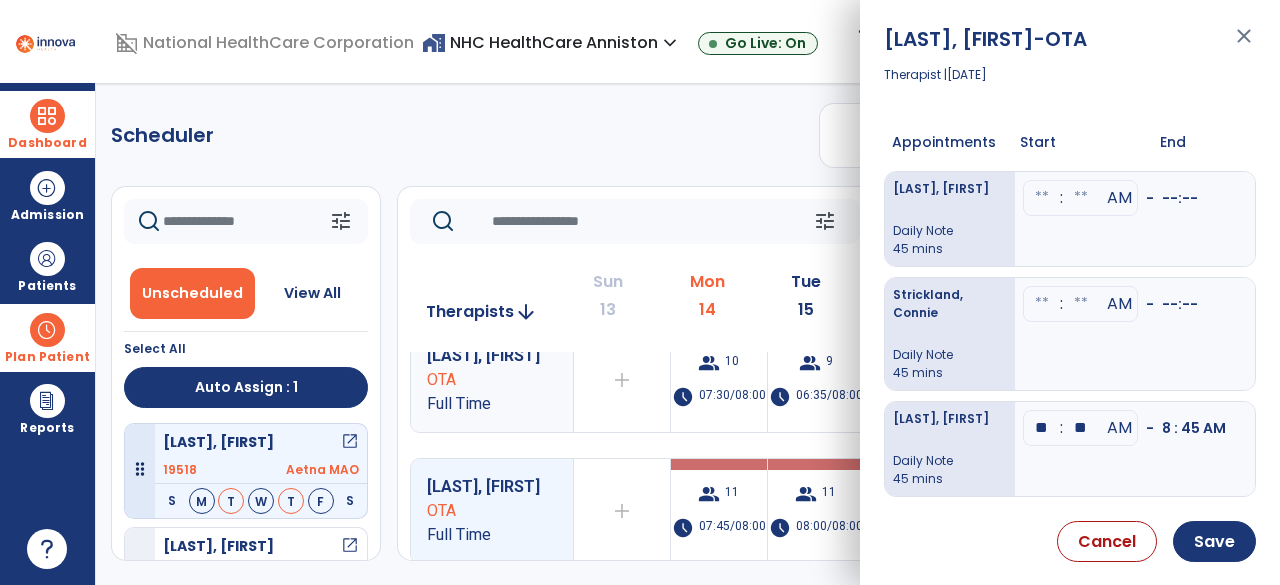 click on "[LAST], [FIRST]  Daily Note 45 mins" at bounding box center [950, 334] 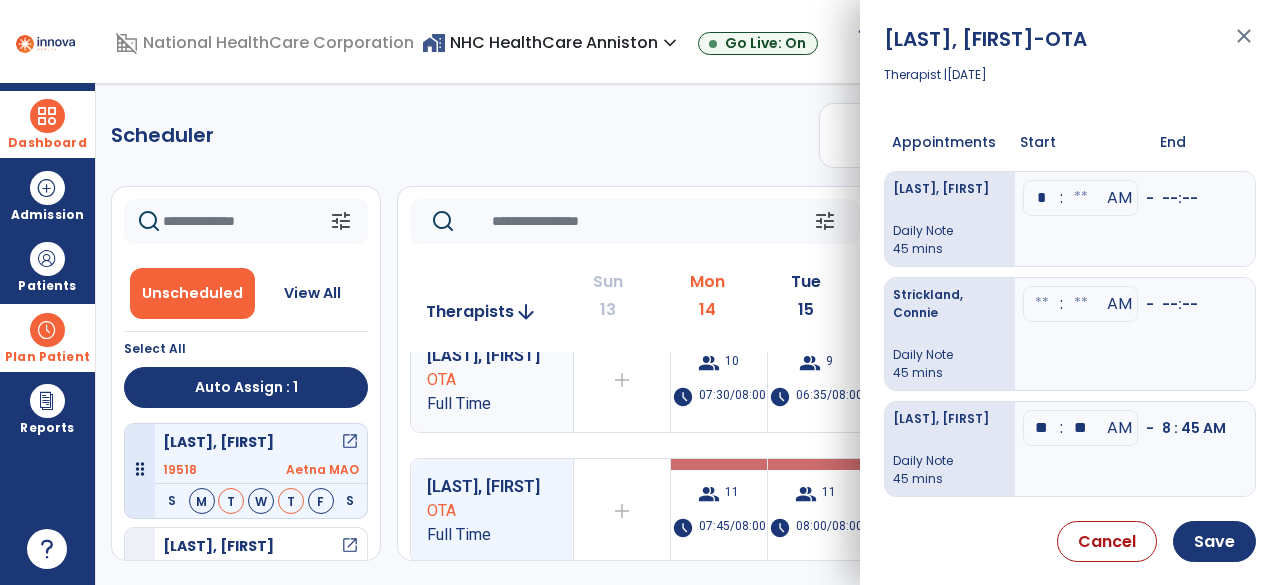 type on "**" 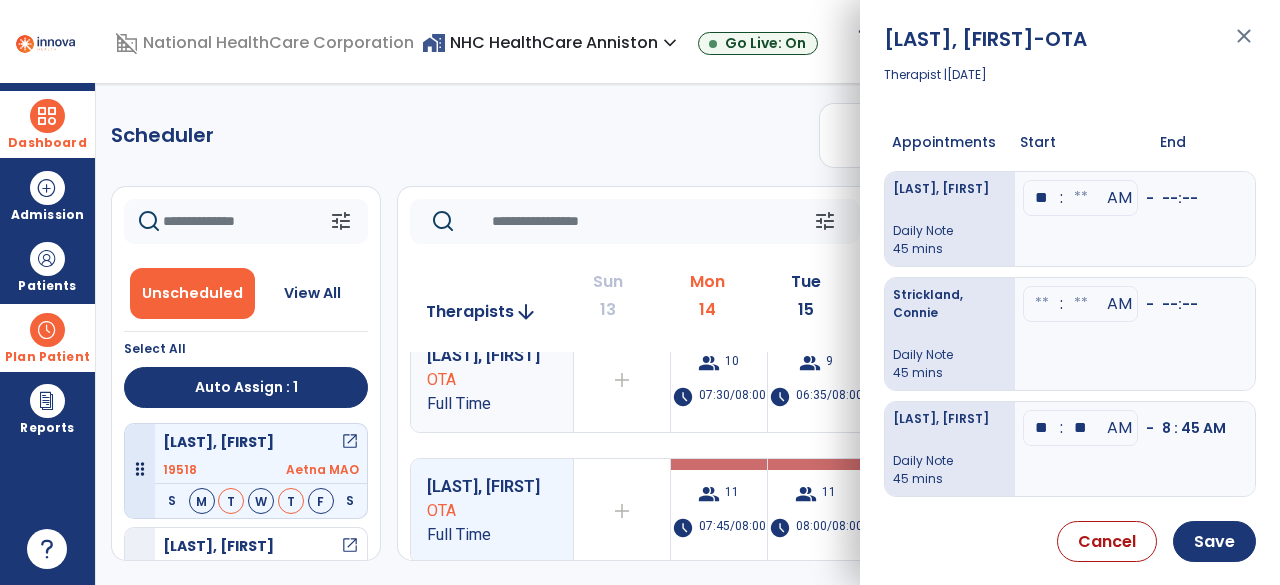 click at bounding box center (1081, 198) 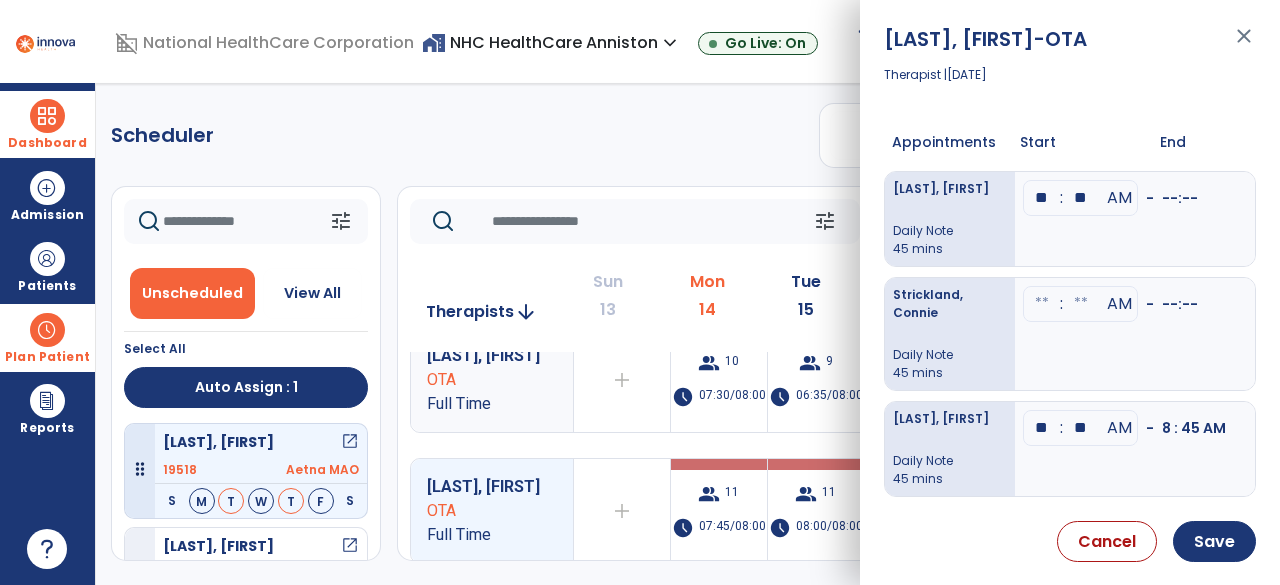 type on "**" 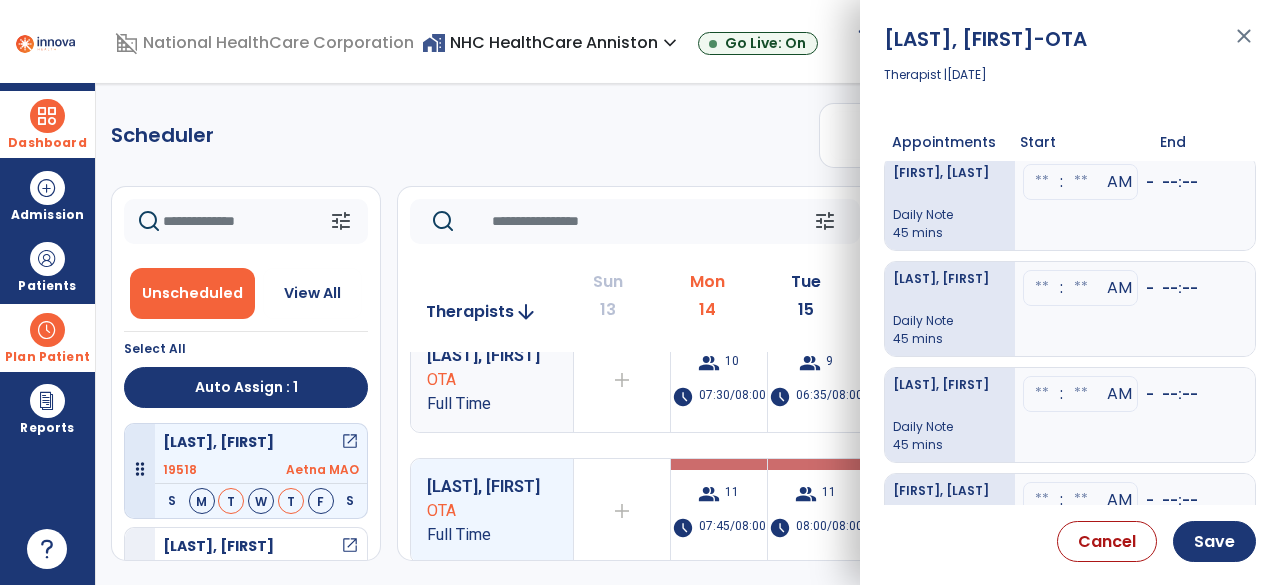 scroll, scrollTop: 0, scrollLeft: 0, axis: both 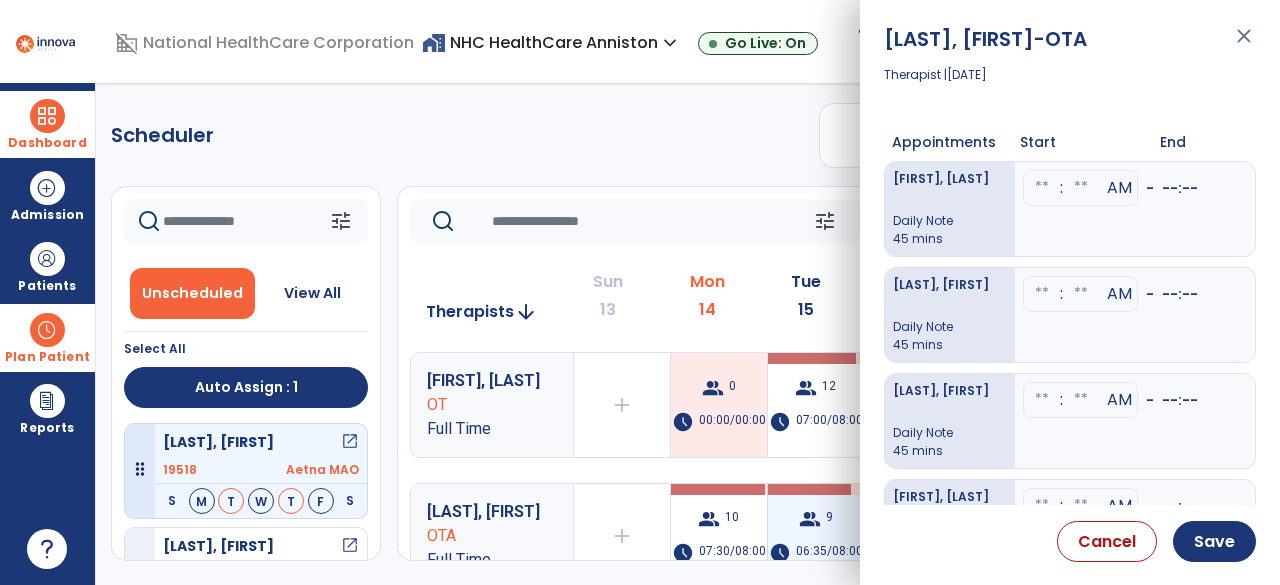 click at bounding box center (807, 489) 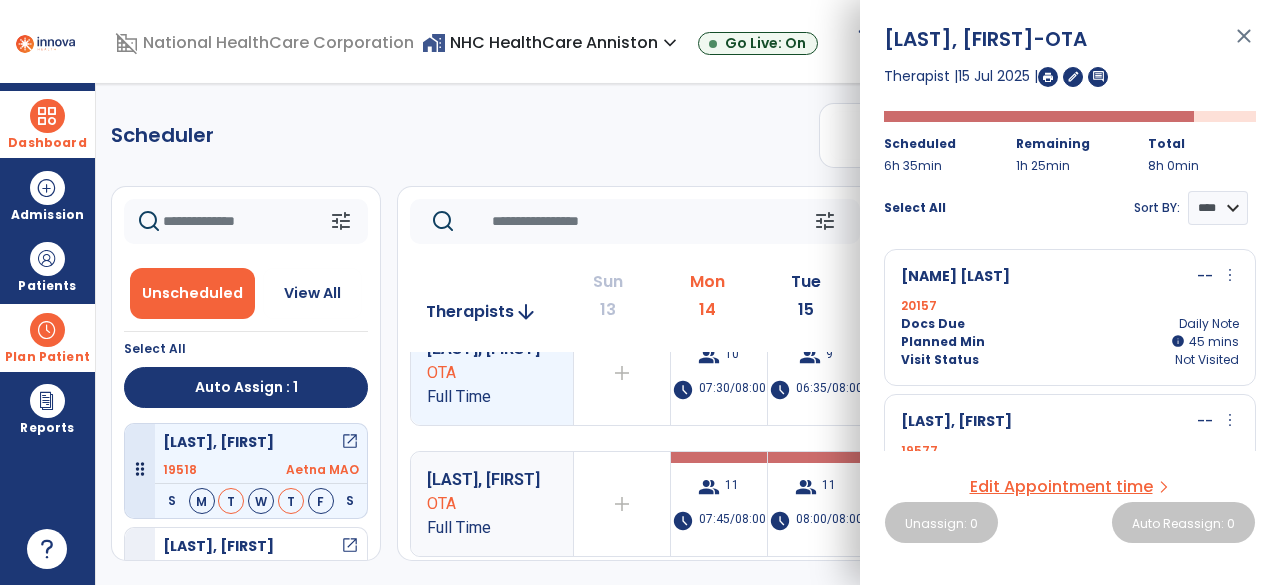 scroll, scrollTop: 162, scrollLeft: 0, axis: vertical 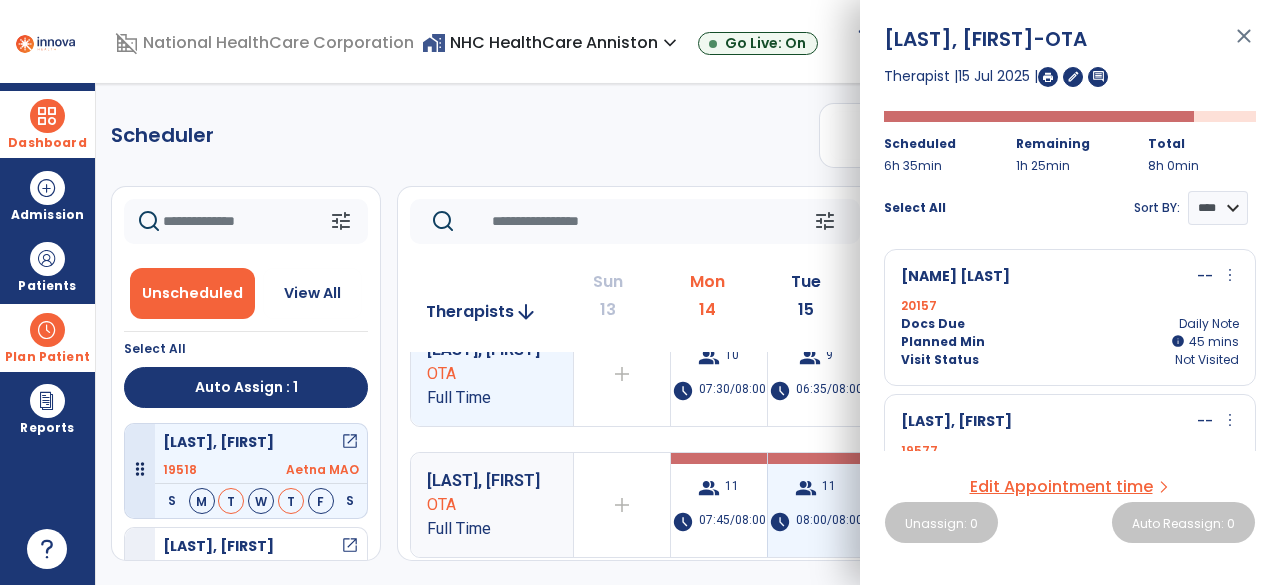click on "group" at bounding box center (806, 488) 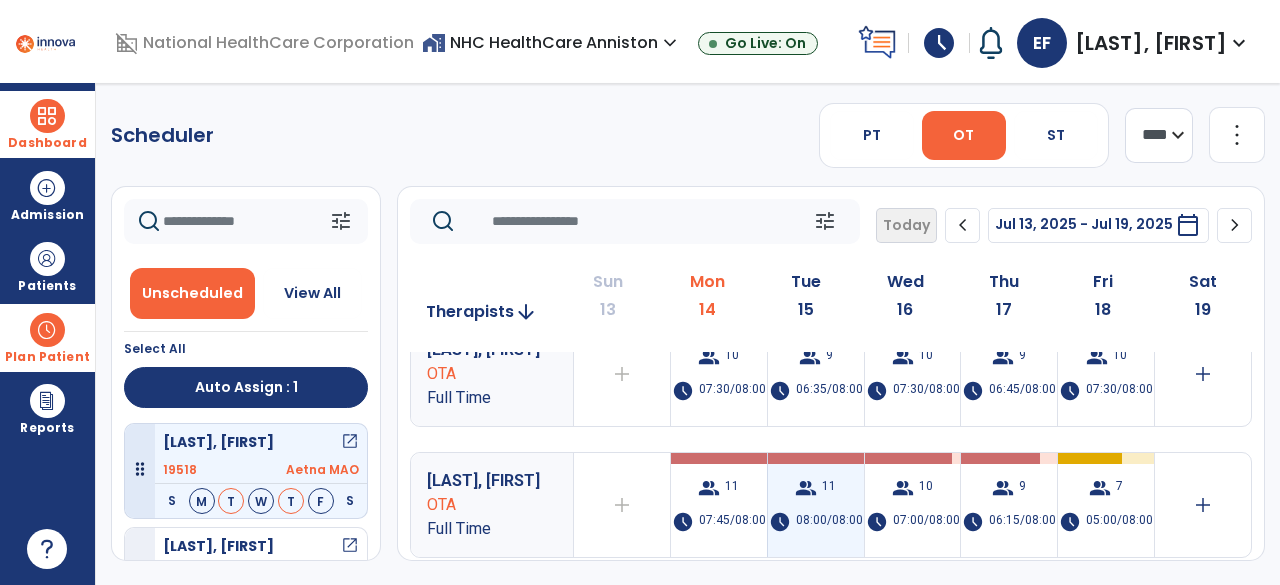 click on "group" at bounding box center [806, 488] 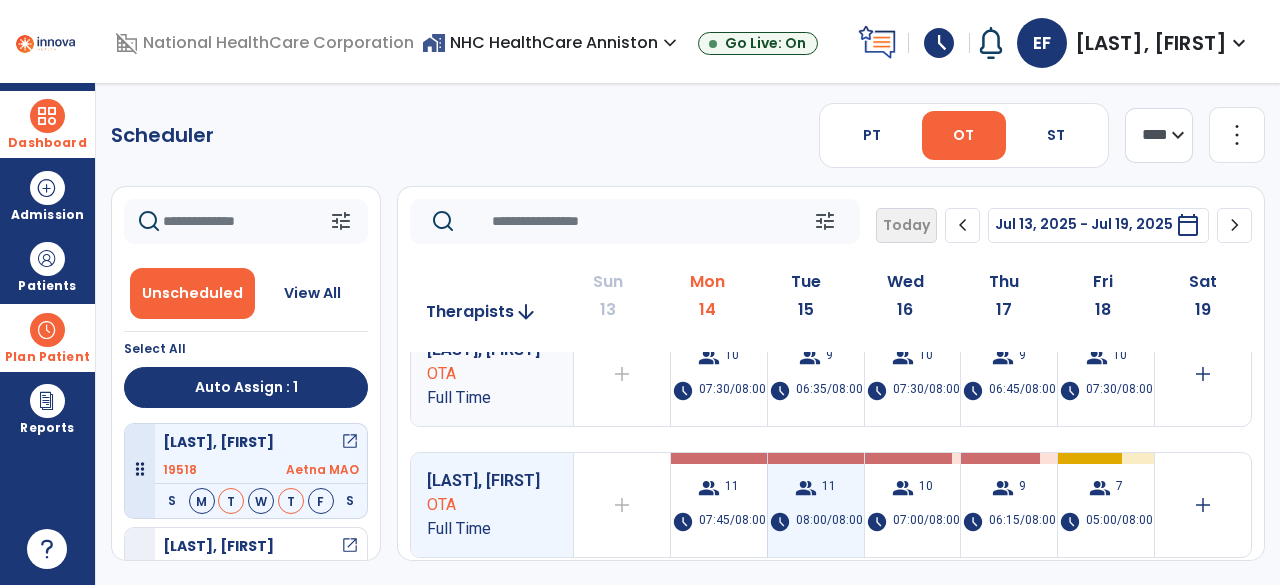 click on "group" at bounding box center (806, 488) 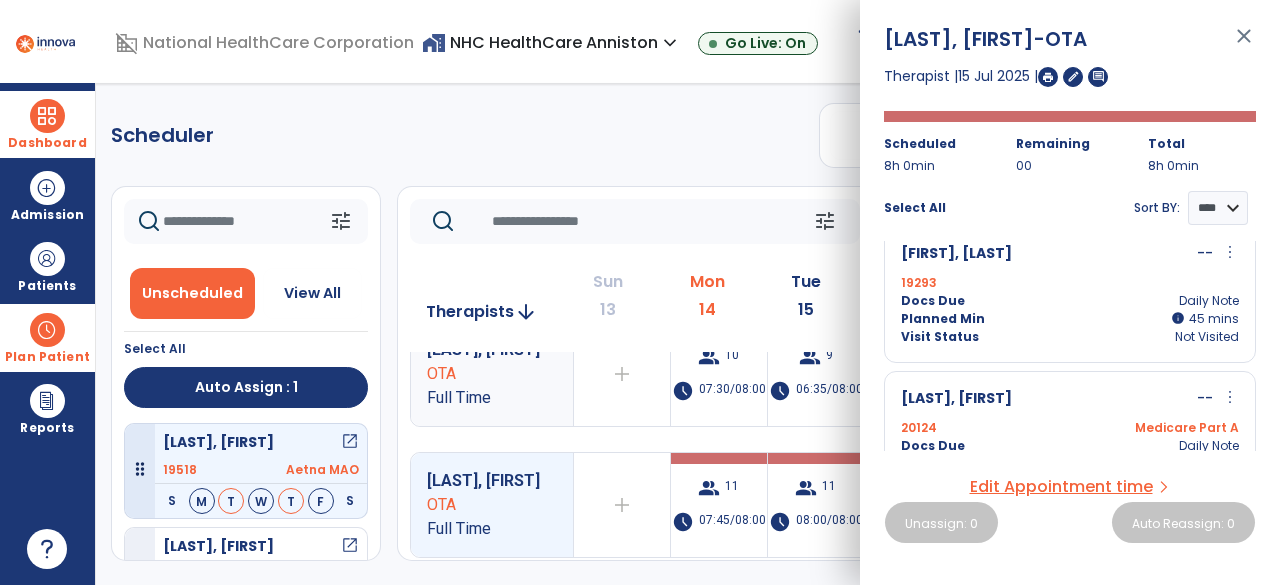 scroll, scrollTop: 449, scrollLeft: 0, axis: vertical 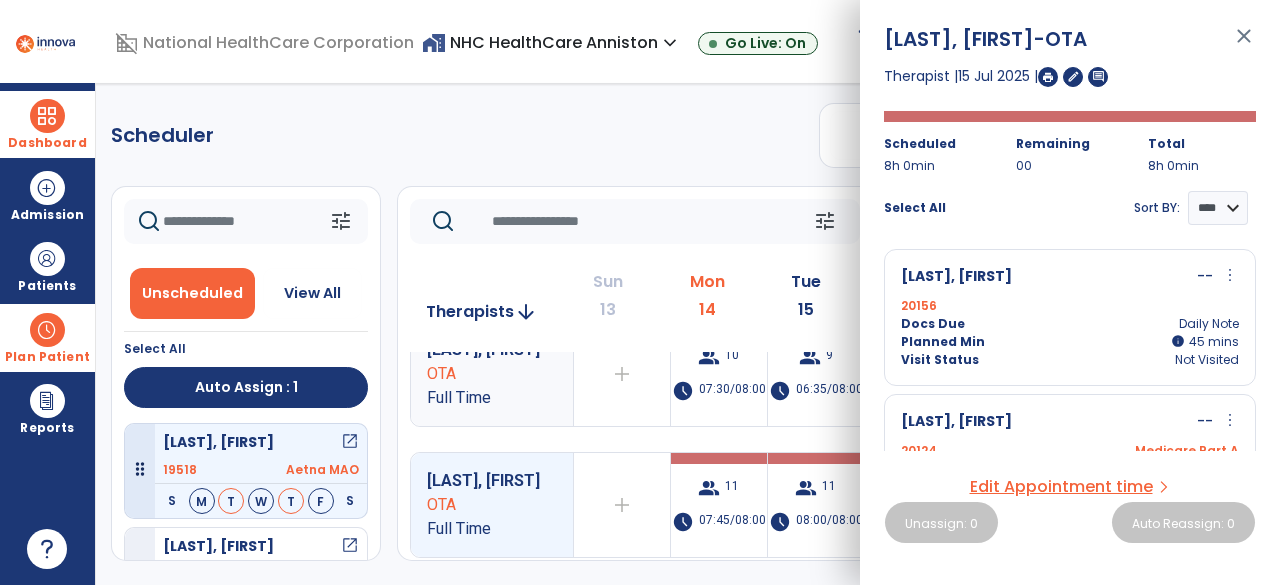 click on "Edit Appointment time" at bounding box center [1061, 487] 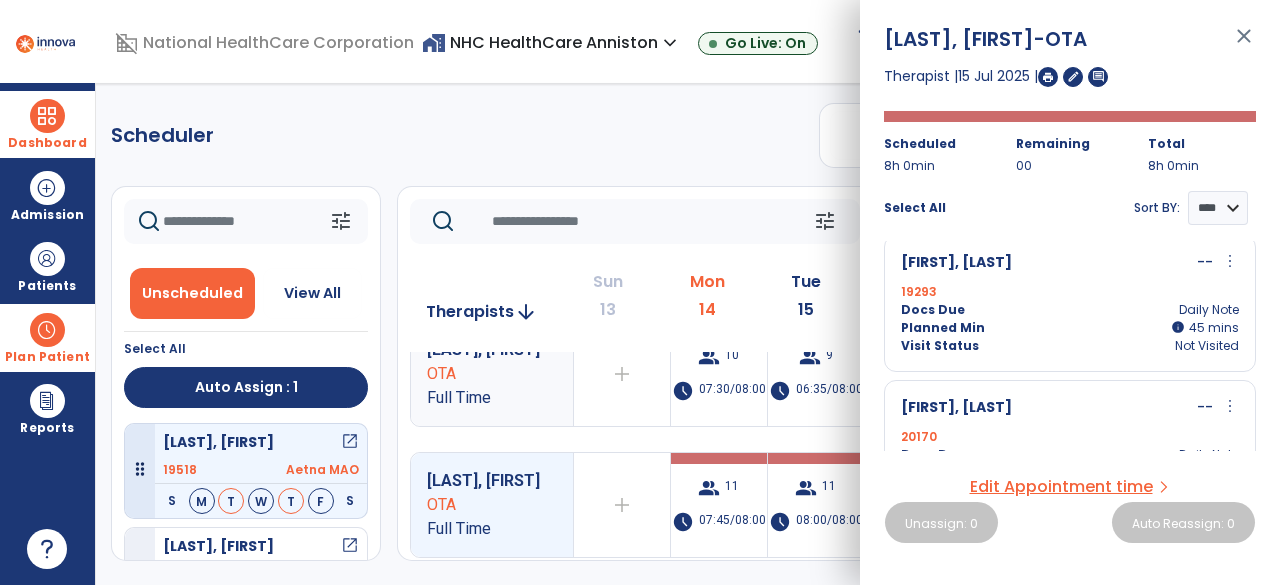 scroll, scrollTop: 595, scrollLeft: 0, axis: vertical 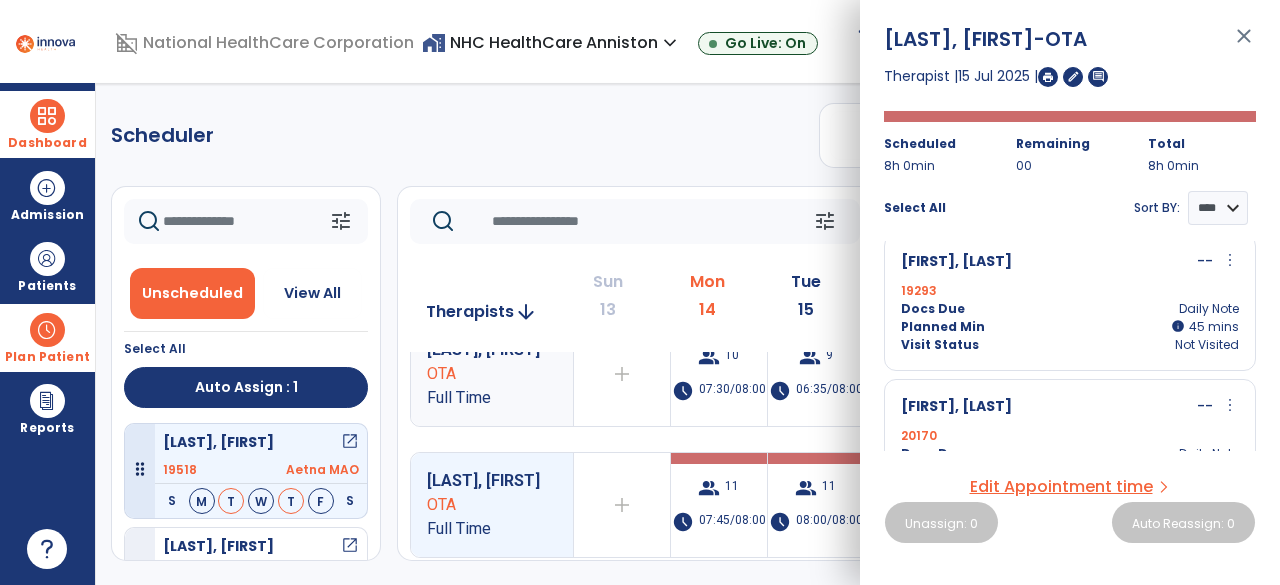 click on "Edit Appointment time" at bounding box center [1061, 487] 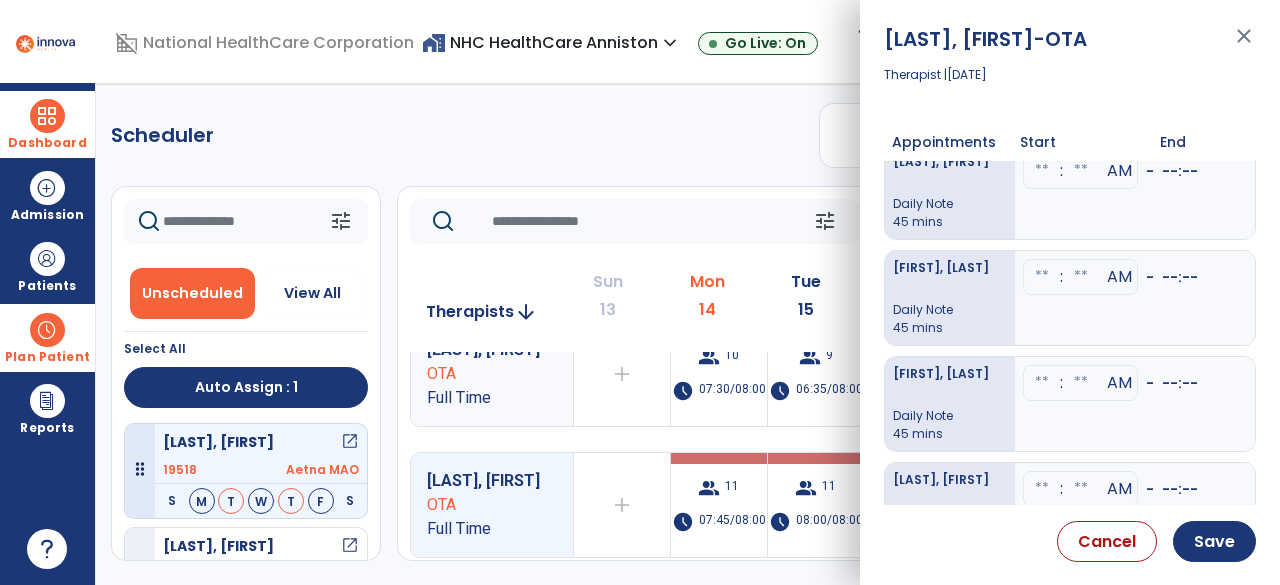 scroll, scrollTop: 354, scrollLeft: 0, axis: vertical 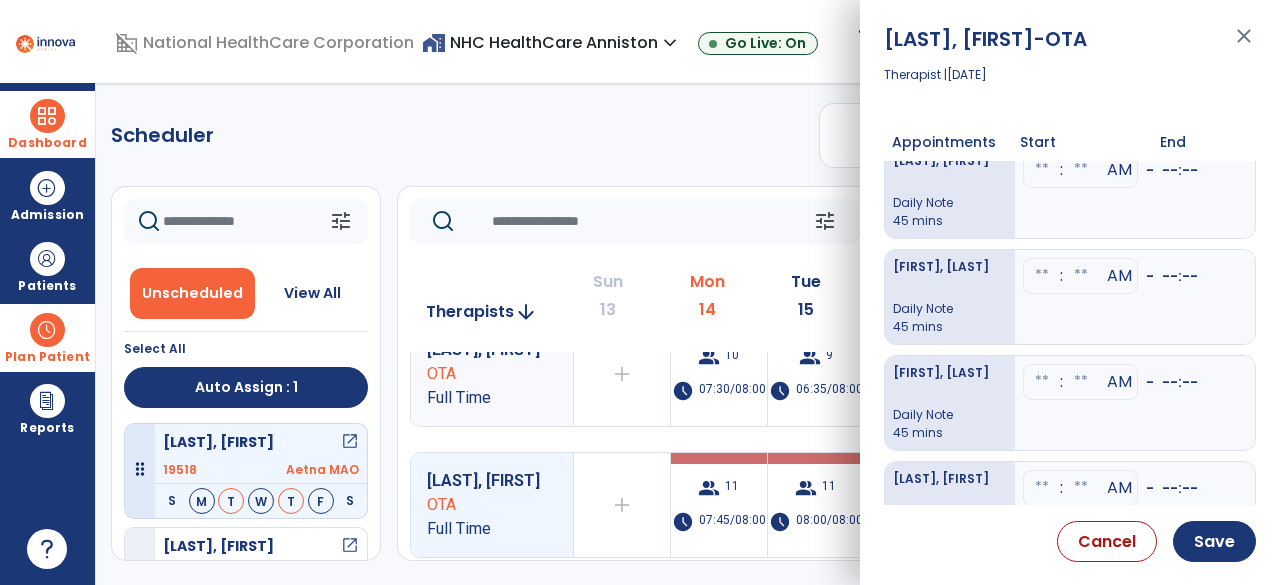 click at bounding box center [1042, -166] 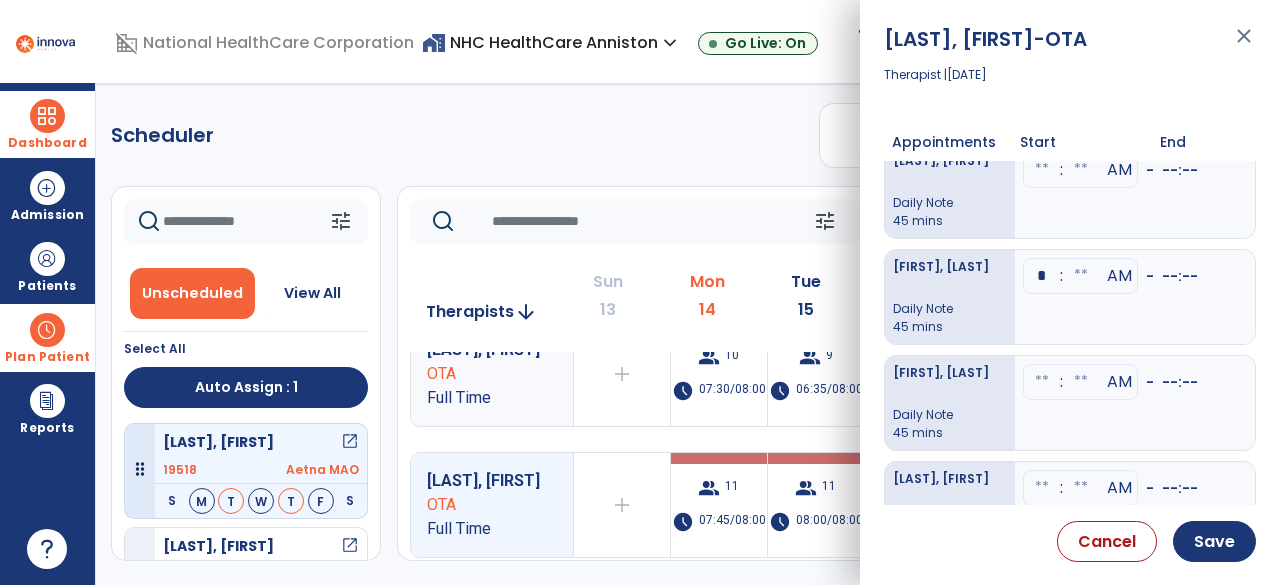 type on "**" 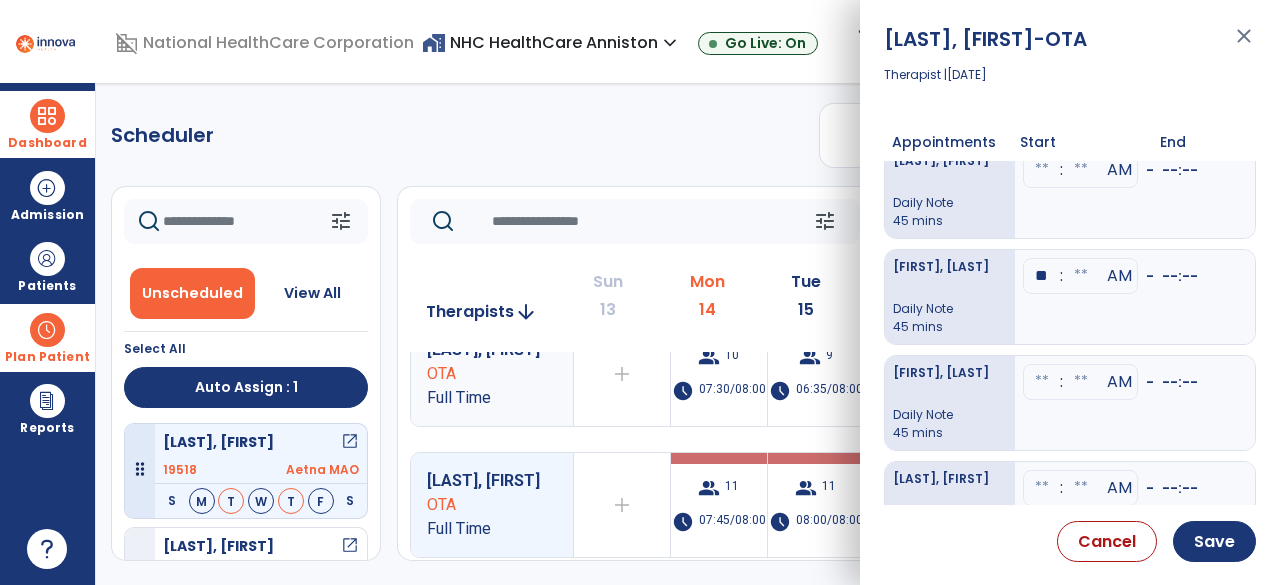 click at bounding box center (1081, -166) 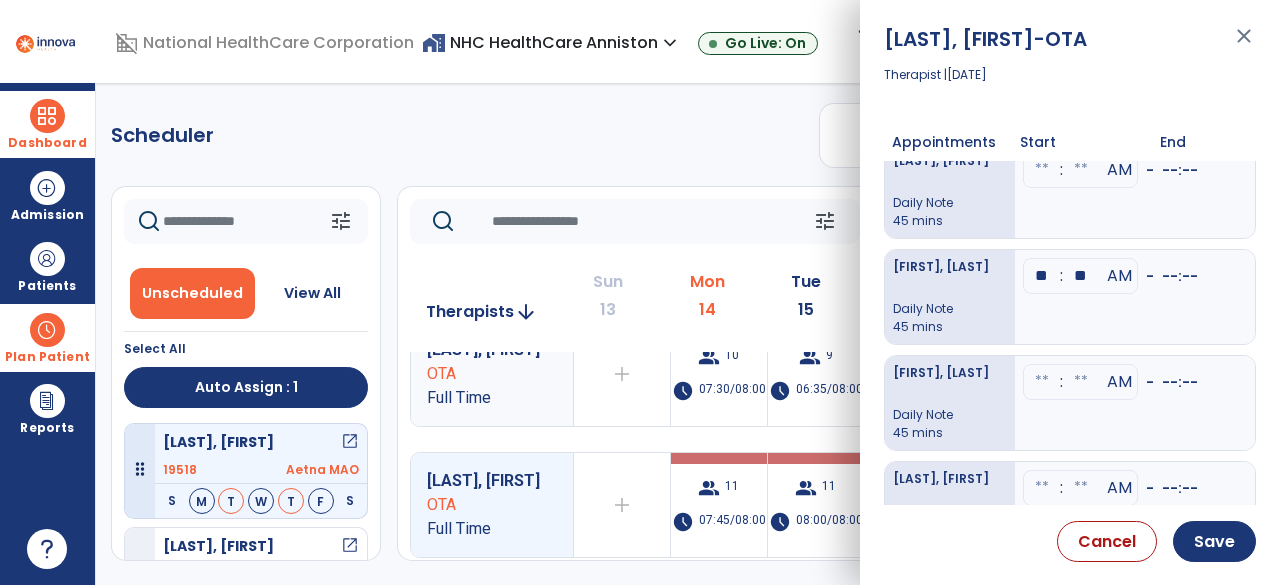 type on "**" 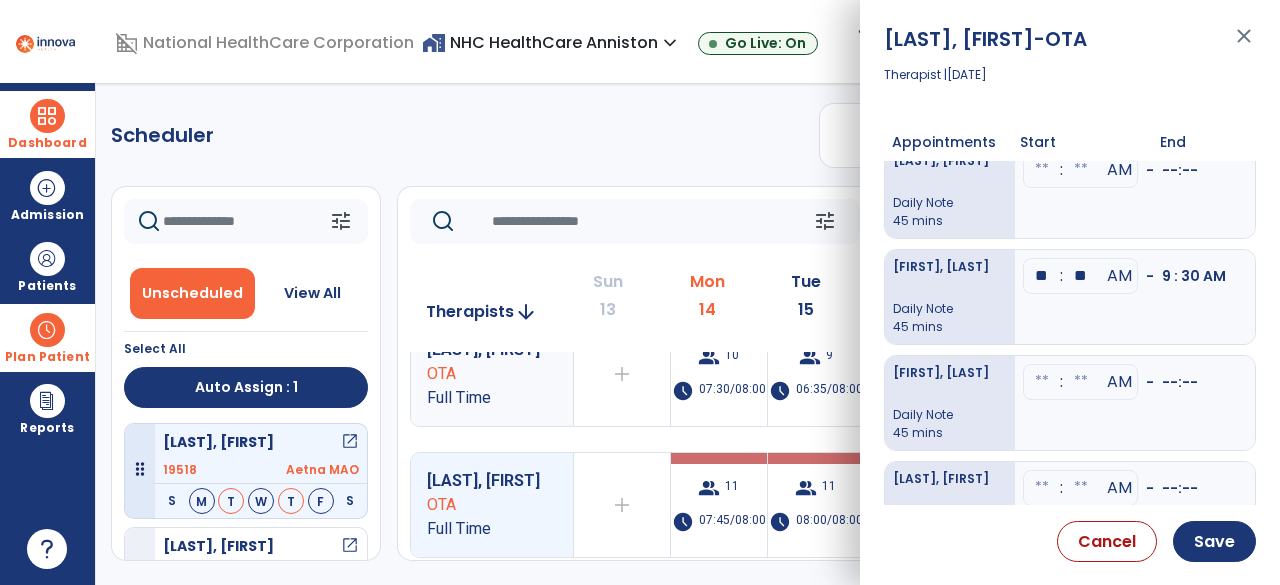 click on "[LAST], [FIRST]  Daily Note 45 mins" at bounding box center (950, 297) 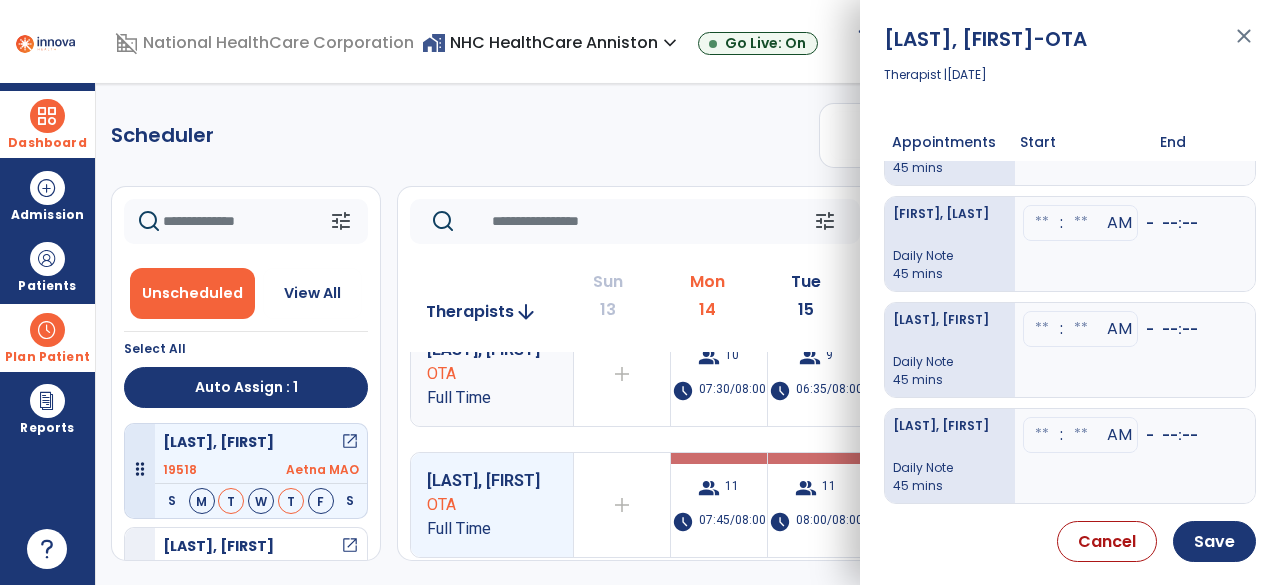 scroll, scrollTop: 516, scrollLeft: 0, axis: vertical 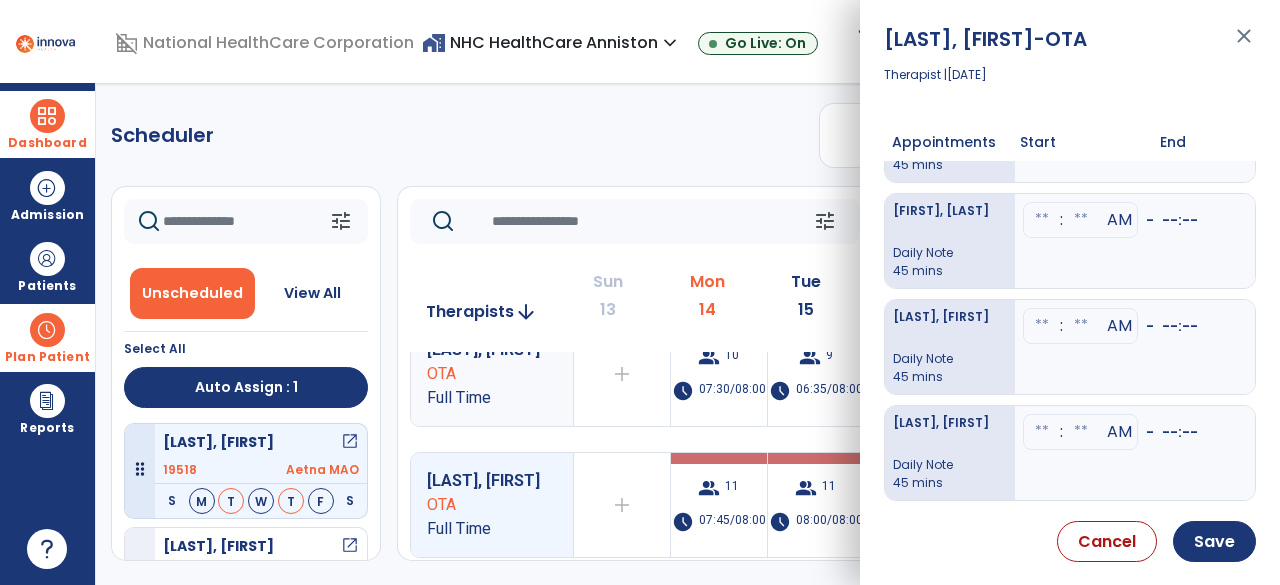 click at bounding box center [1042, -328] 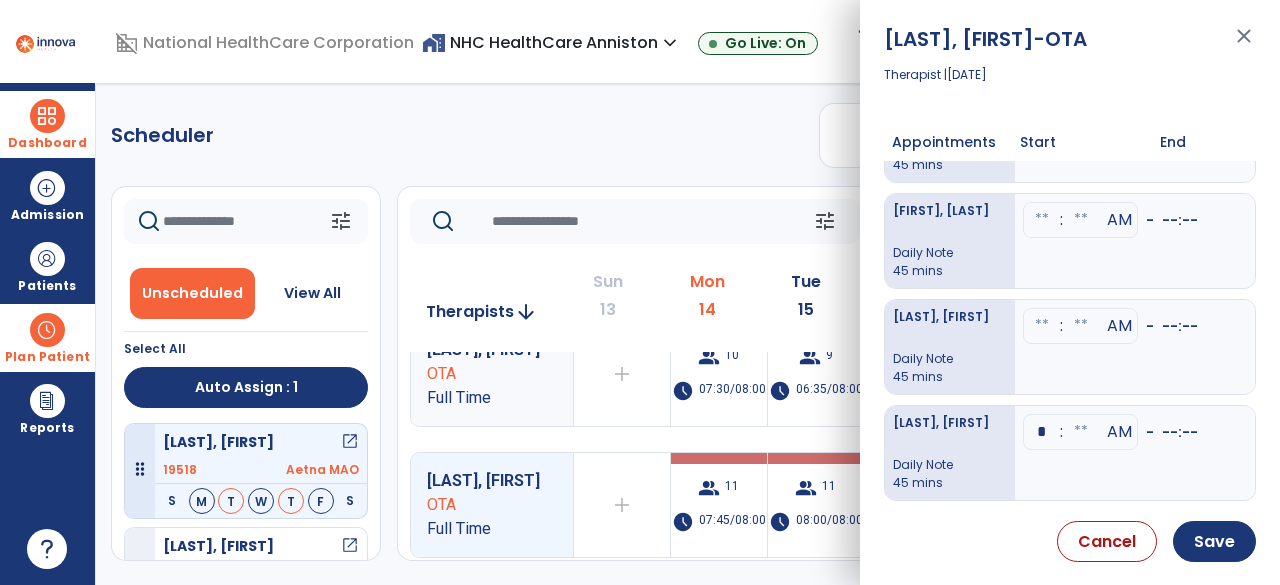 type on "**" 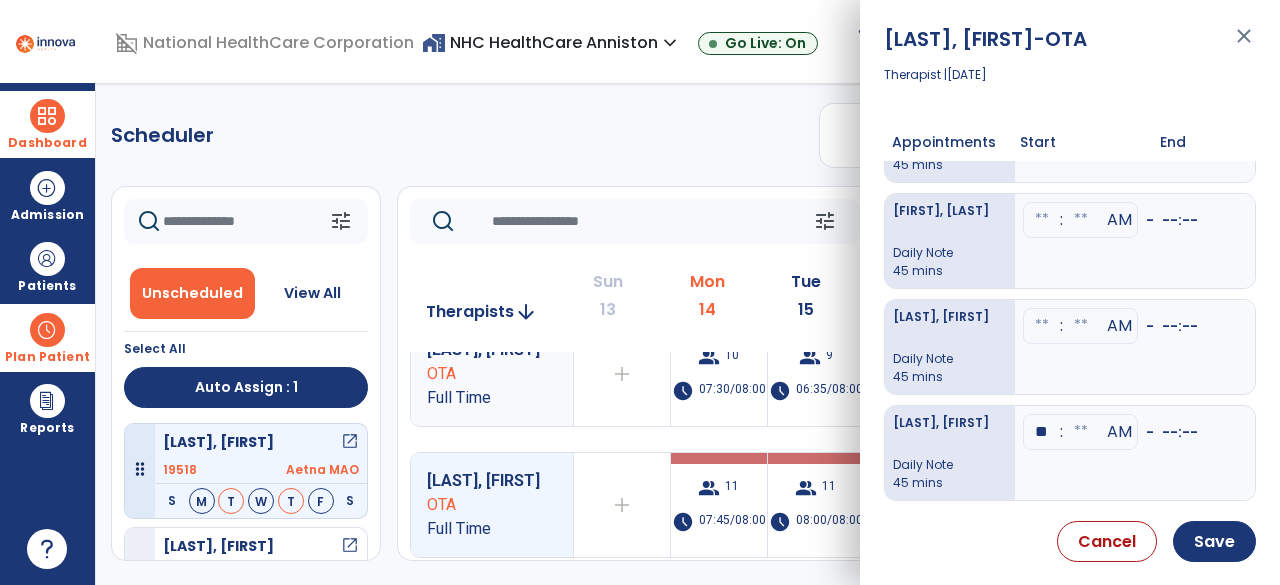 click at bounding box center [1081, 114] 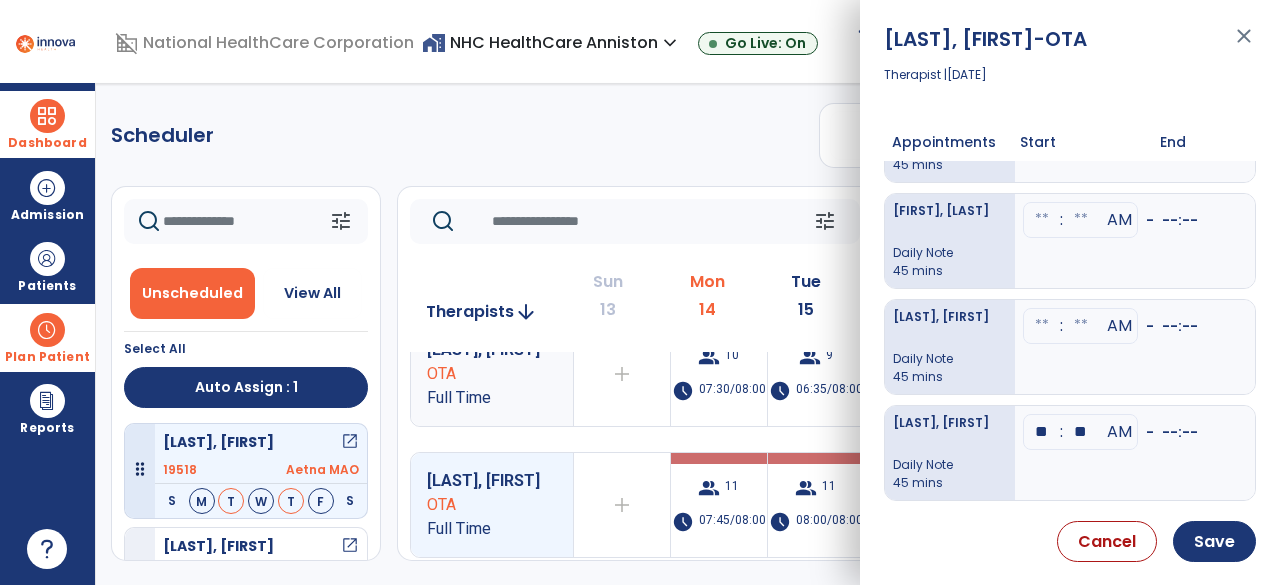 type on "**" 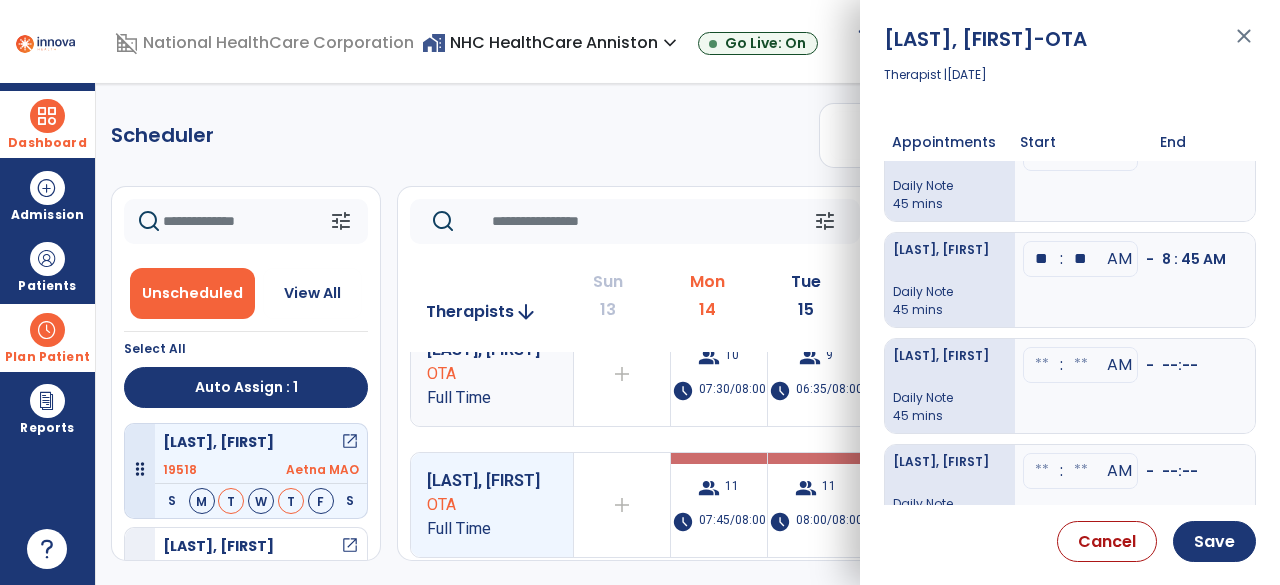 scroll, scrollTop: 690, scrollLeft: 0, axis: vertical 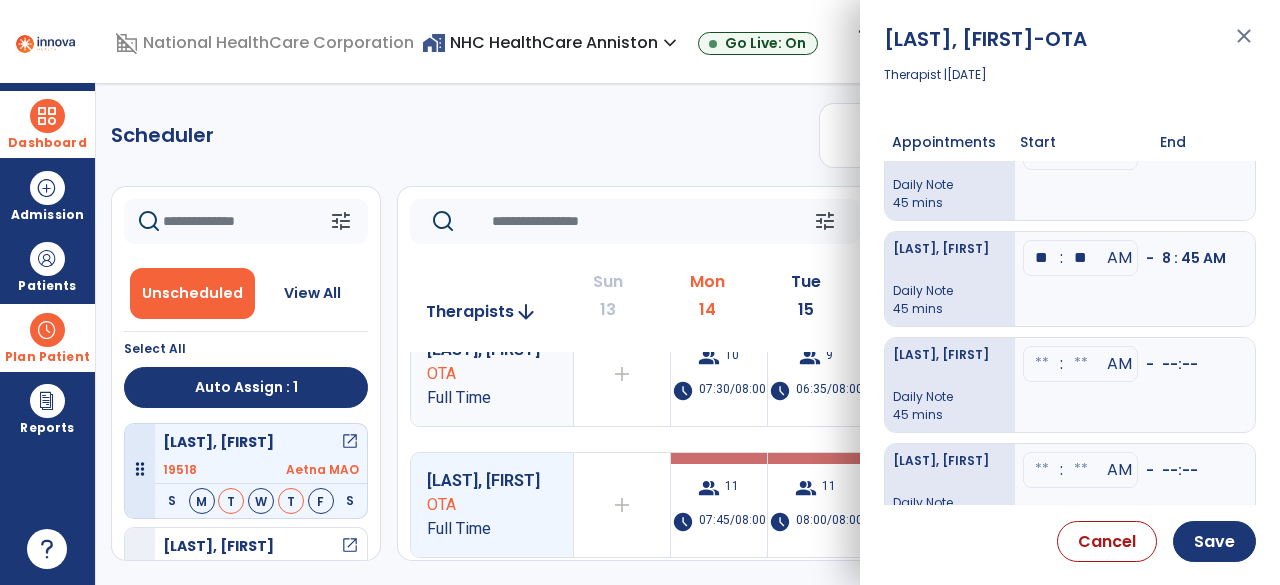 click at bounding box center [1042, -502] 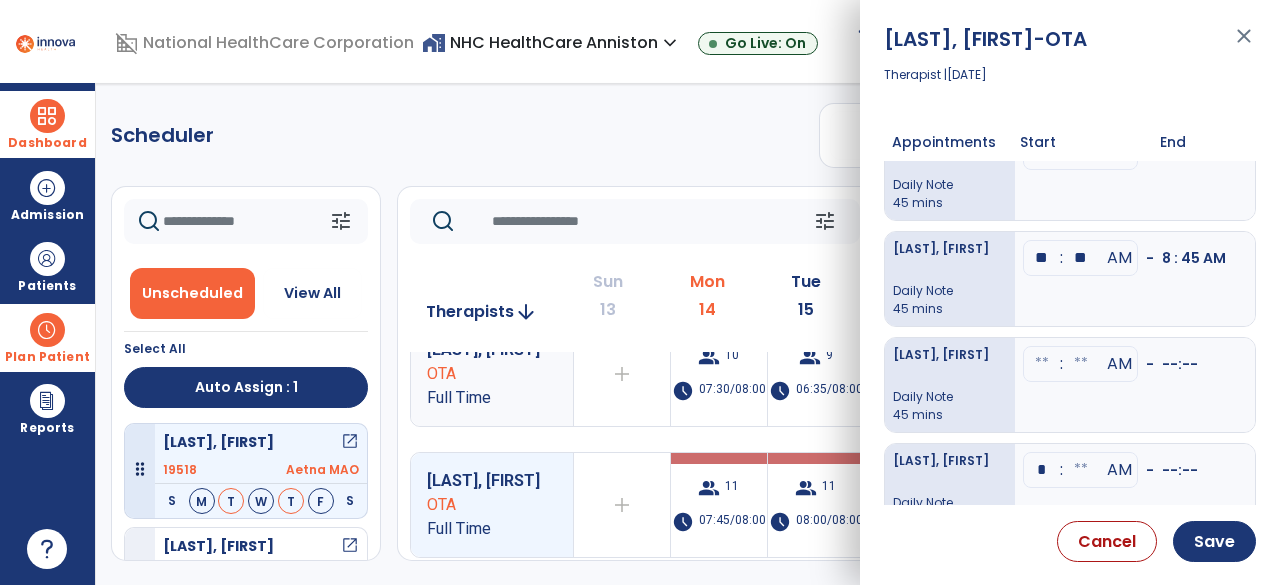 type on "**" 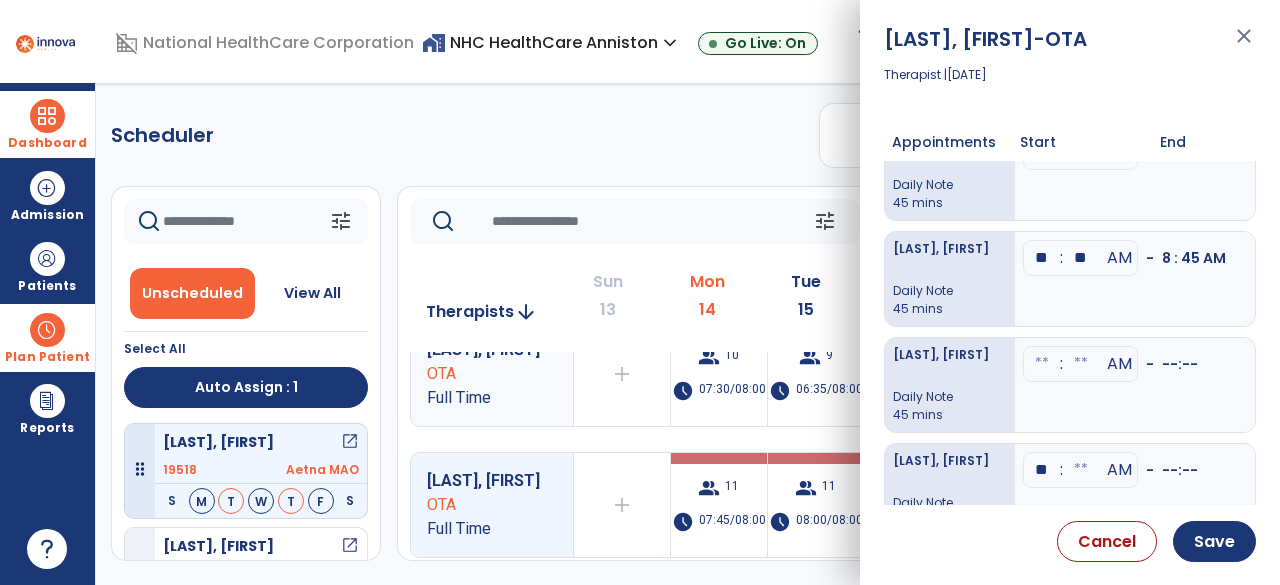 click at bounding box center [1081, -502] 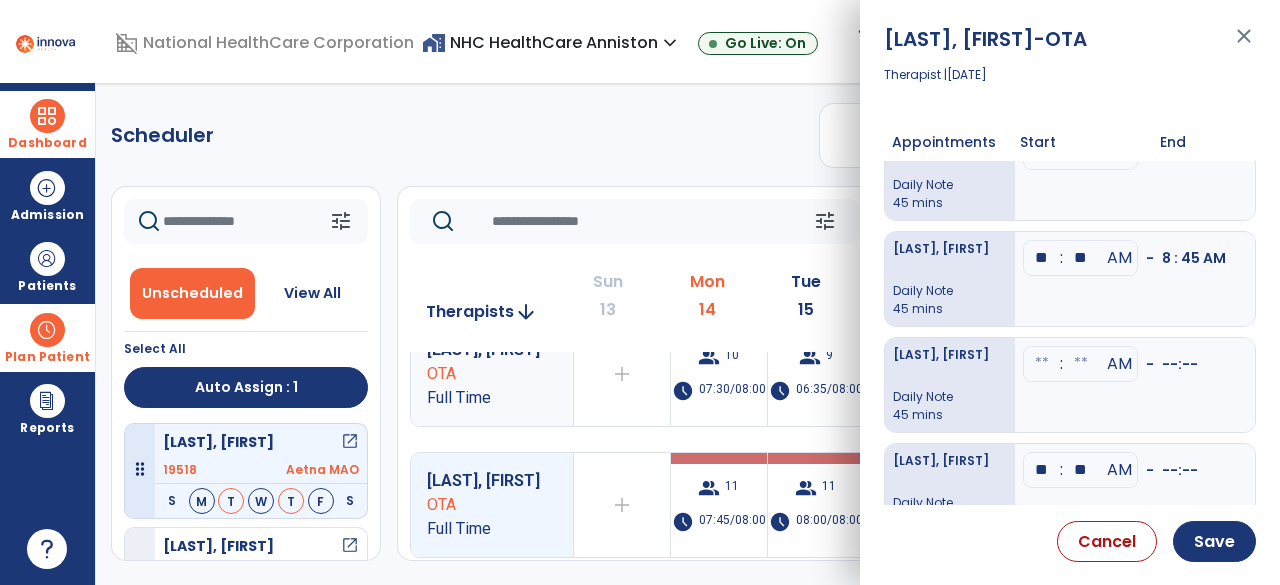 type on "**" 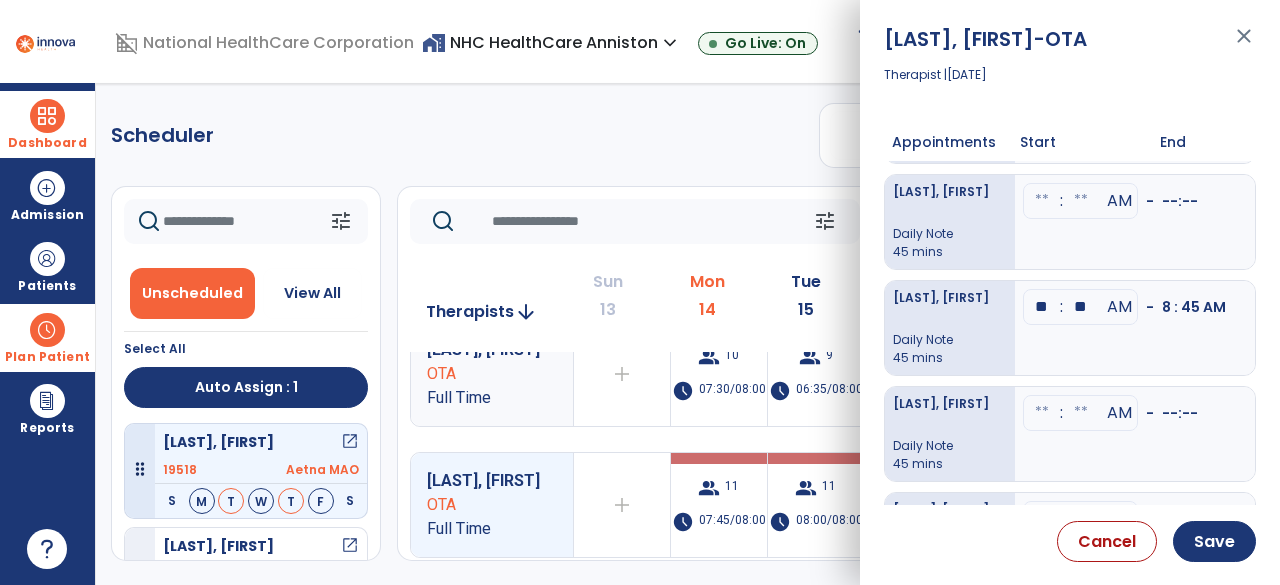 scroll, scrollTop: 640, scrollLeft: 0, axis: vertical 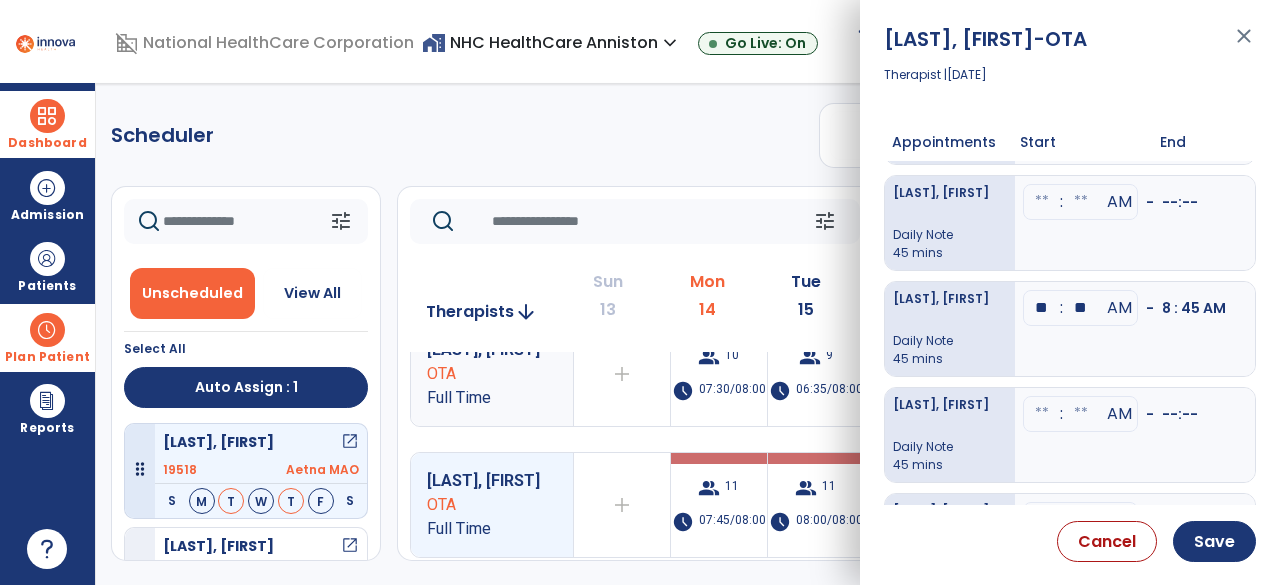 click at bounding box center [1042, -452] 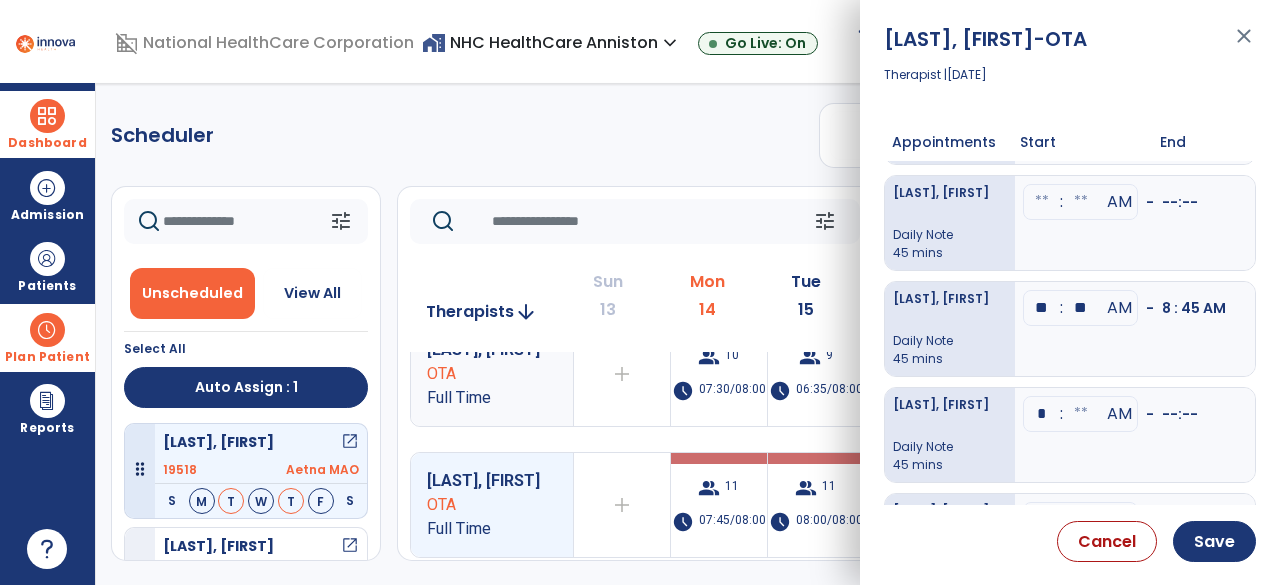 type on "**" 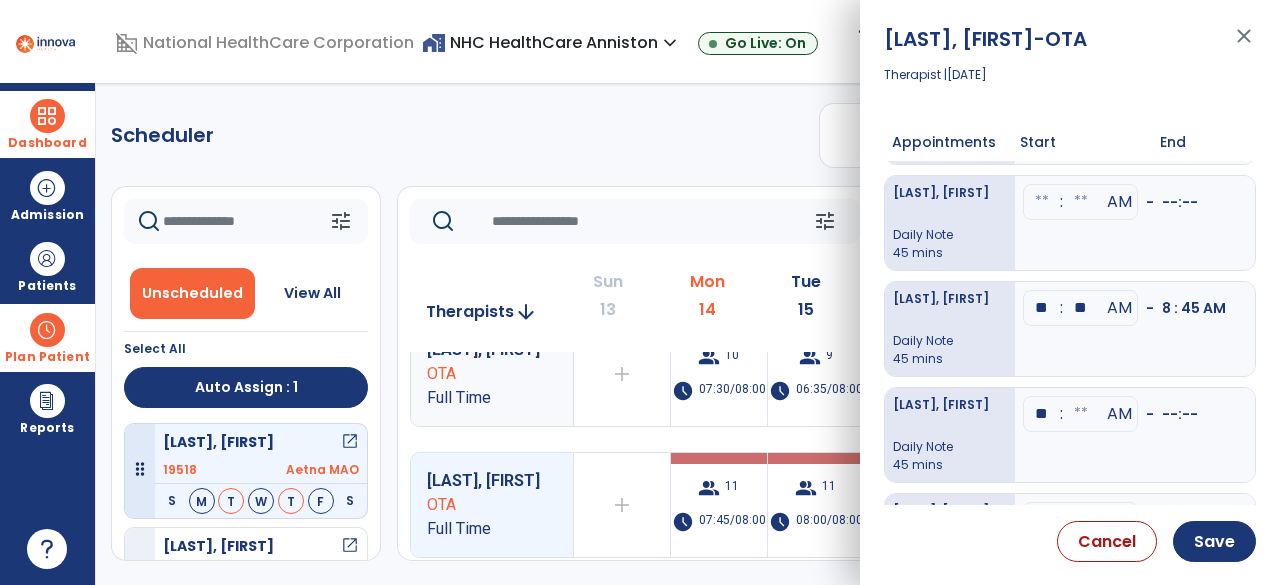 click at bounding box center [1081, -452] 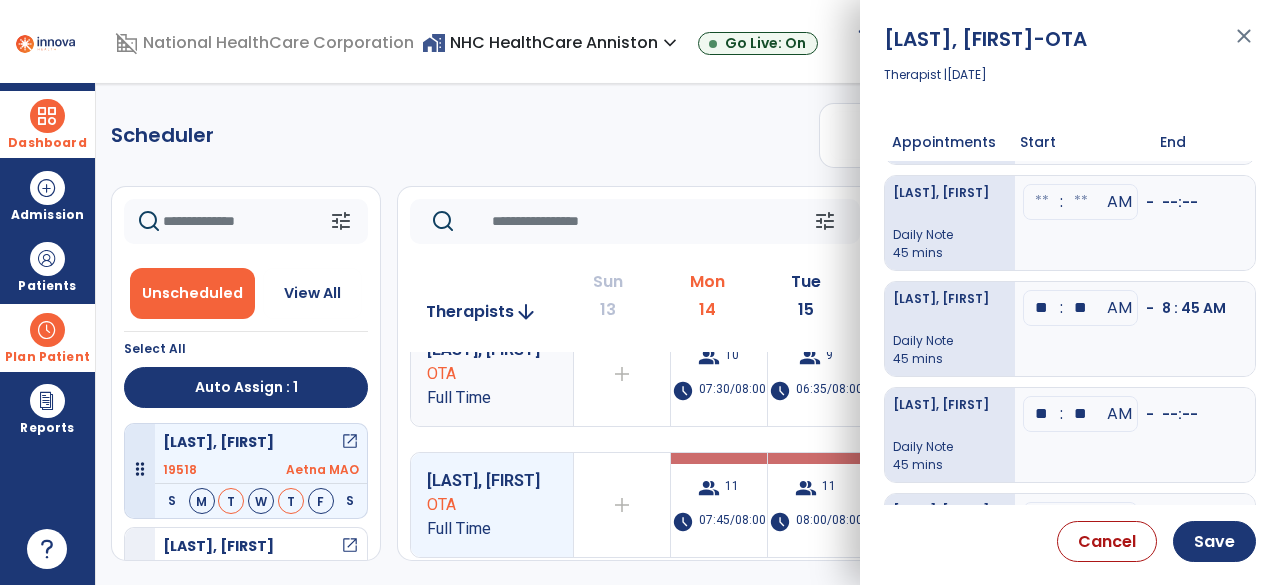 type on "**" 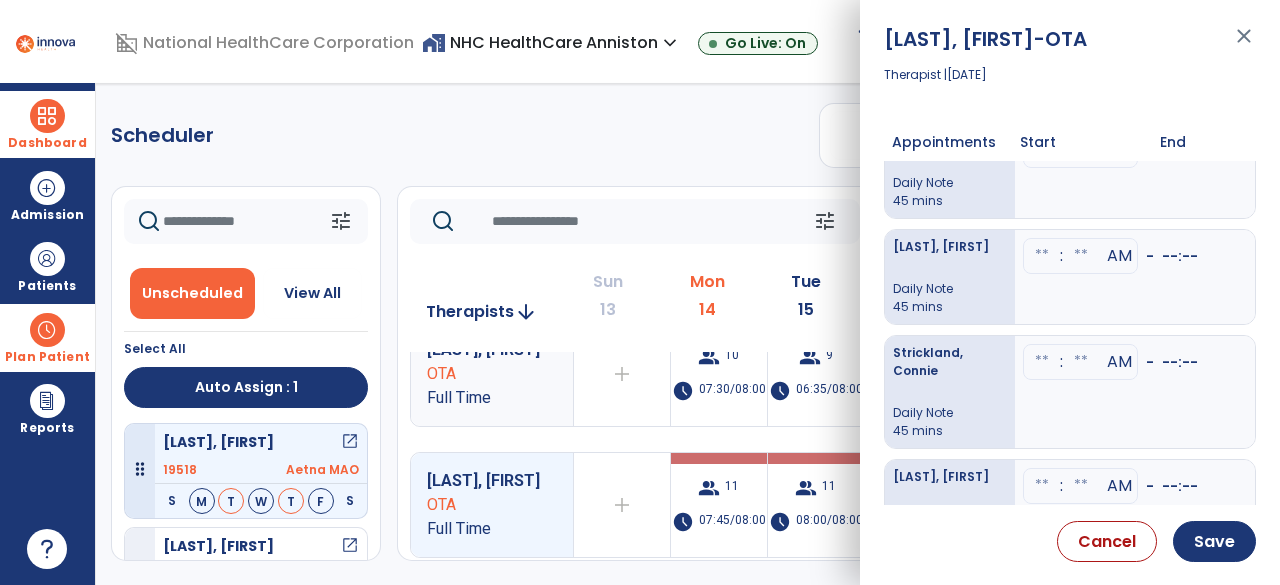 scroll, scrollTop: 0, scrollLeft: 0, axis: both 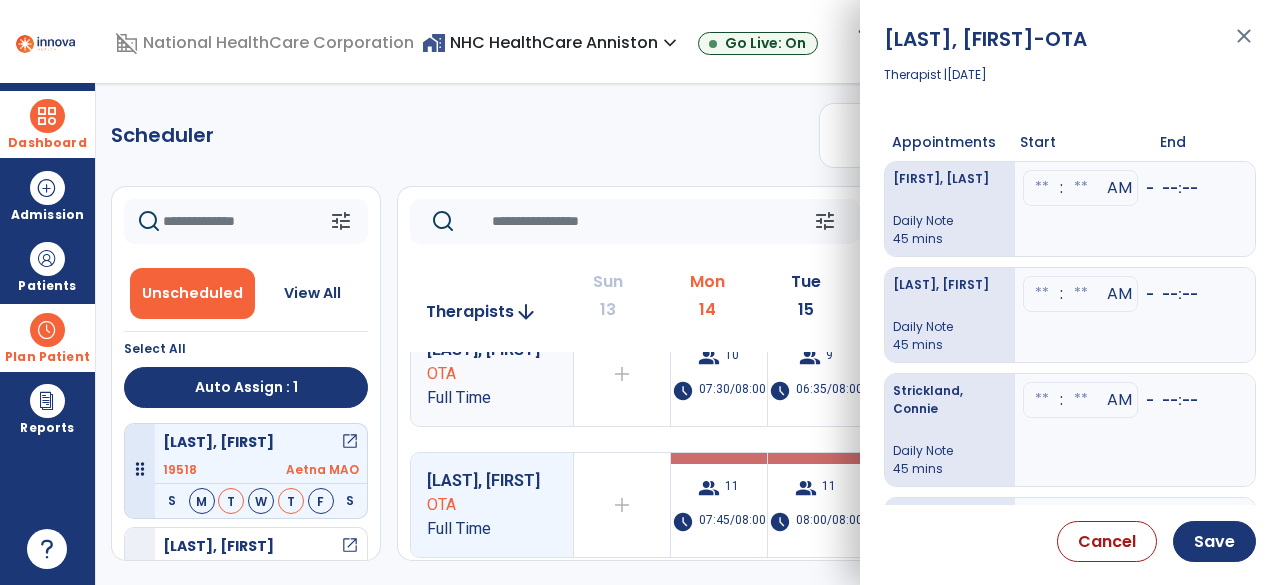 click at bounding box center [1042, 188] 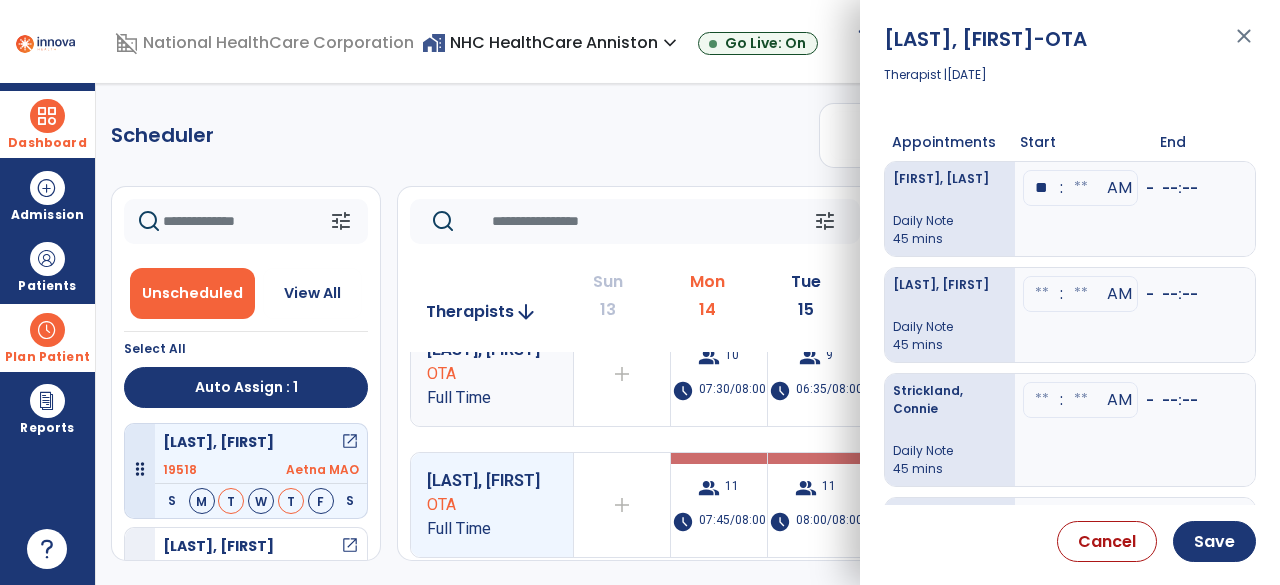 type on "**" 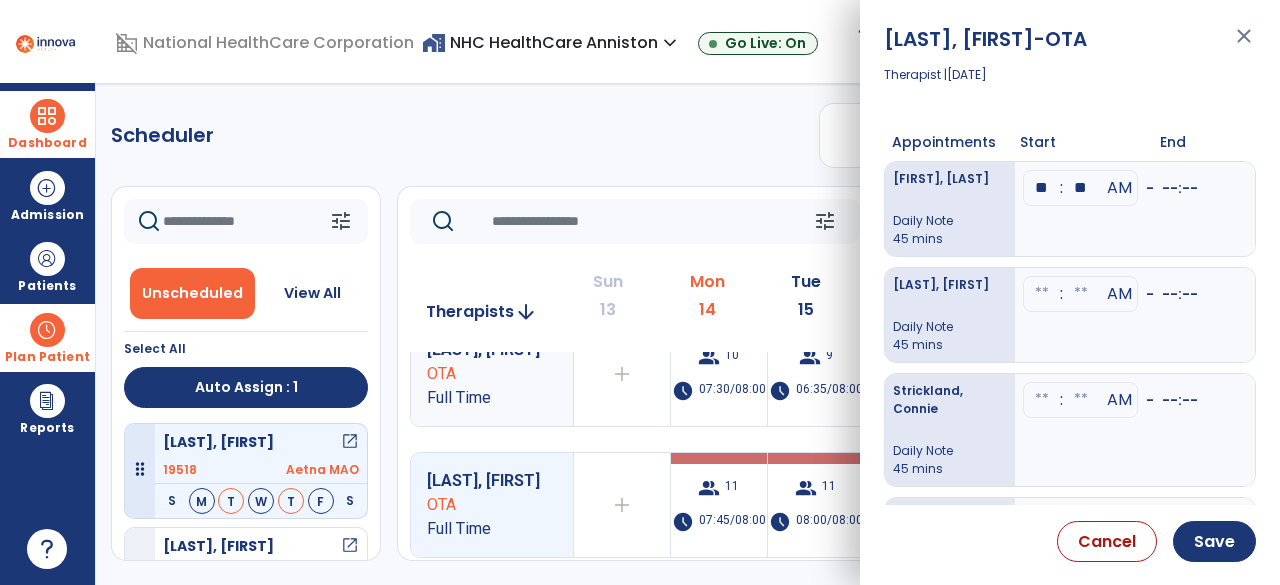type on "**" 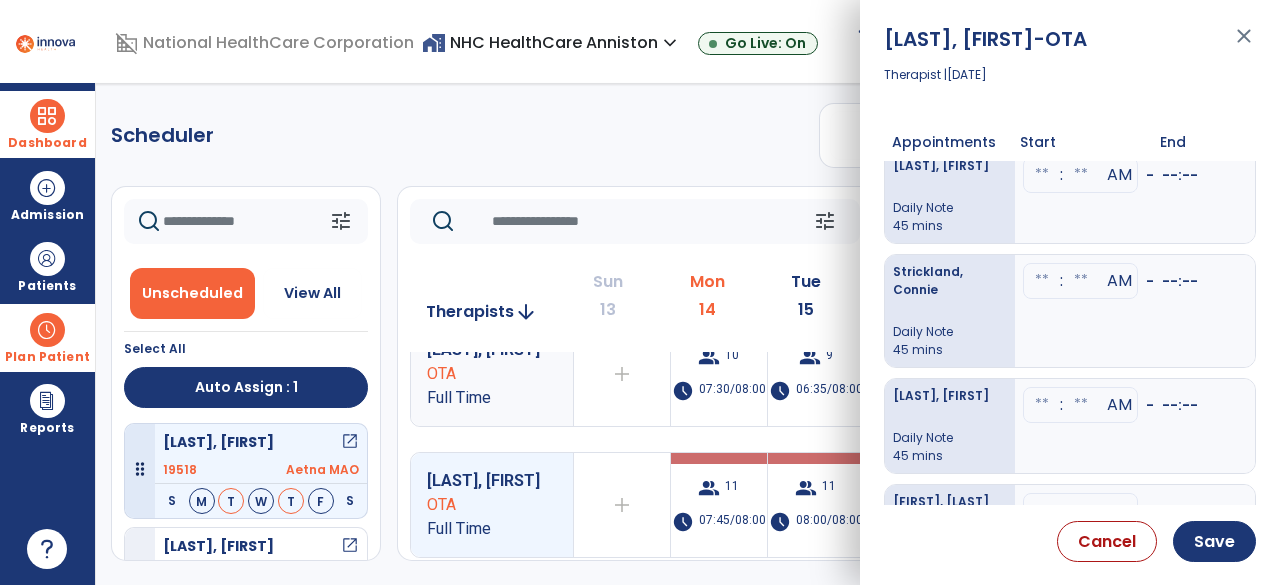 scroll, scrollTop: 104, scrollLeft: 0, axis: vertical 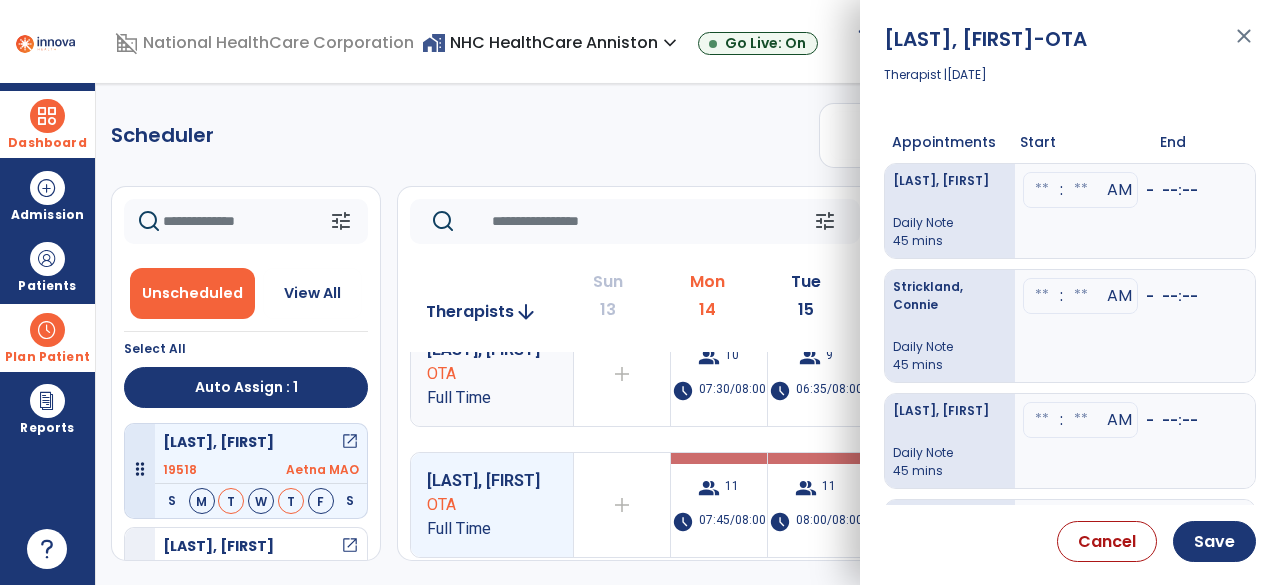 click at bounding box center [1042, 190] 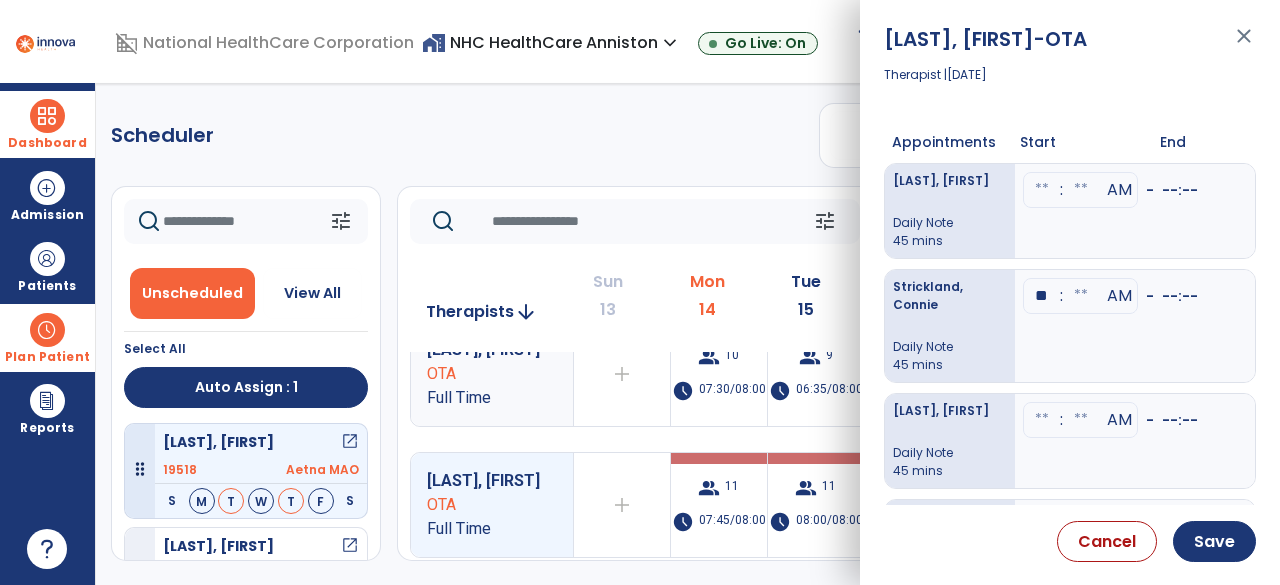 type on "**" 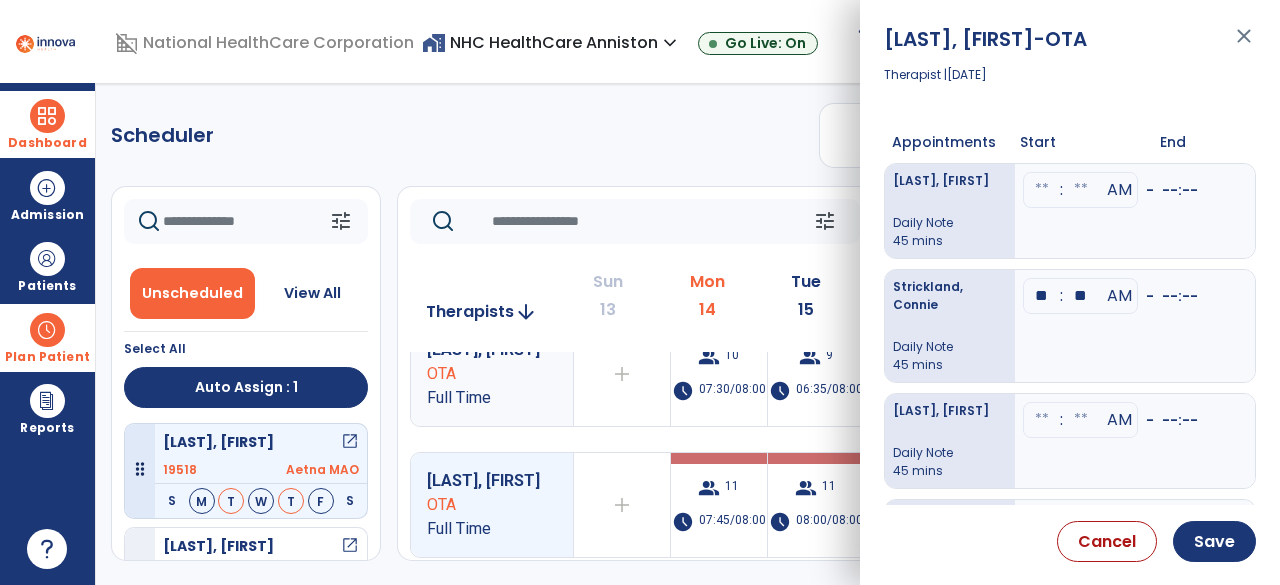 type on "**" 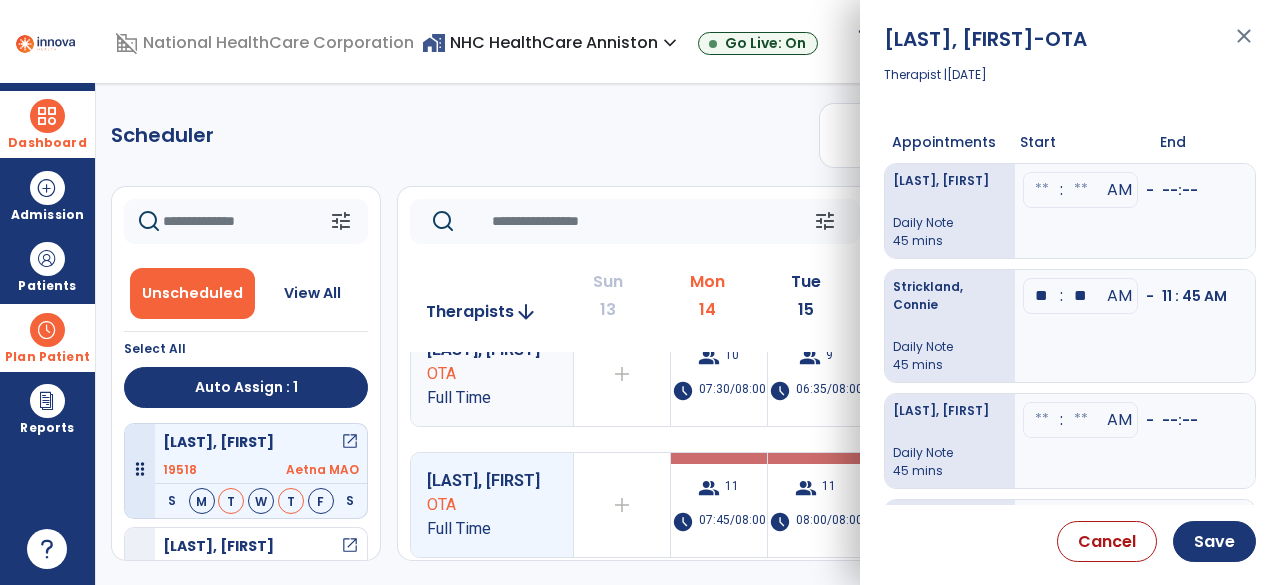 click on "45 mins" at bounding box center [950, 365] 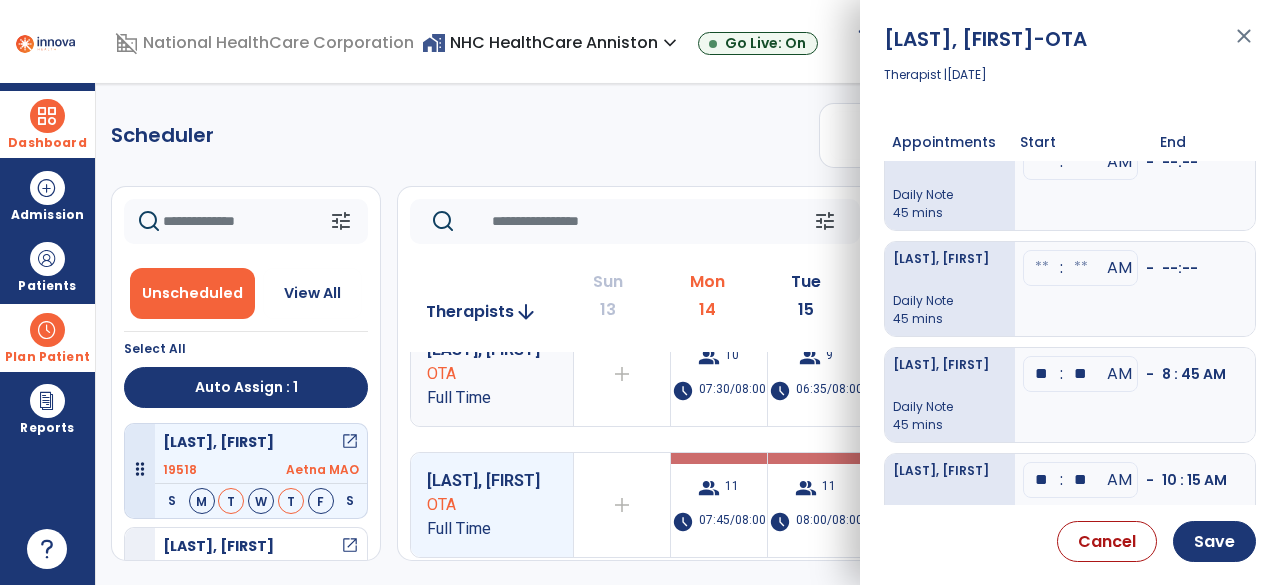 scroll, scrollTop: 472, scrollLeft: 0, axis: vertical 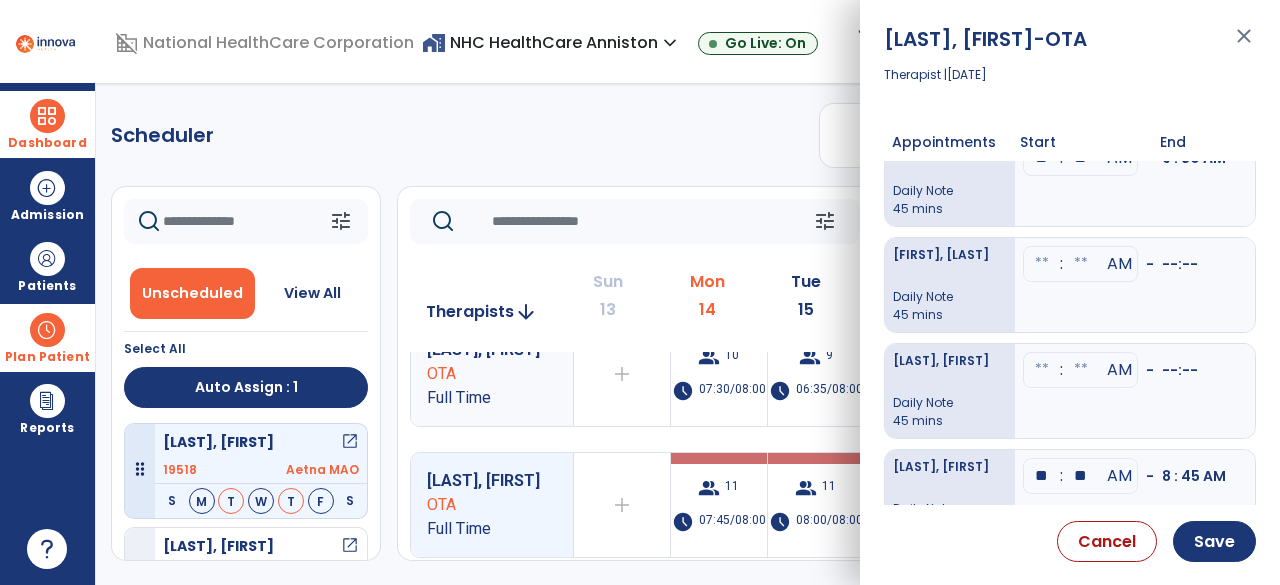 click at bounding box center (1042, -178) 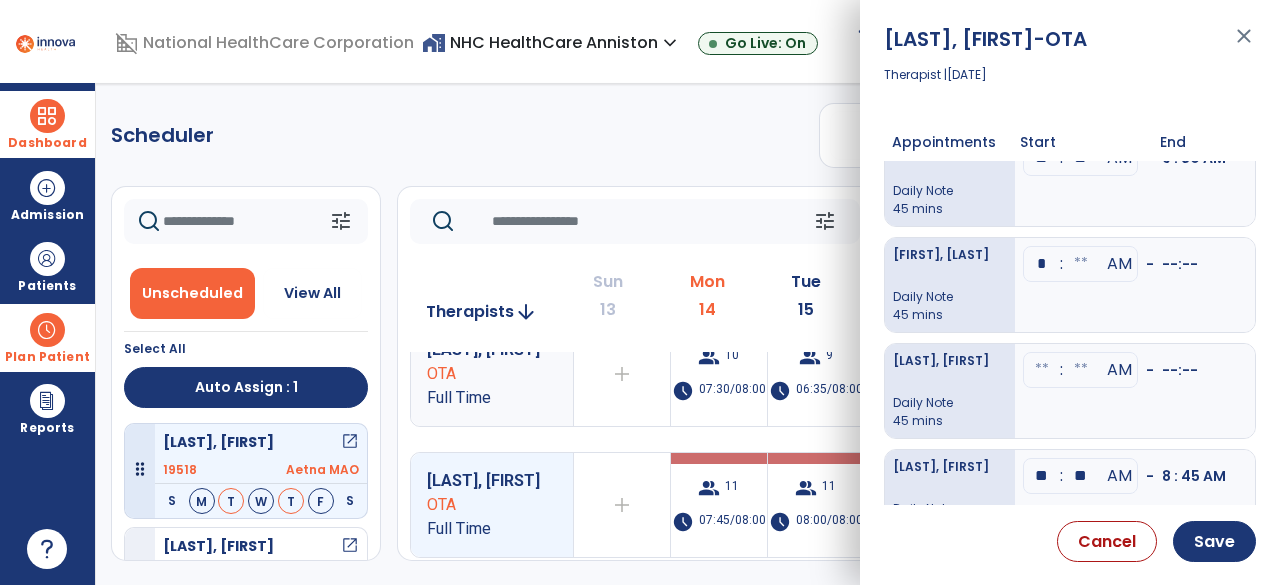 type on "**" 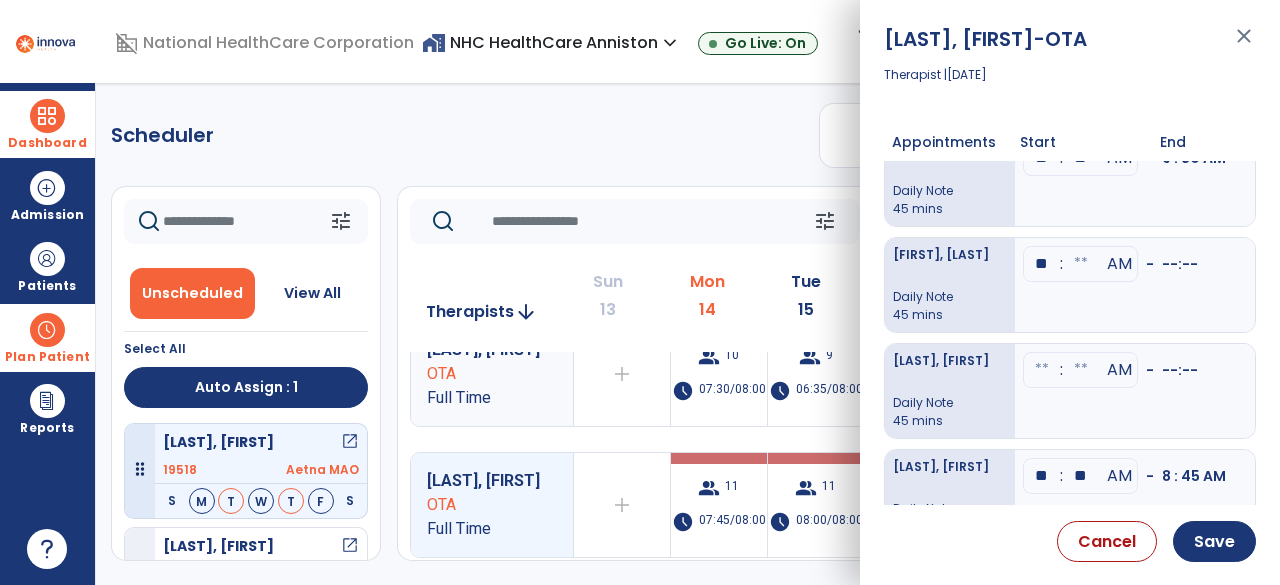 click at bounding box center [1081, -178] 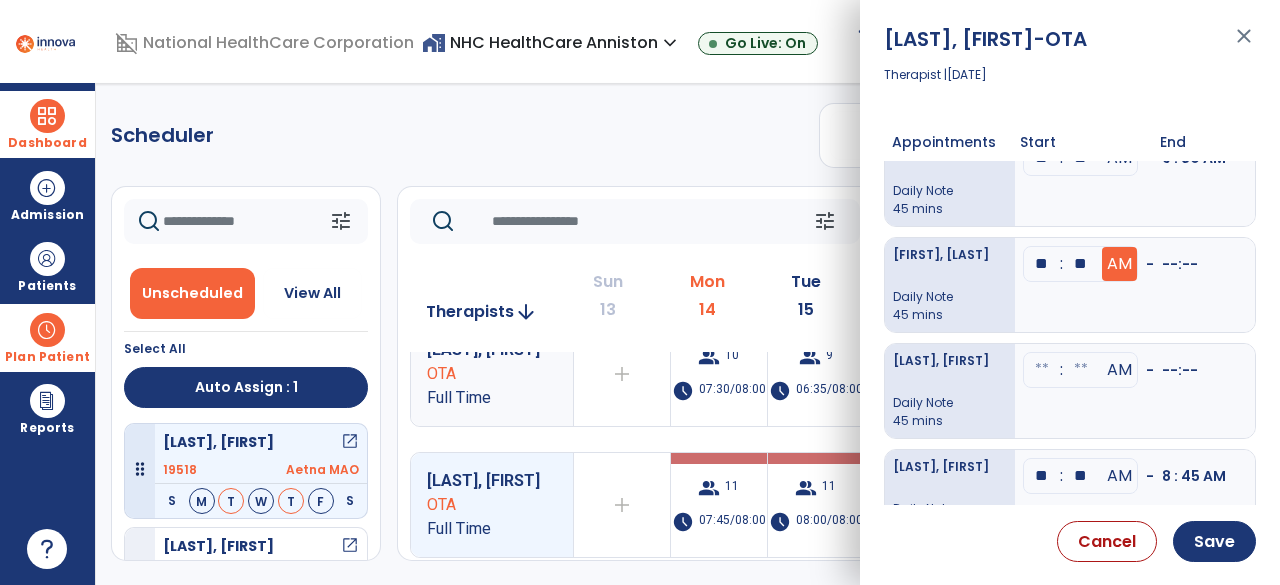 type on "**" 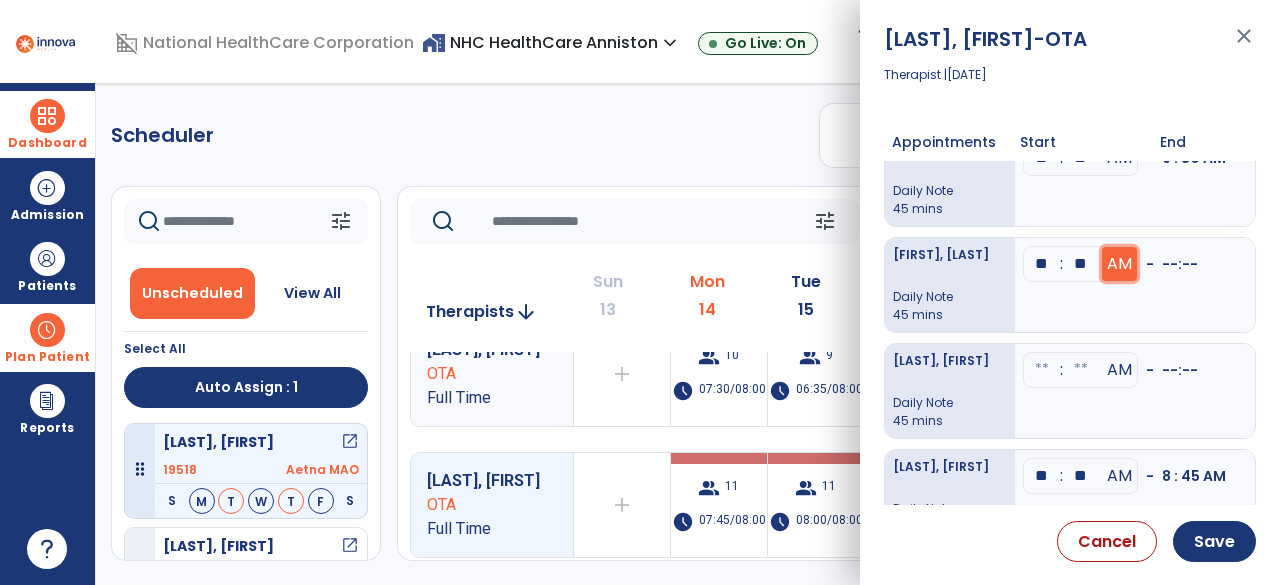 click on "AM" at bounding box center (1119, -284) 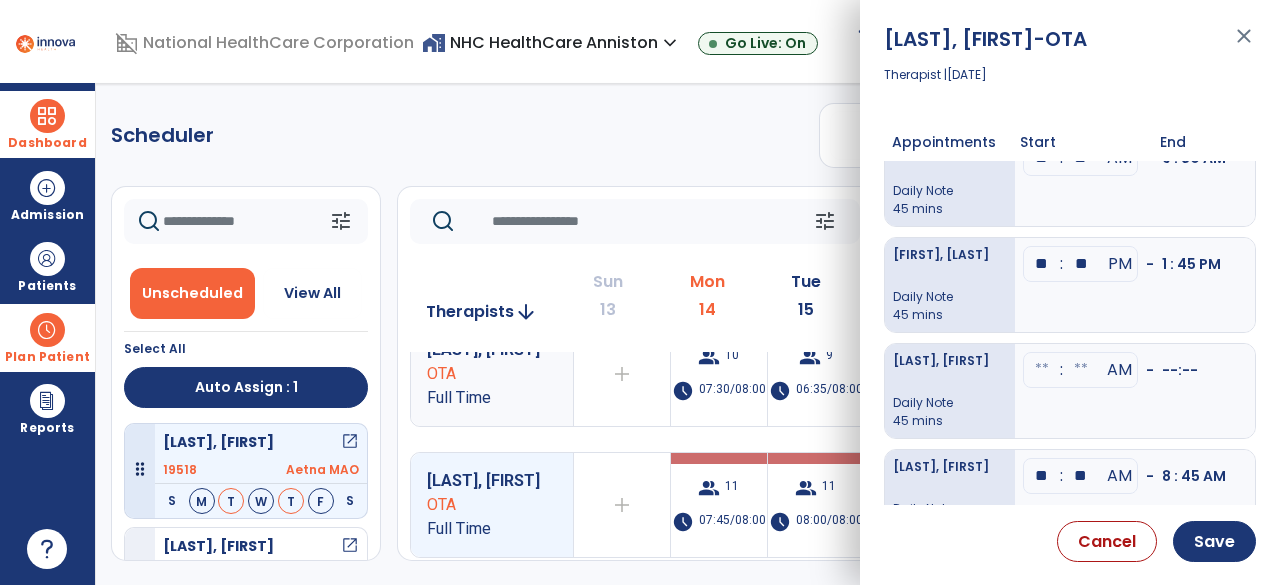 click on "Daily Note" at bounding box center [950, 297] 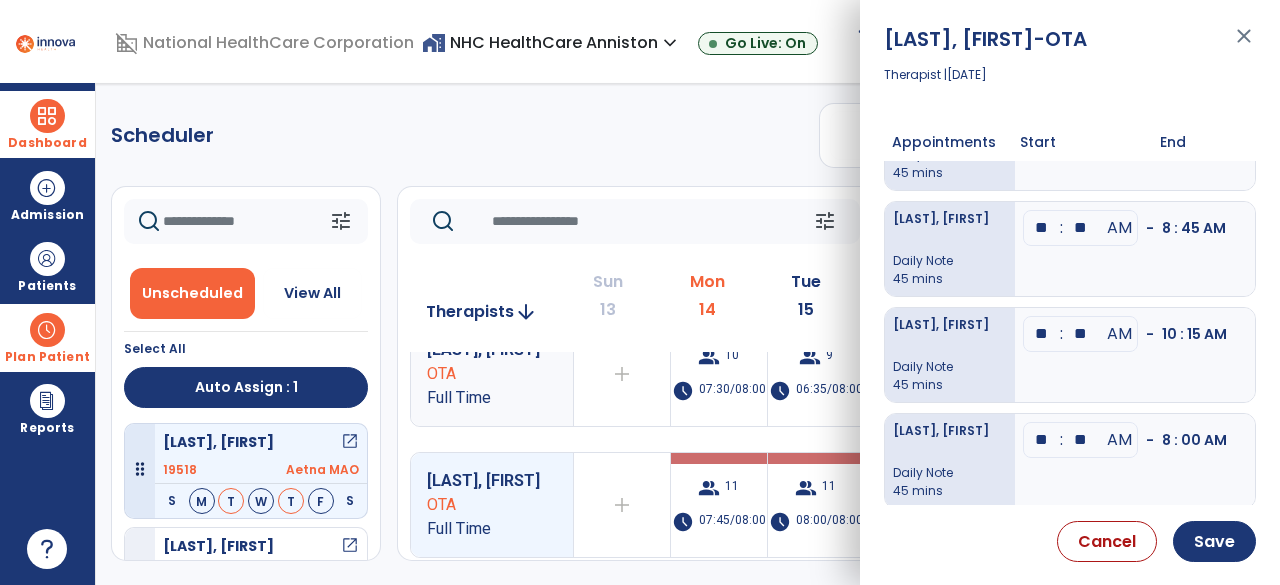 scroll, scrollTop: 850, scrollLeft: 0, axis: vertical 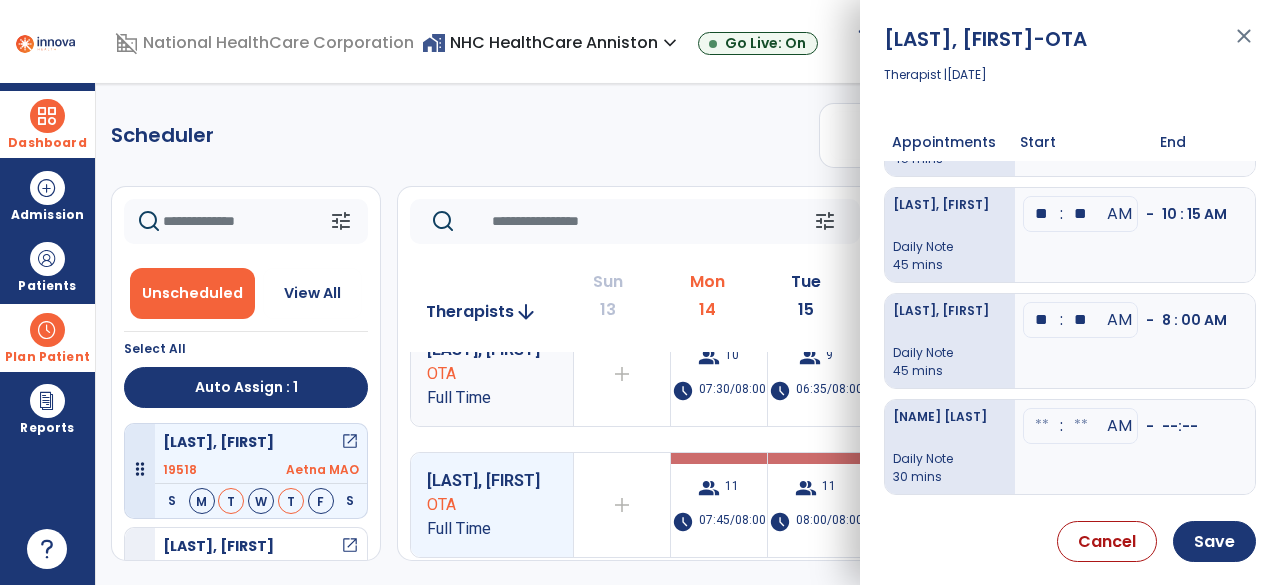 click at bounding box center (1042, -546) 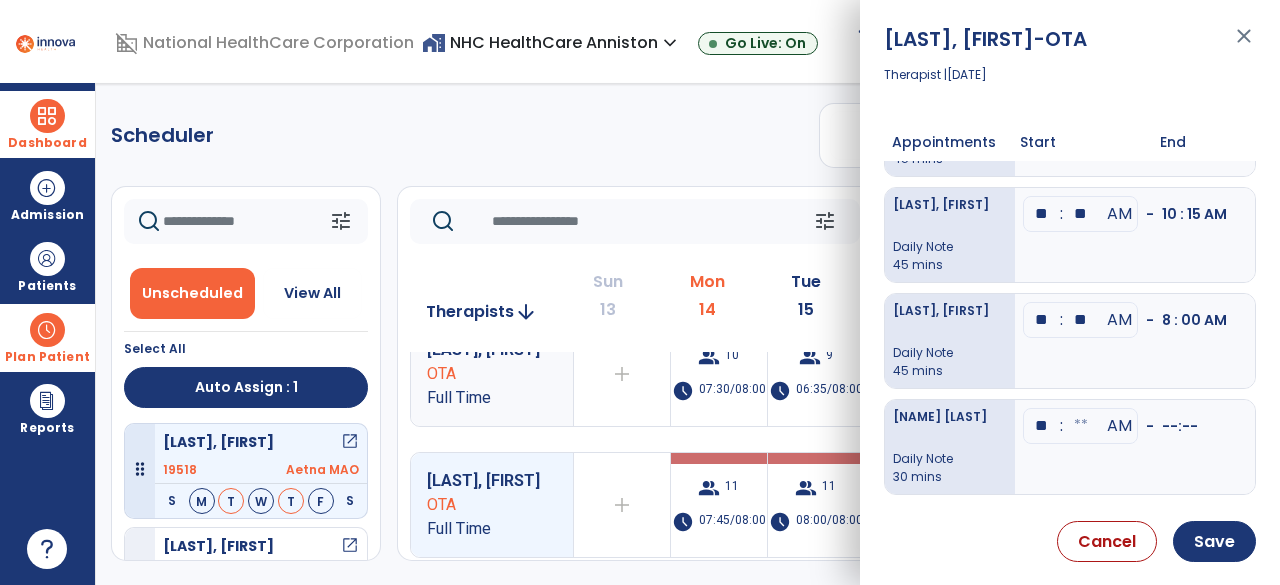 type on "**" 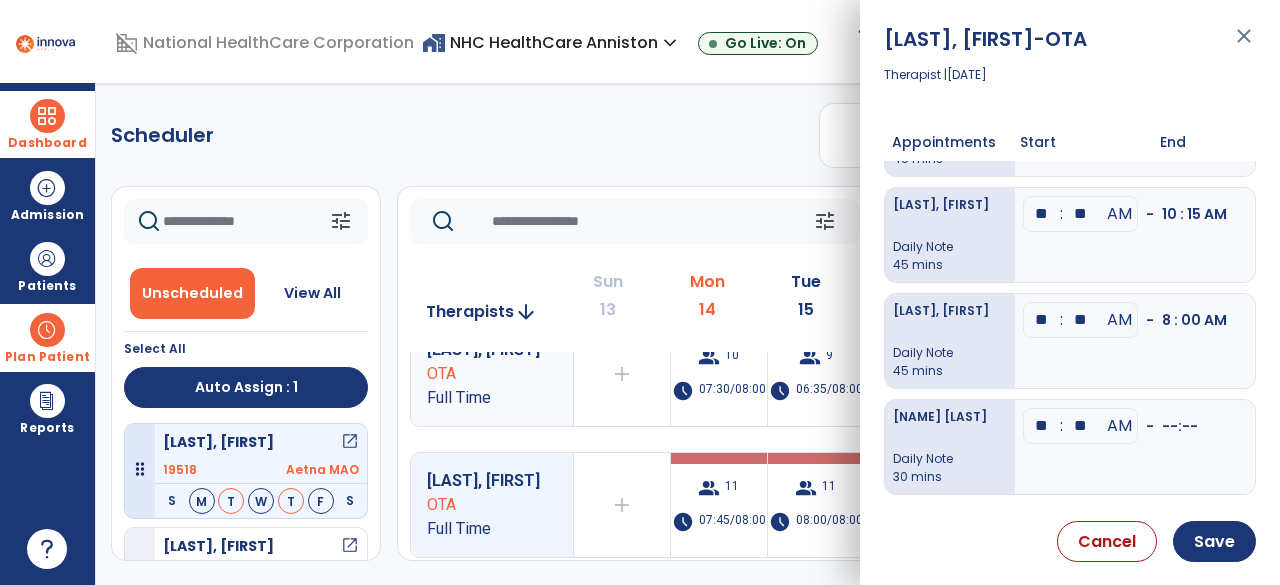 type on "**" 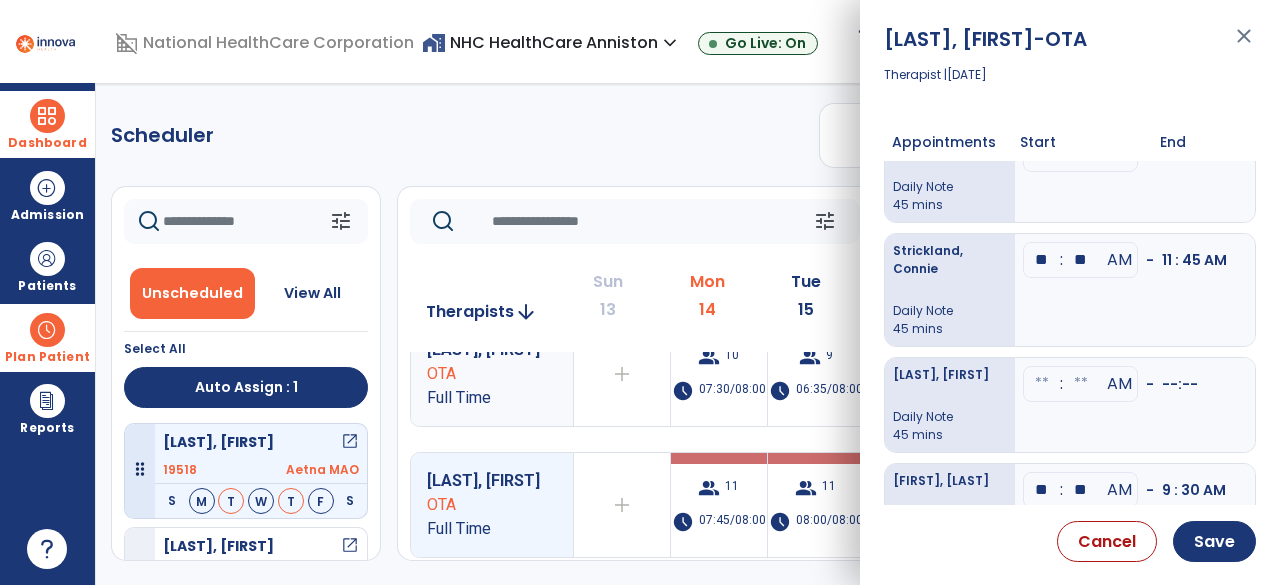scroll, scrollTop: 110, scrollLeft: 0, axis: vertical 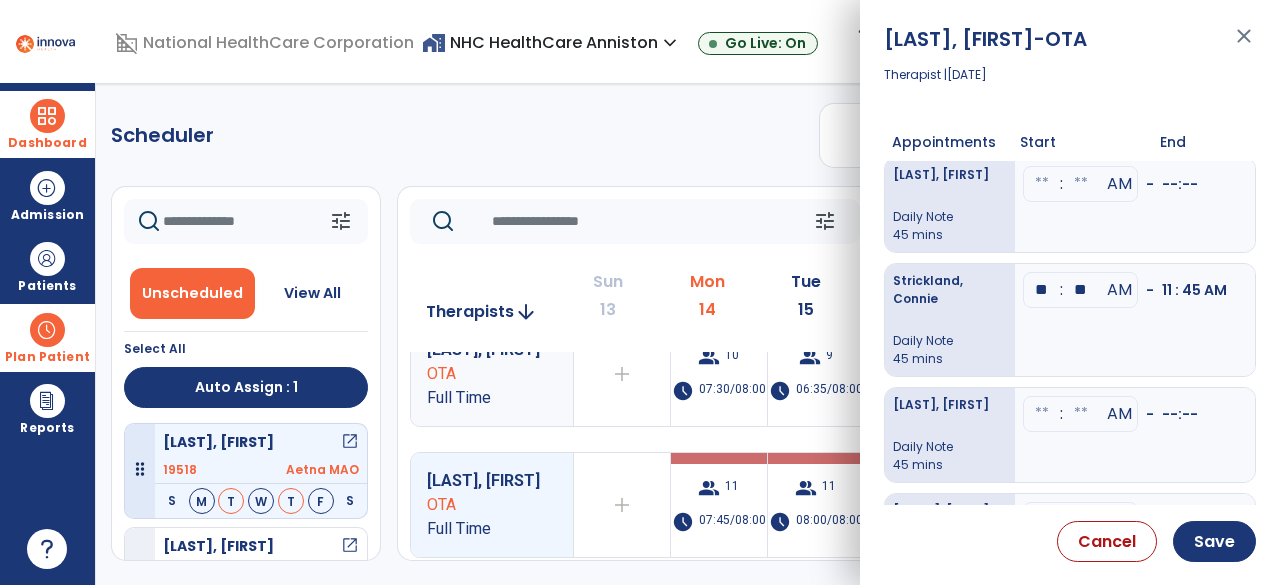 click at bounding box center (1042, 184) 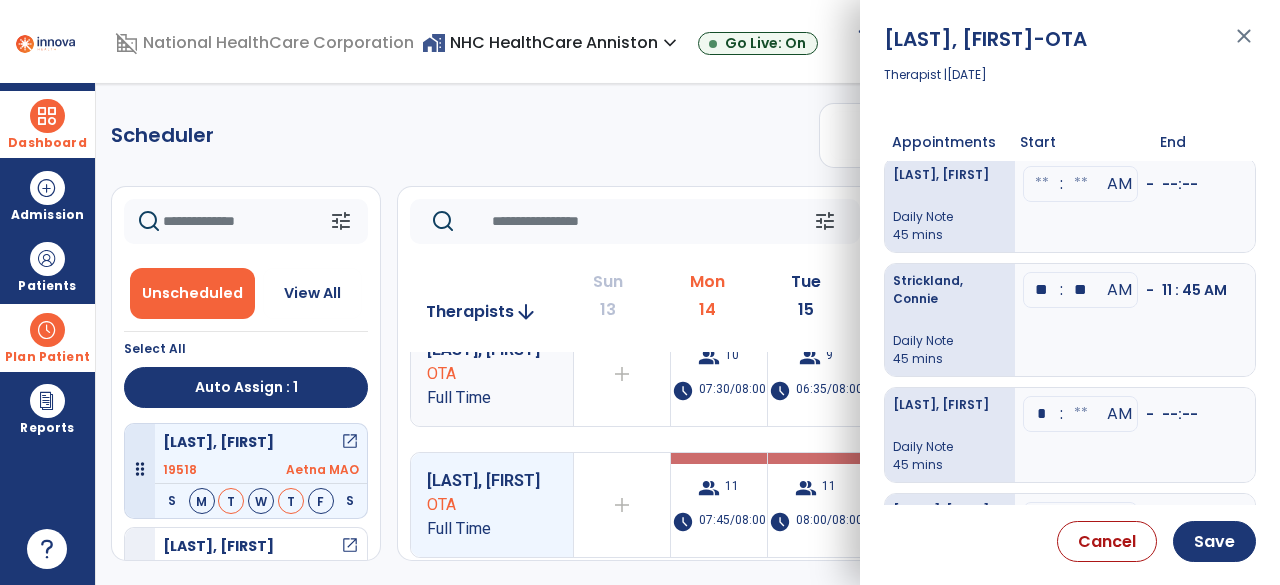 type on "**" 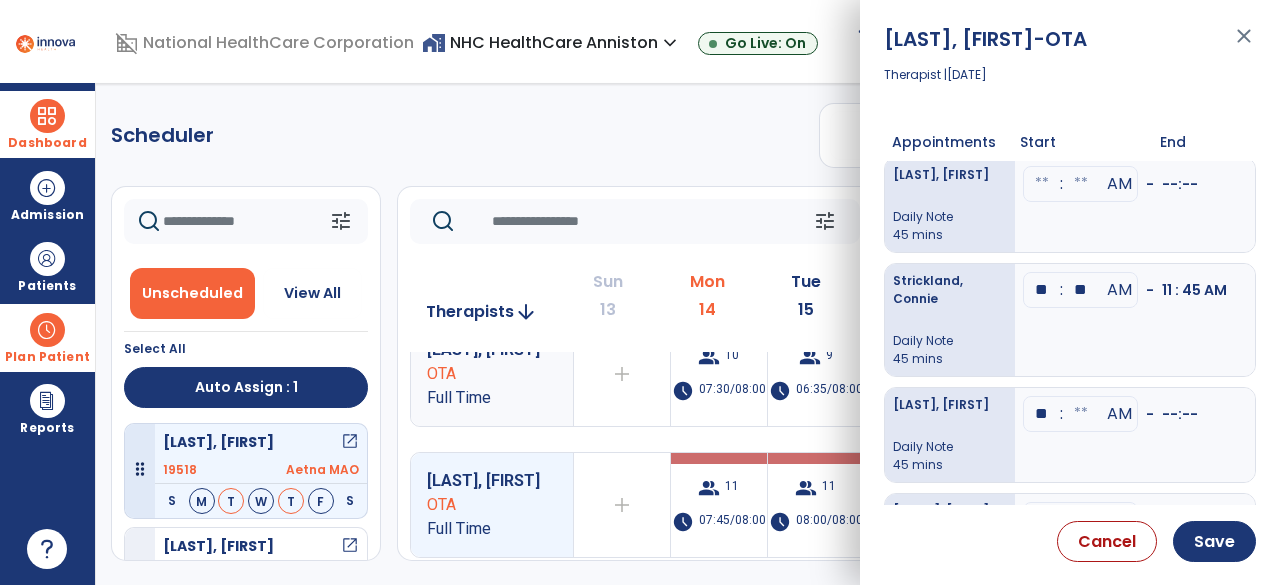 click at bounding box center (1081, 78) 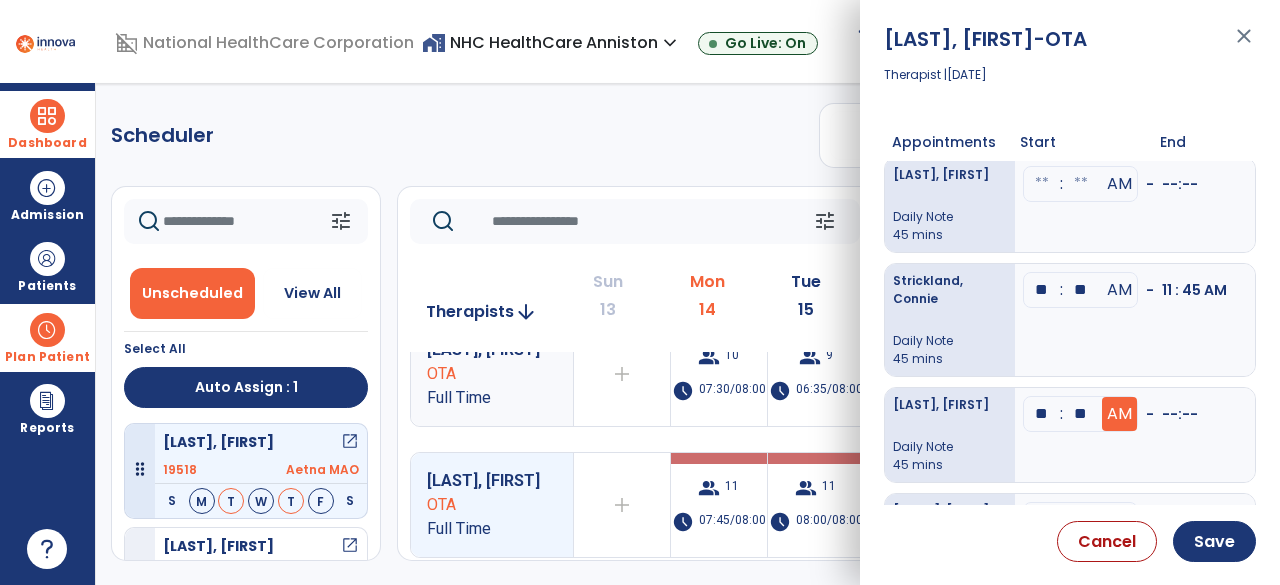 type on "**" 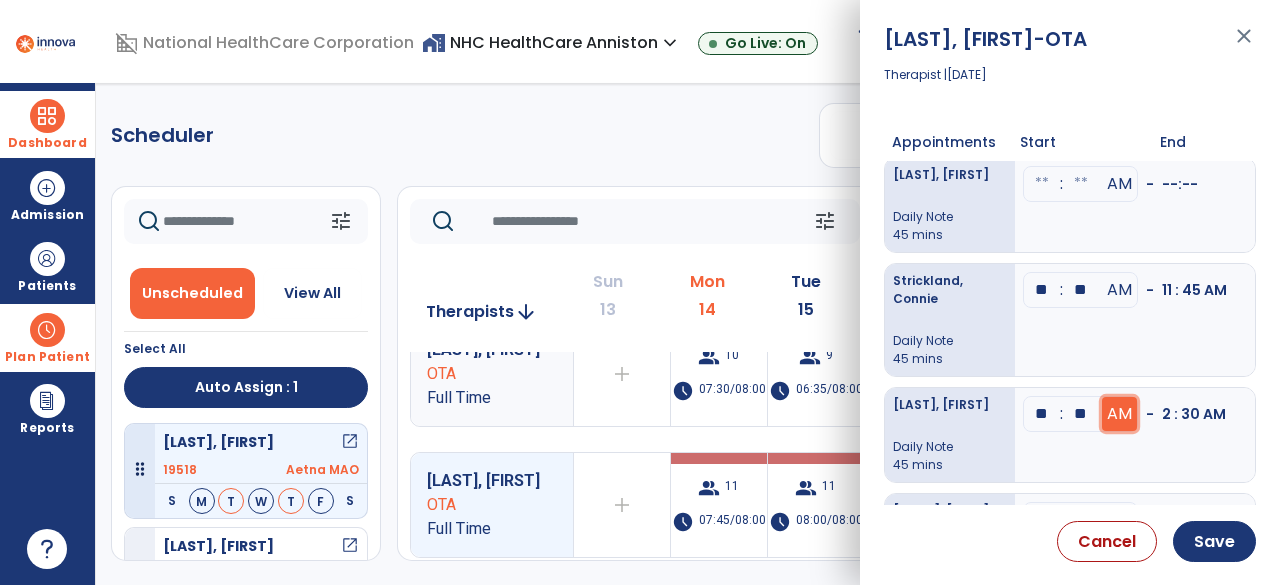 click on "AM" at bounding box center (1119, 78) 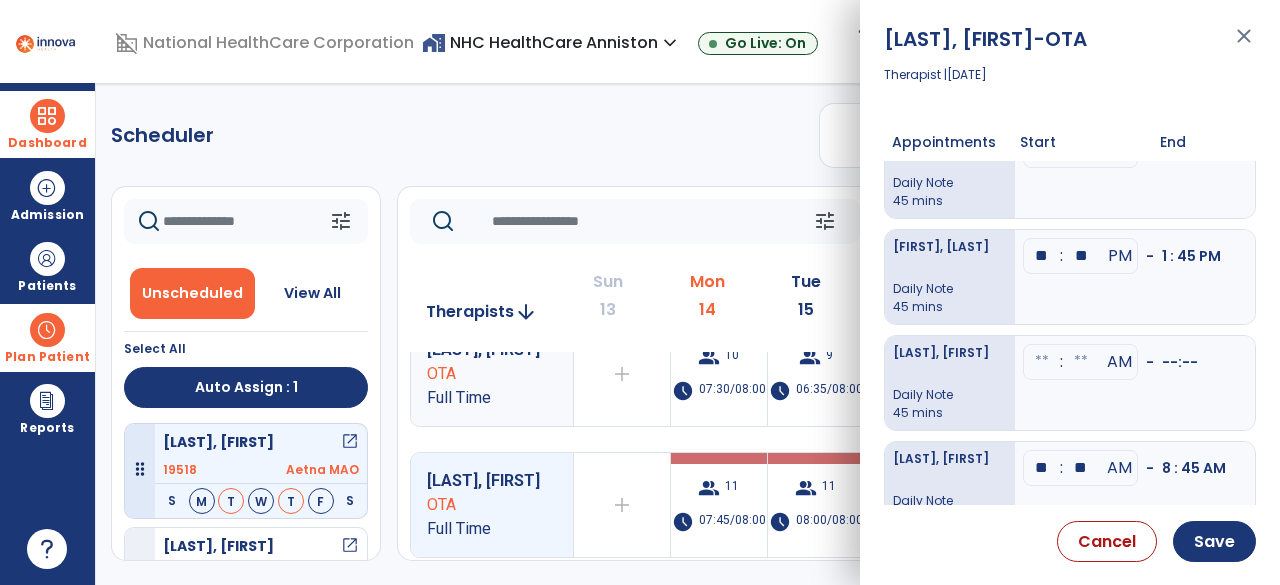 scroll, scrollTop: 479, scrollLeft: 0, axis: vertical 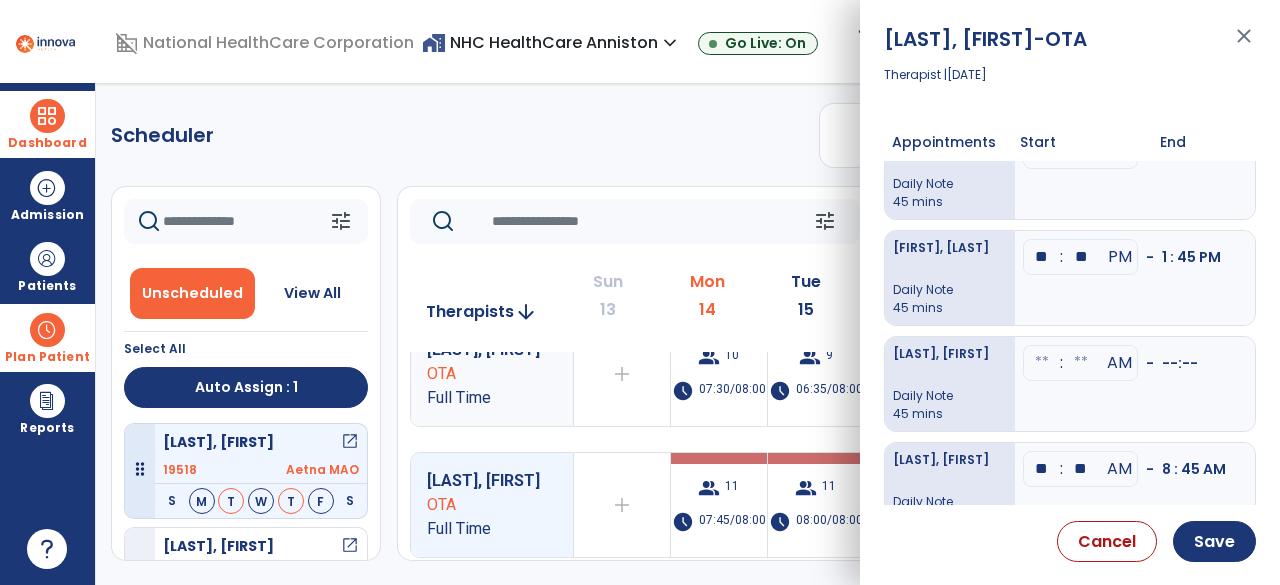 click at bounding box center (1042, -185) 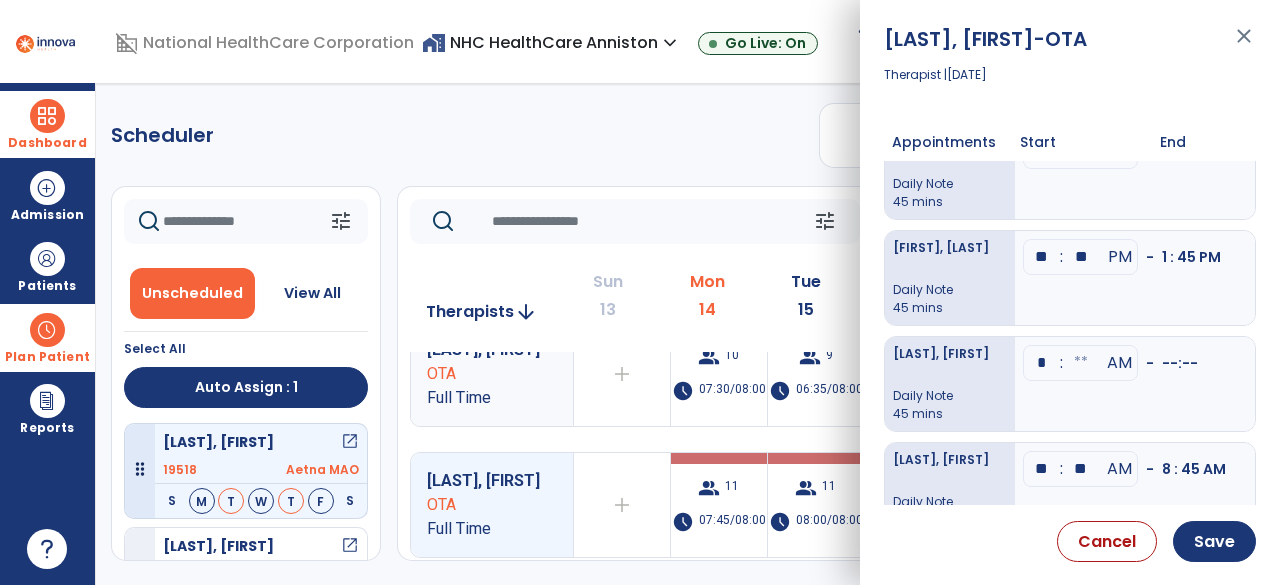 type on "**" 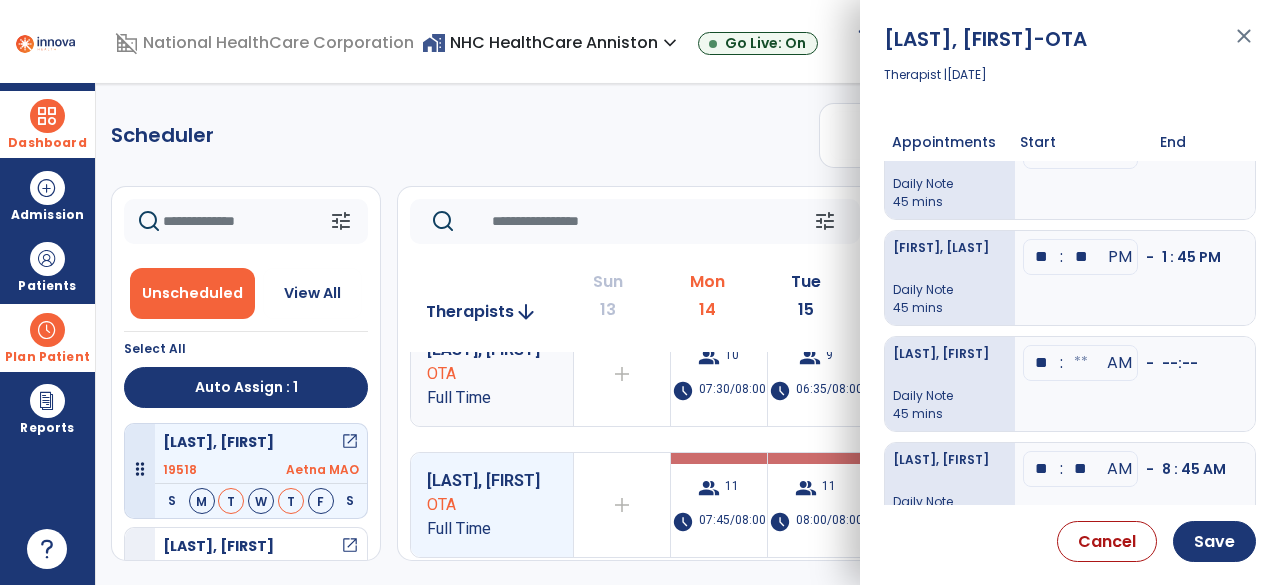 click at bounding box center [1081, -291] 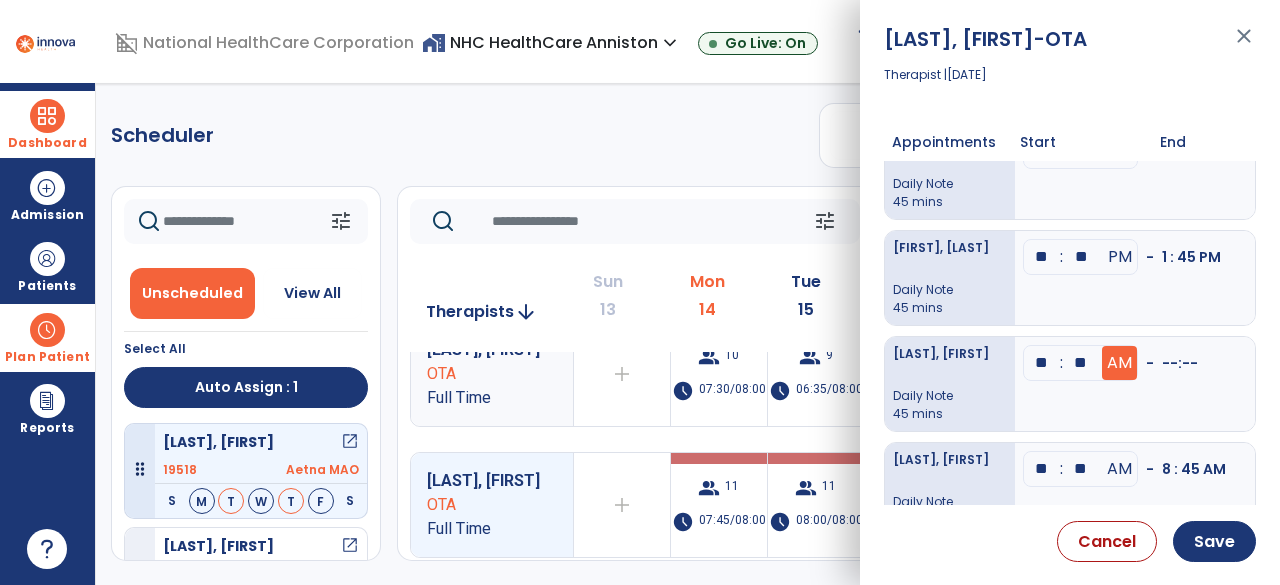 type on "**" 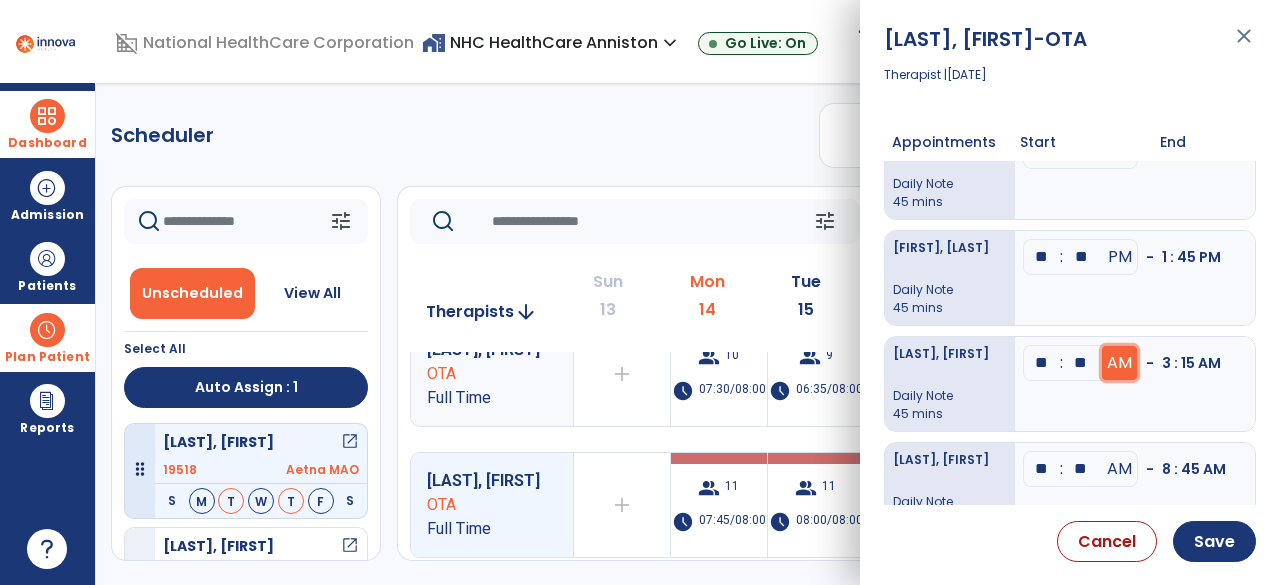click on "AM" at bounding box center (1119, -291) 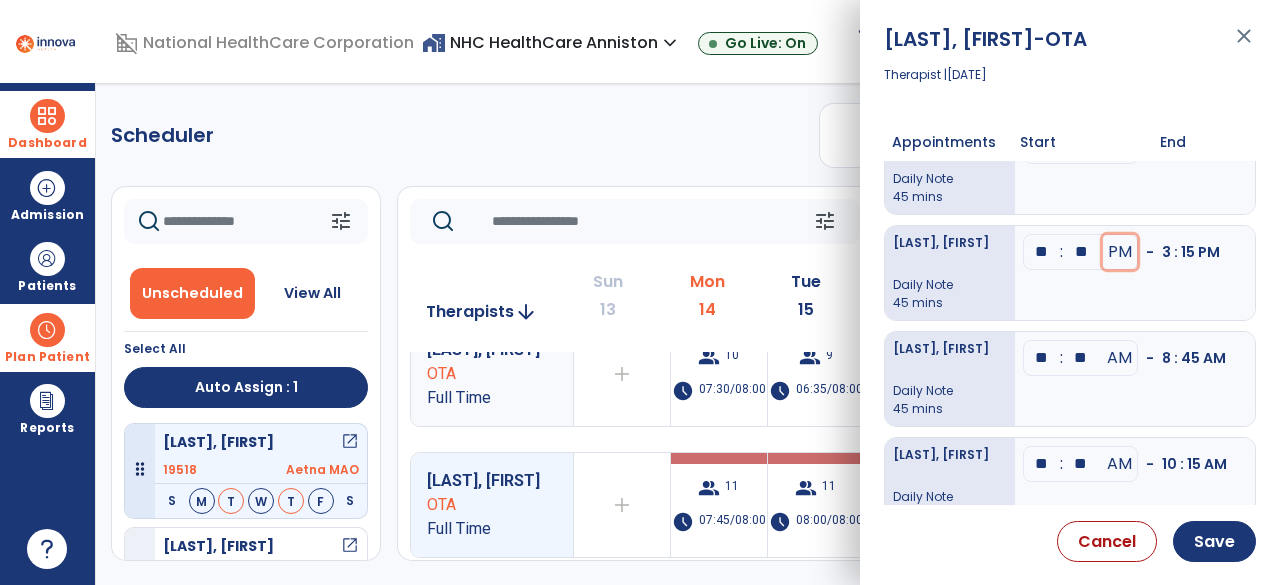 scroll, scrollTop: 850, scrollLeft: 0, axis: vertical 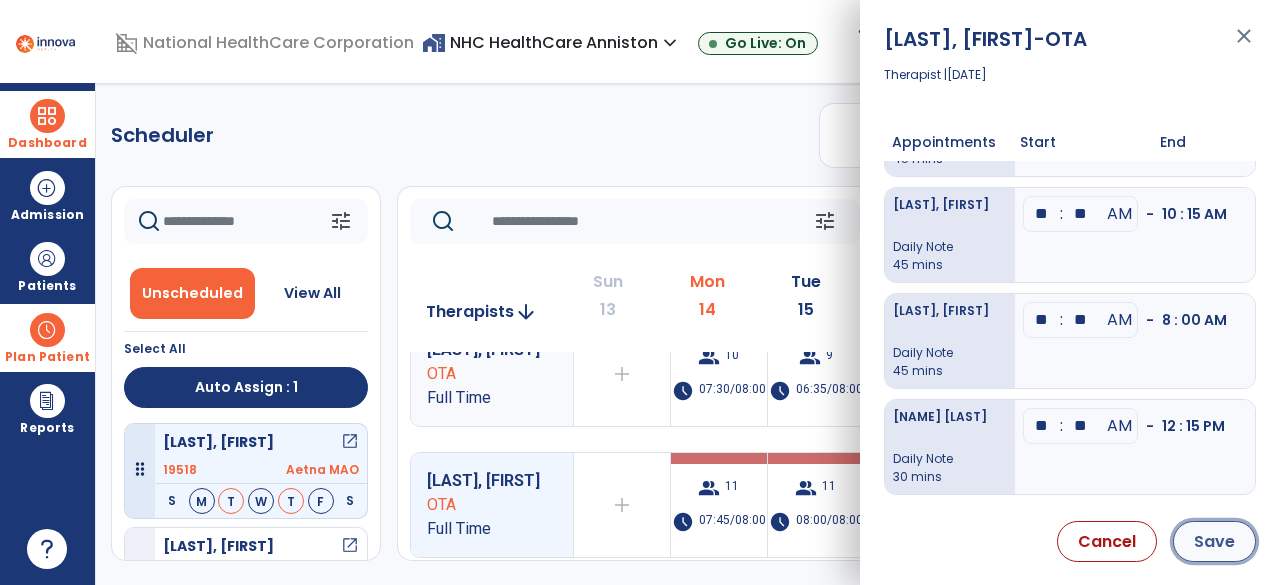 click on "Save" at bounding box center [1214, 541] 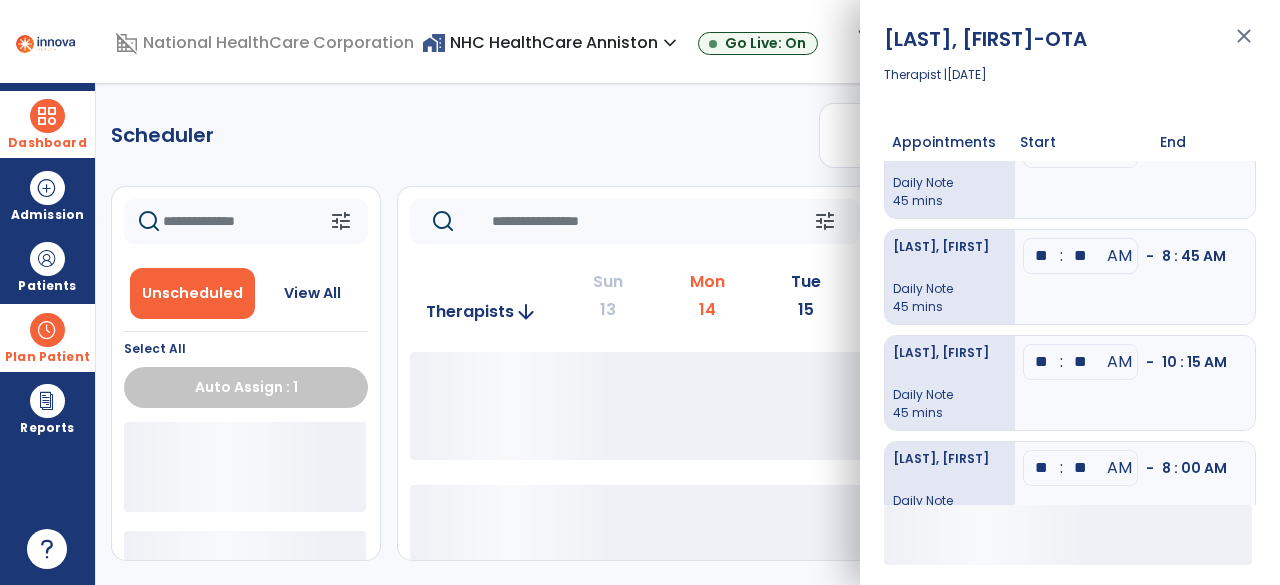 scroll, scrollTop: 850, scrollLeft: 0, axis: vertical 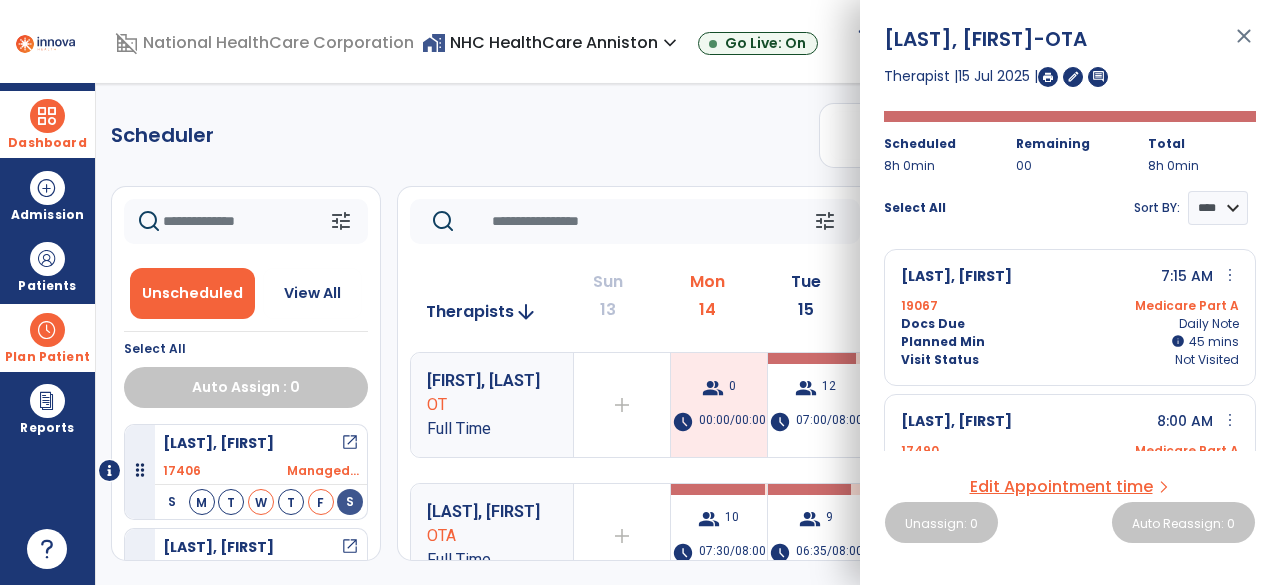click at bounding box center [47, 116] 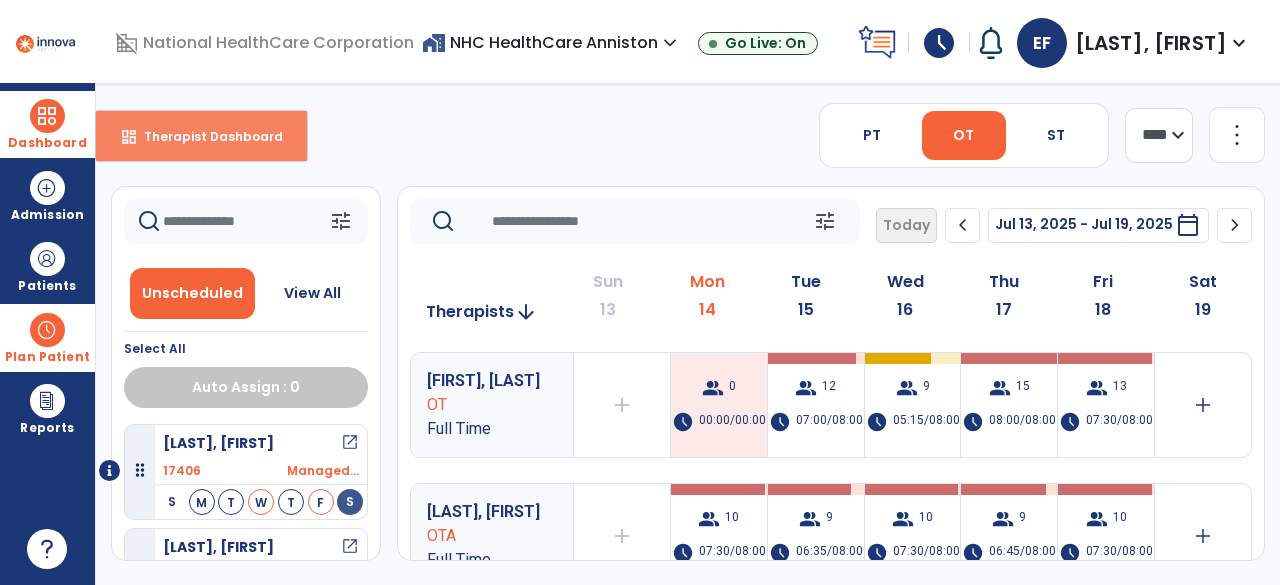 click on "dashboard" at bounding box center (129, 137) 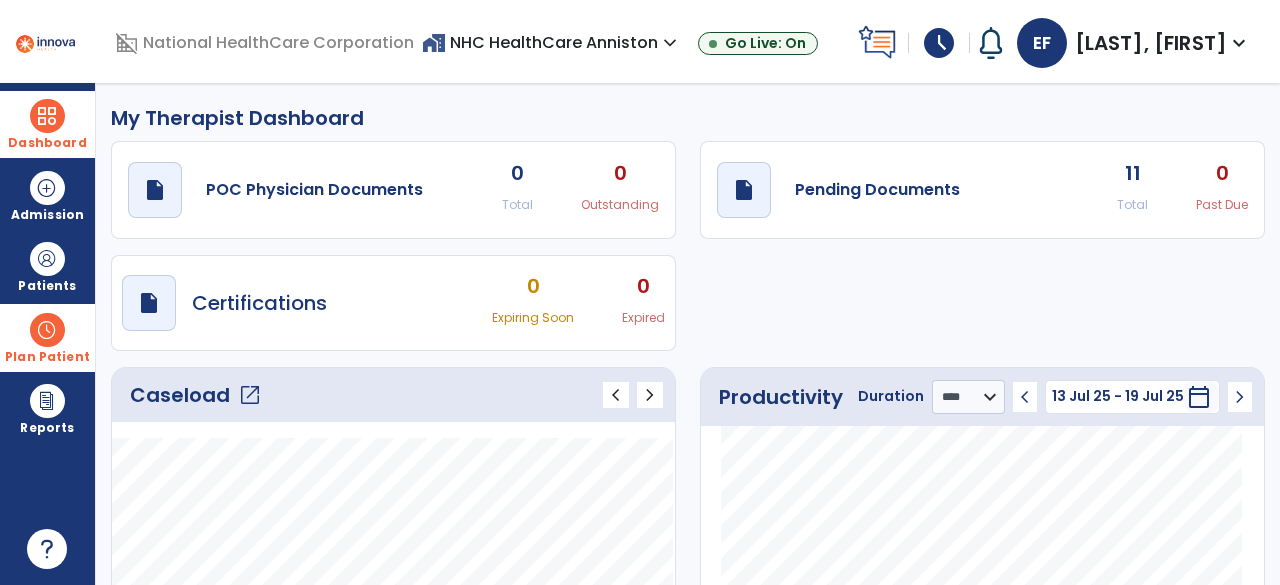 click on "Productivity Duration  ******** **** *** chevron_left 13 Jul 25 - 19 Jul 25  *********  calendar_today  chevron_right" 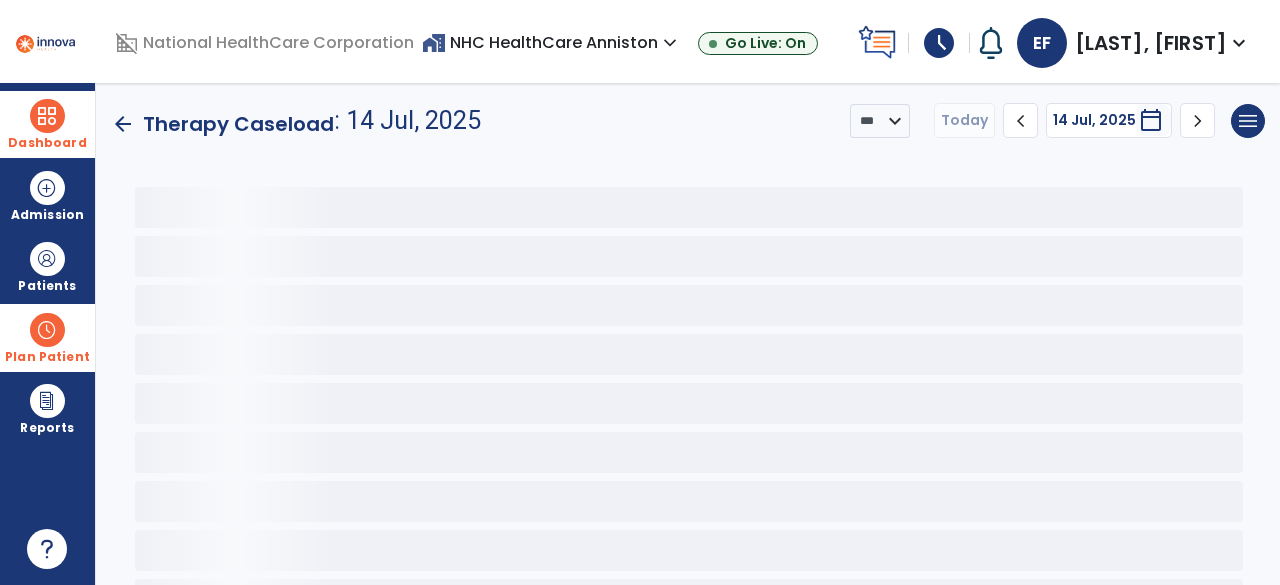click 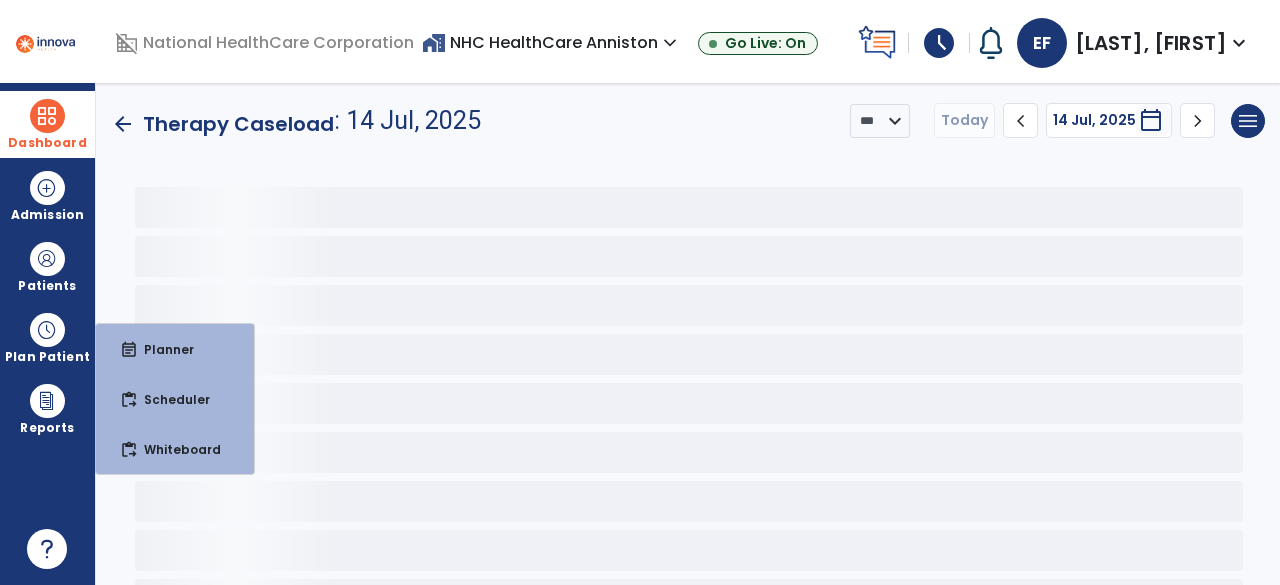 click at bounding box center [47, 116] 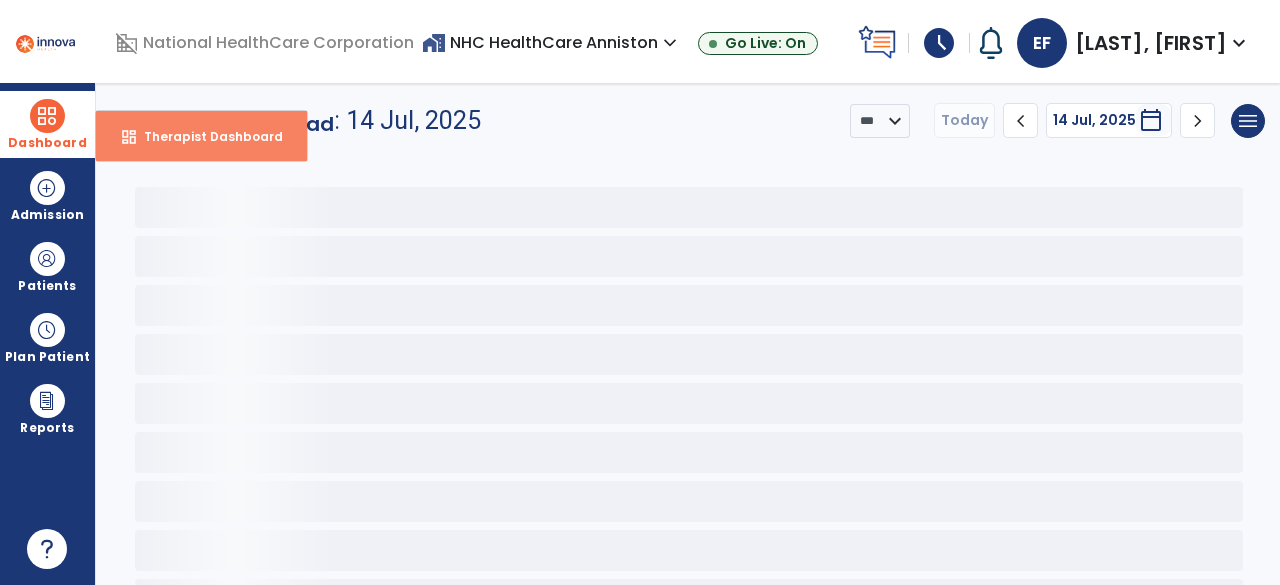 click on "Therapist Dashboard" at bounding box center (205, 136) 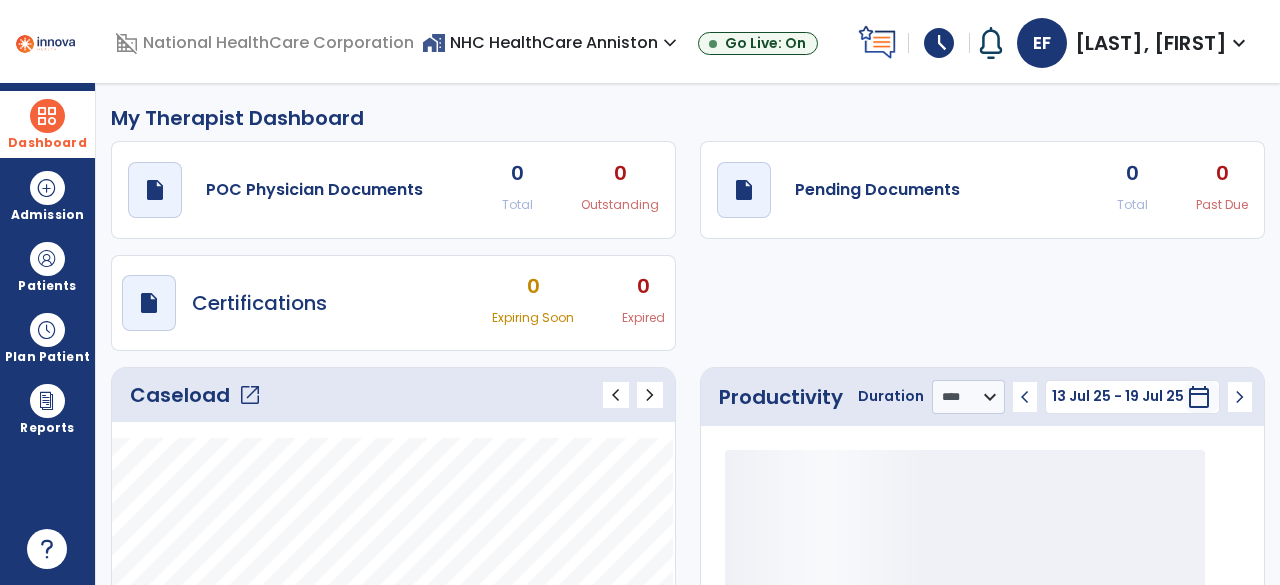 click on "open_in_new" 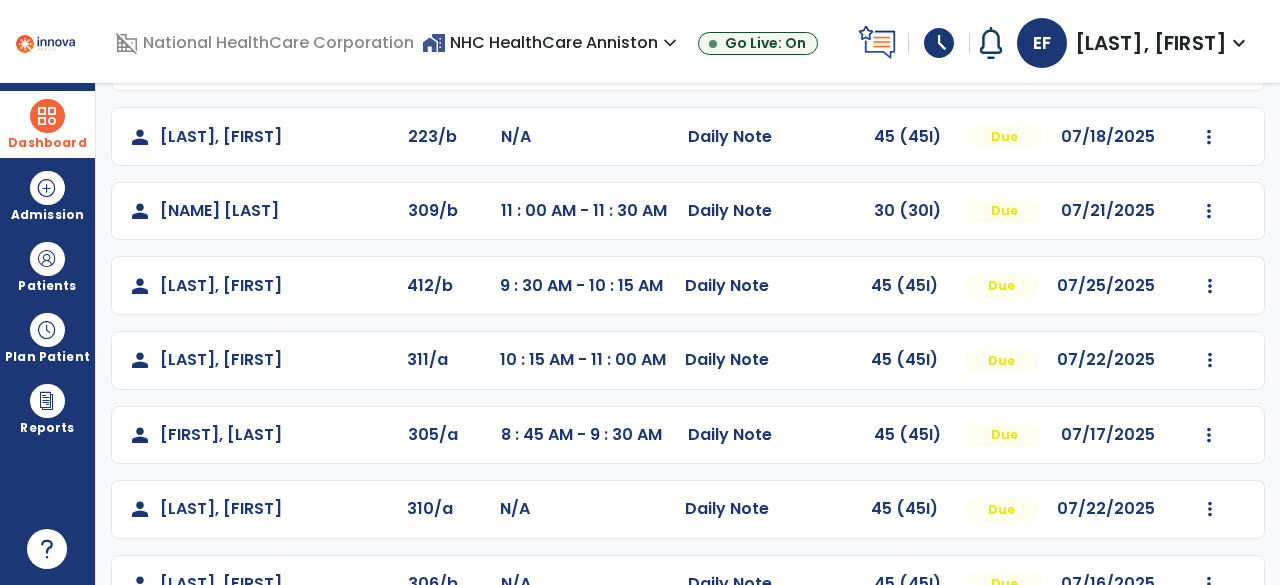 scroll, scrollTop: 248, scrollLeft: 0, axis: vertical 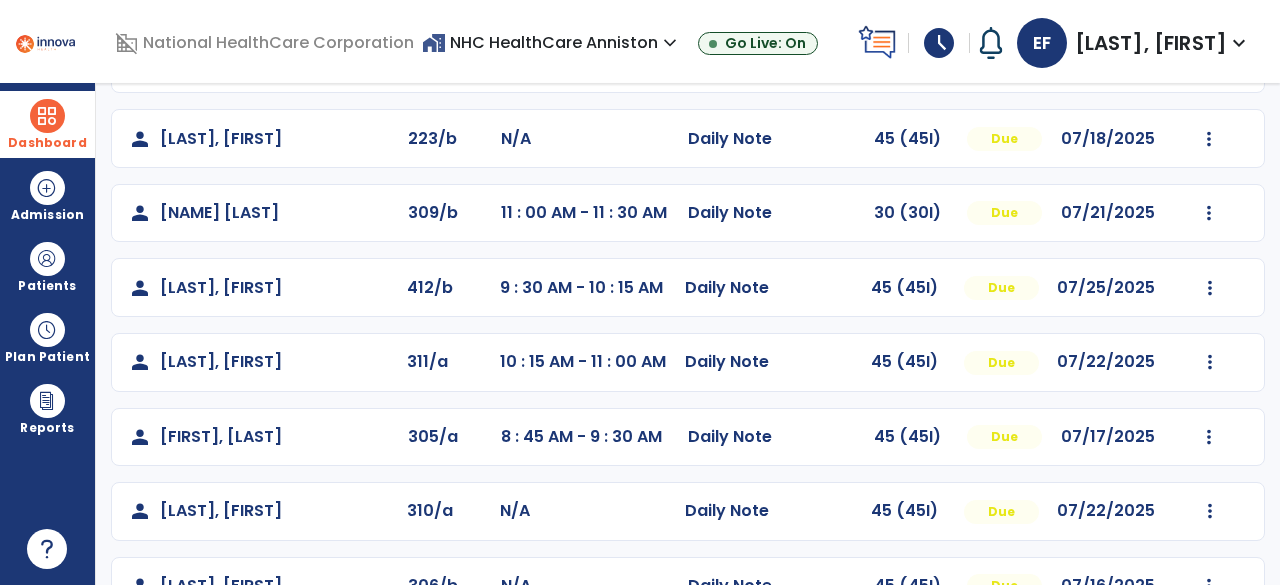 click on "Mark Visit As Complete   Reset Note   Open Document   G + C Mins" 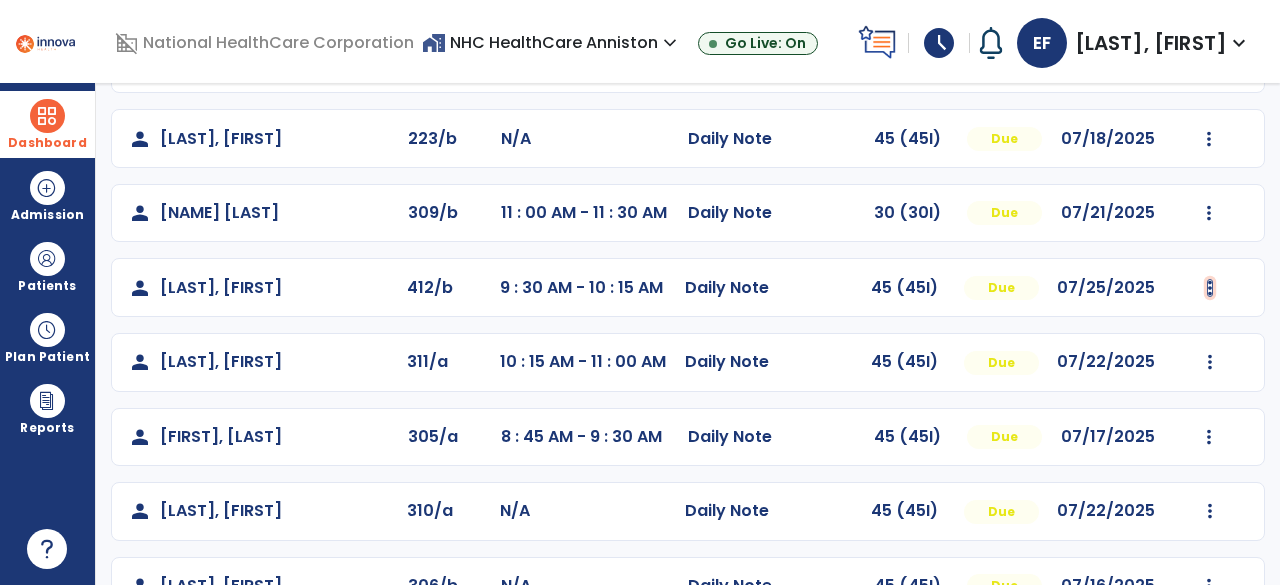 click at bounding box center (1209, 64) 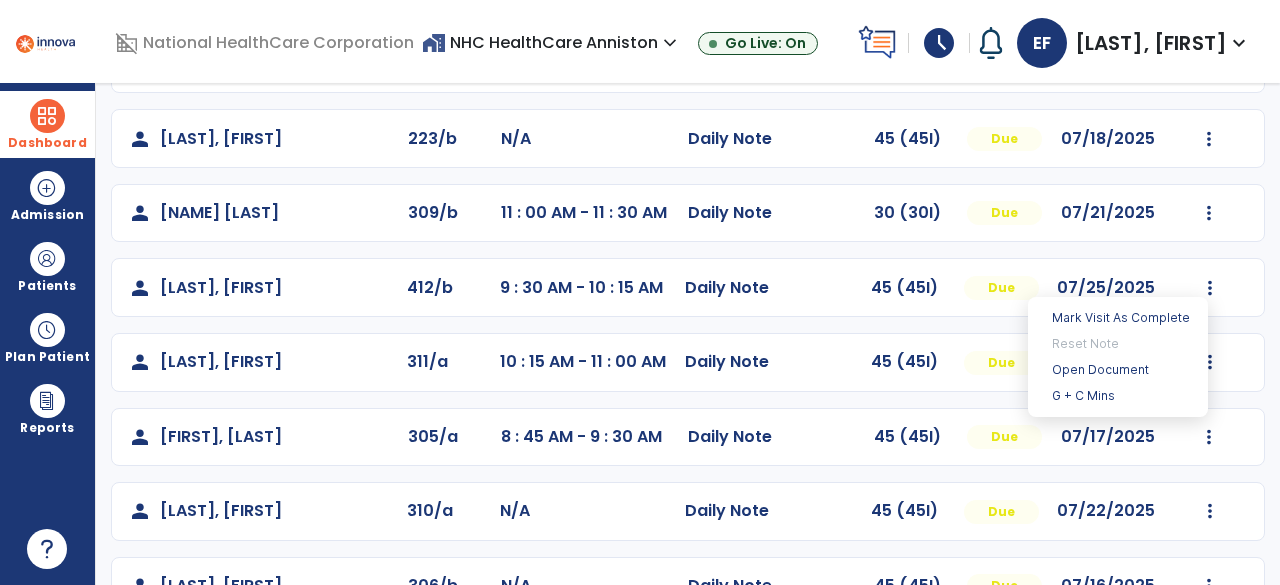 click on "Mark Visit As Complete   Reset Note   Open Document   G + C Mins" at bounding box center (1118, 357) 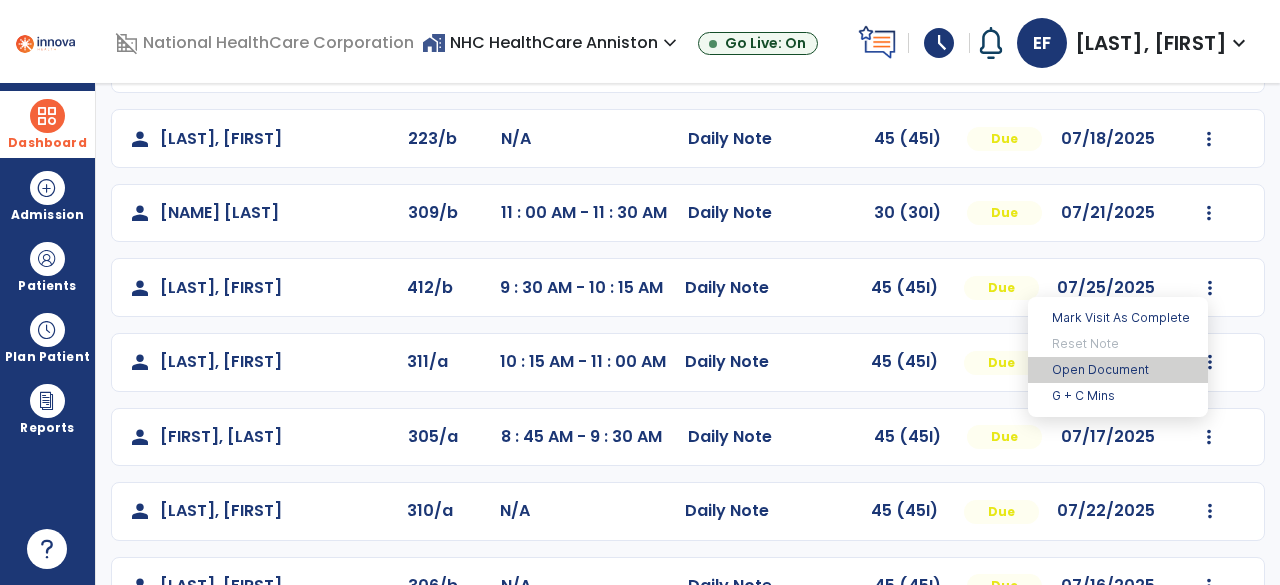 click on "Open Document" at bounding box center (1118, 370) 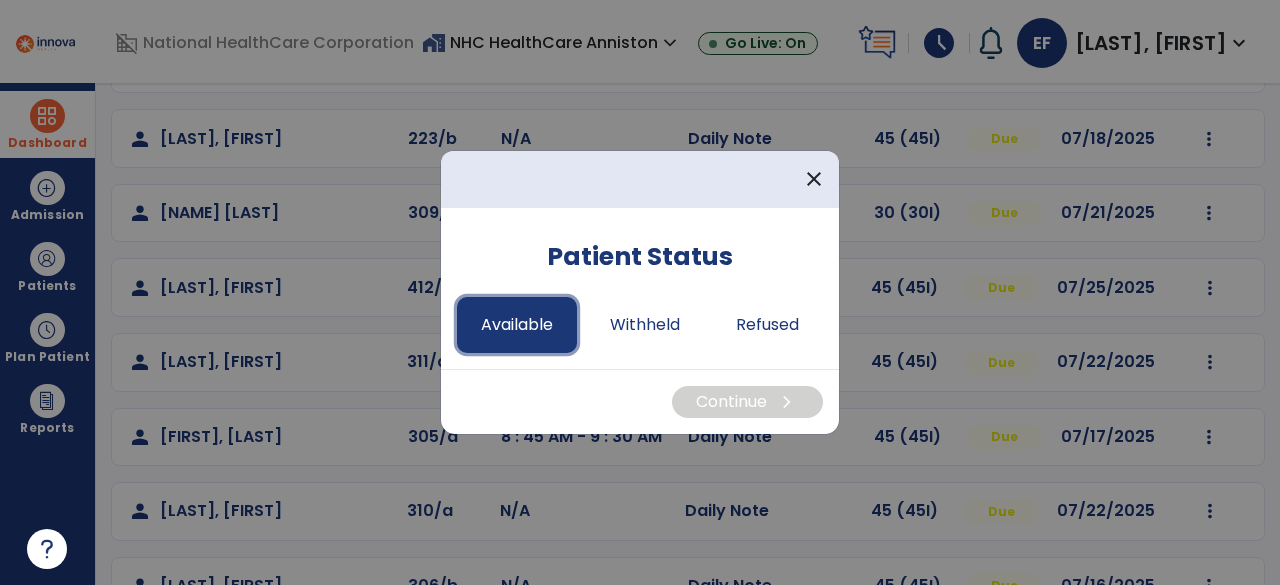 click on "Available" at bounding box center (517, 325) 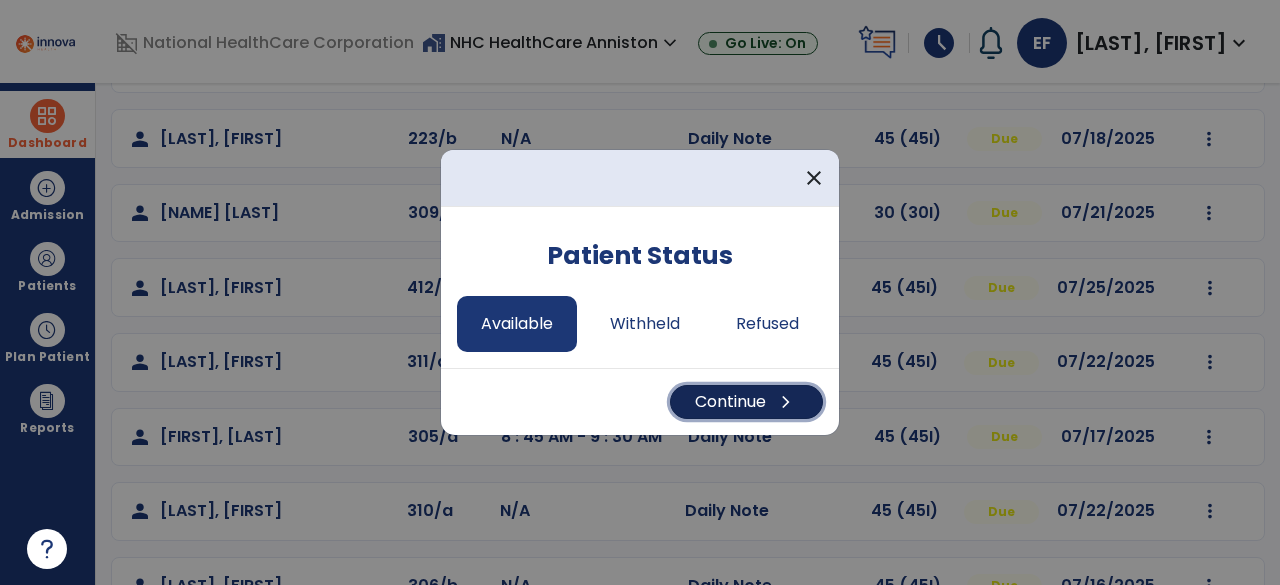 click on "Continue   chevron_right" at bounding box center (746, 402) 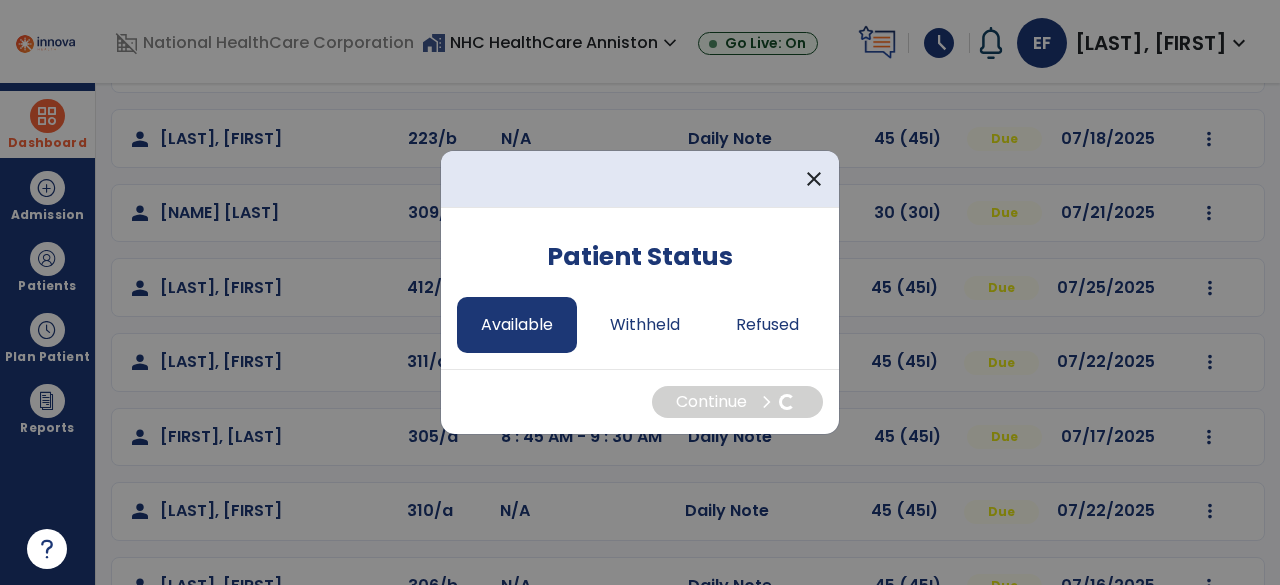 select on "*" 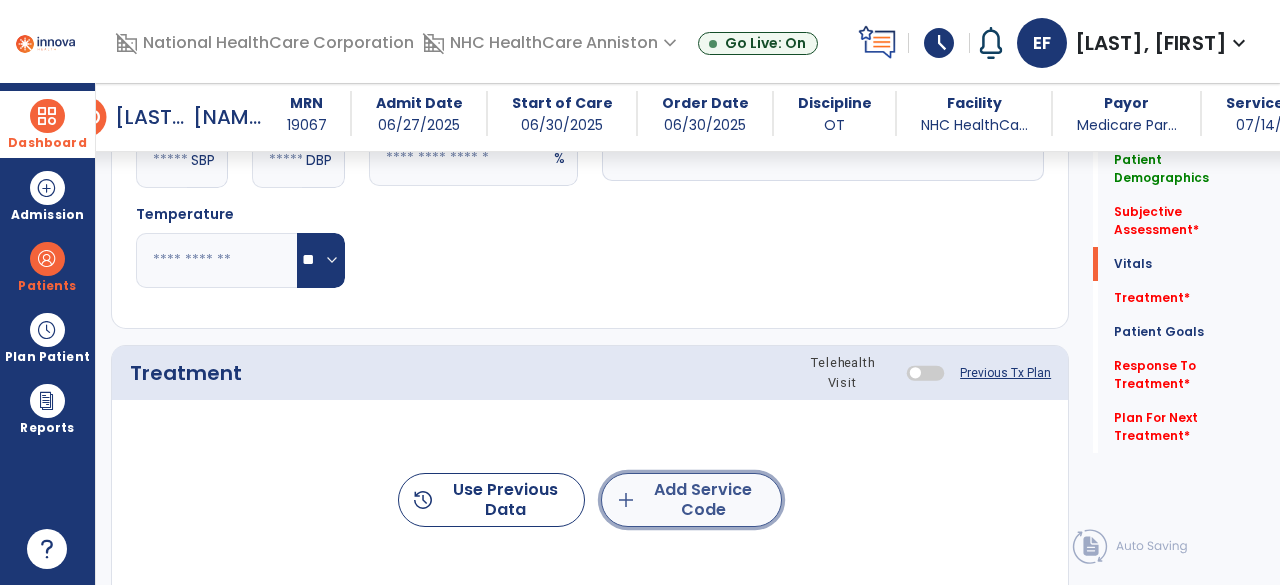 click on "add  Add Service Code" 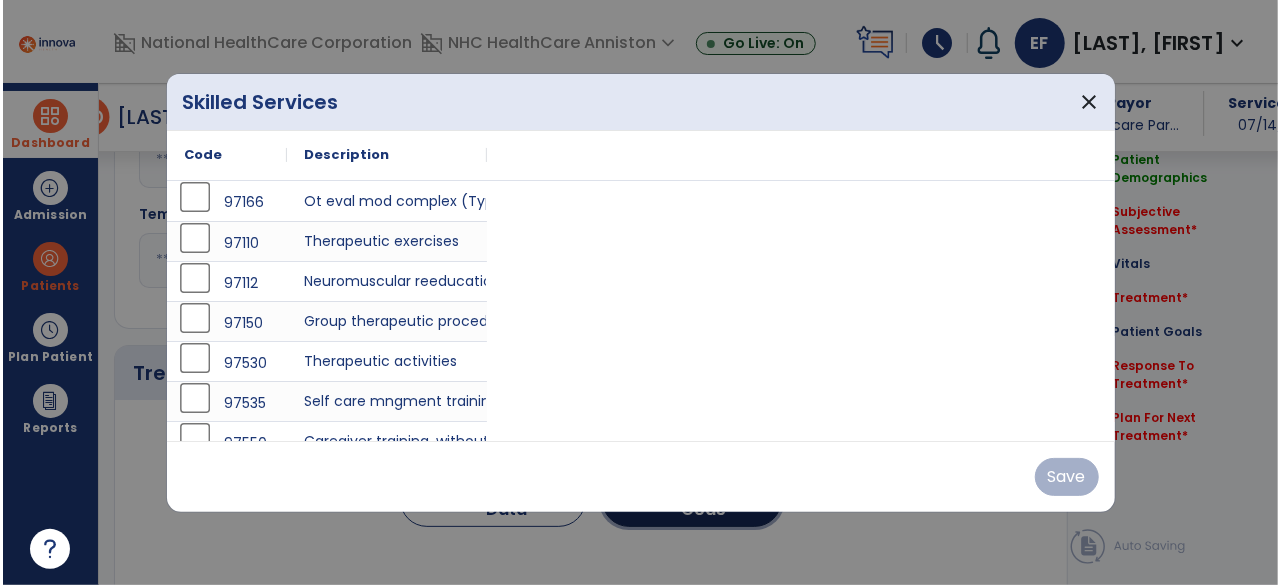 scroll, scrollTop: 1014, scrollLeft: 0, axis: vertical 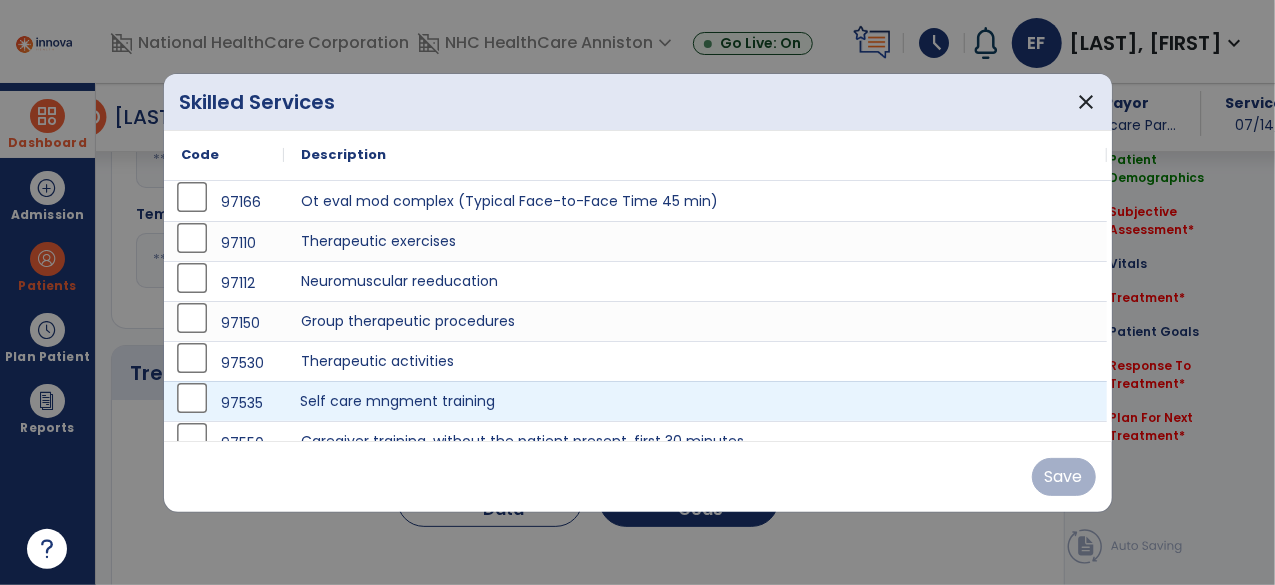 click on "Self care mngment training" at bounding box center [696, 401] 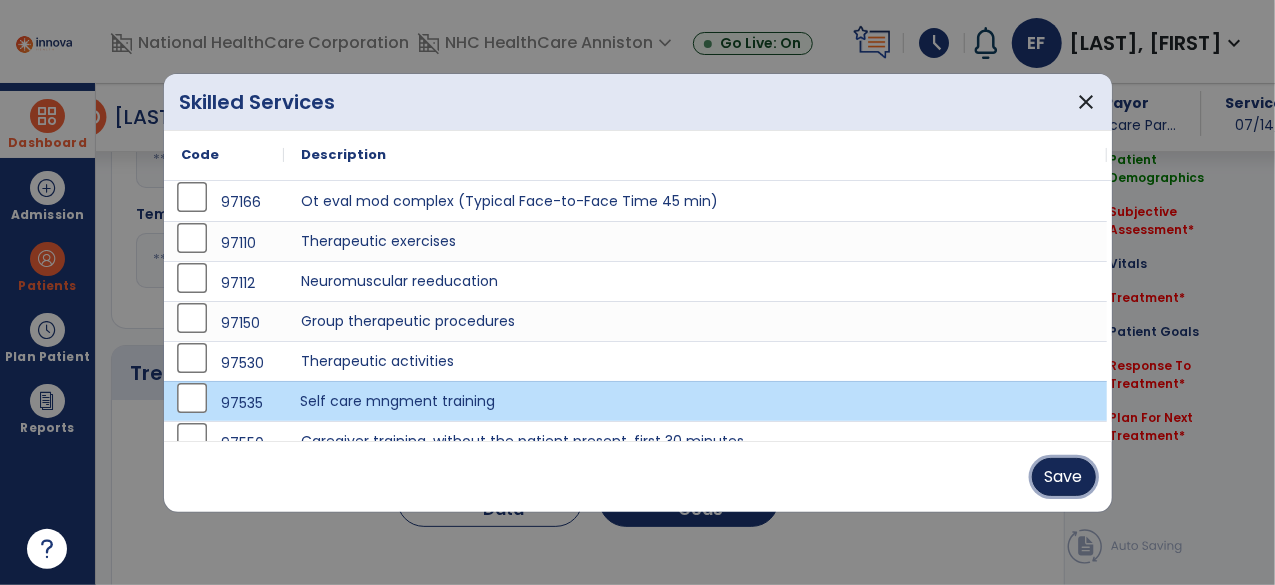 click on "Save" at bounding box center [1064, 477] 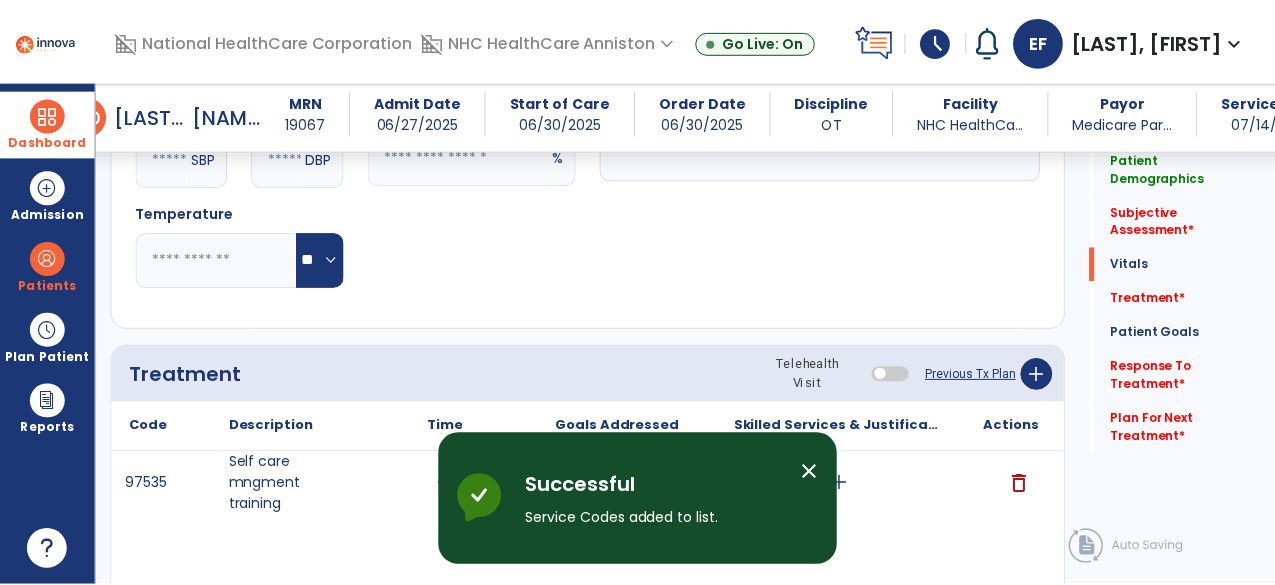 scroll, scrollTop: 1103, scrollLeft: 0, axis: vertical 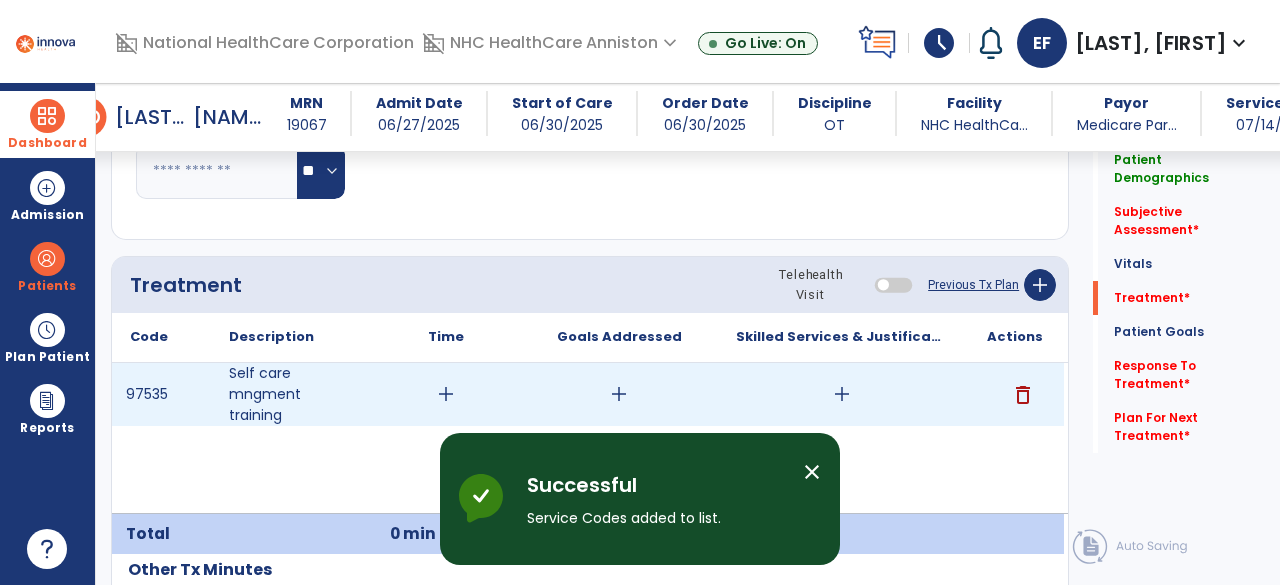 click on "add" at bounding box center (446, 394) 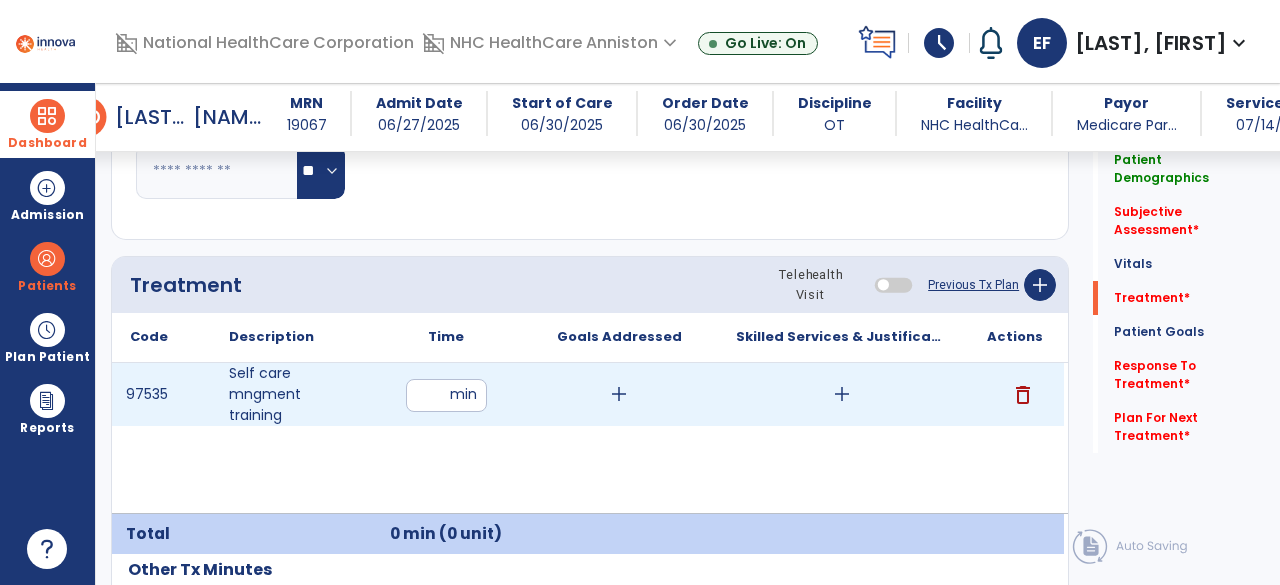 type on "**" 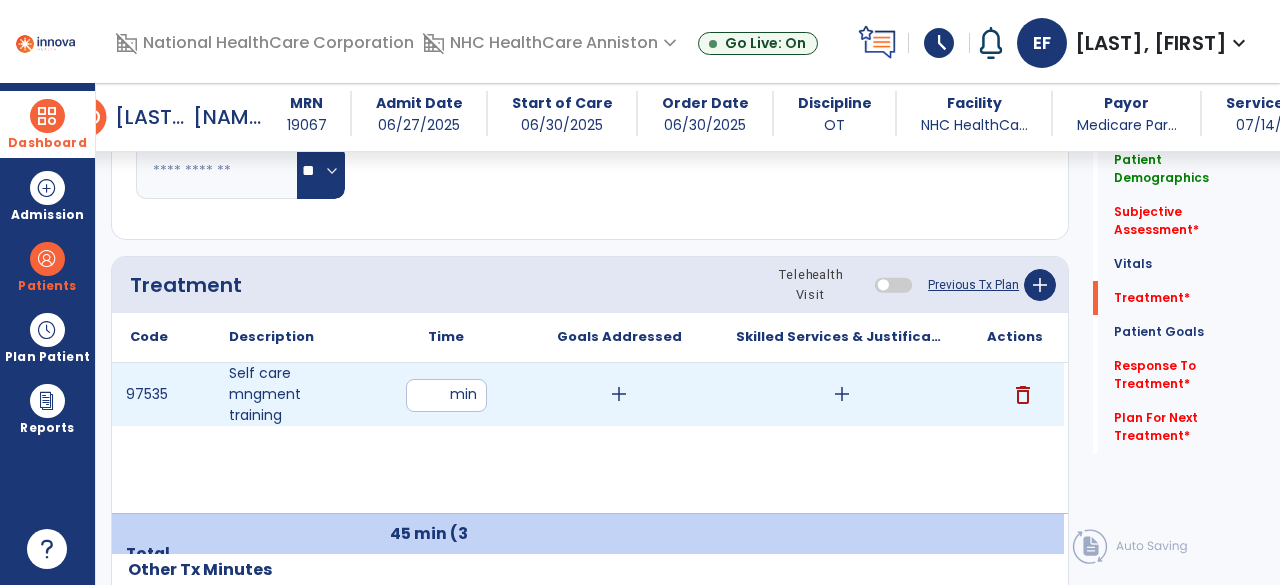 click on "add" at bounding box center (619, 394) 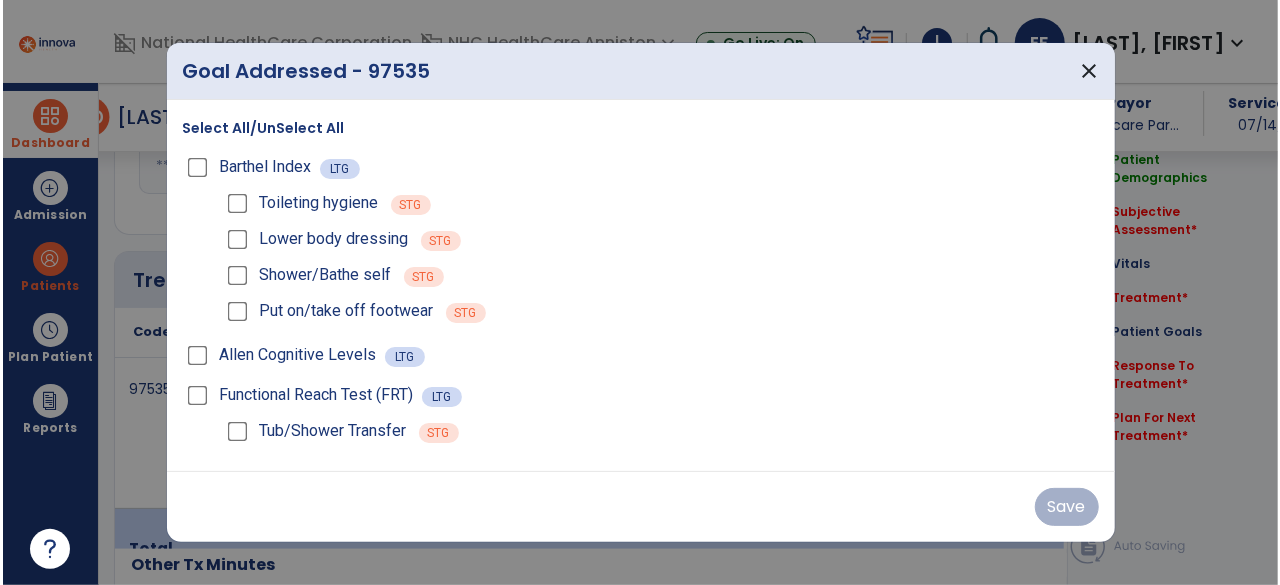 scroll, scrollTop: 1103, scrollLeft: 0, axis: vertical 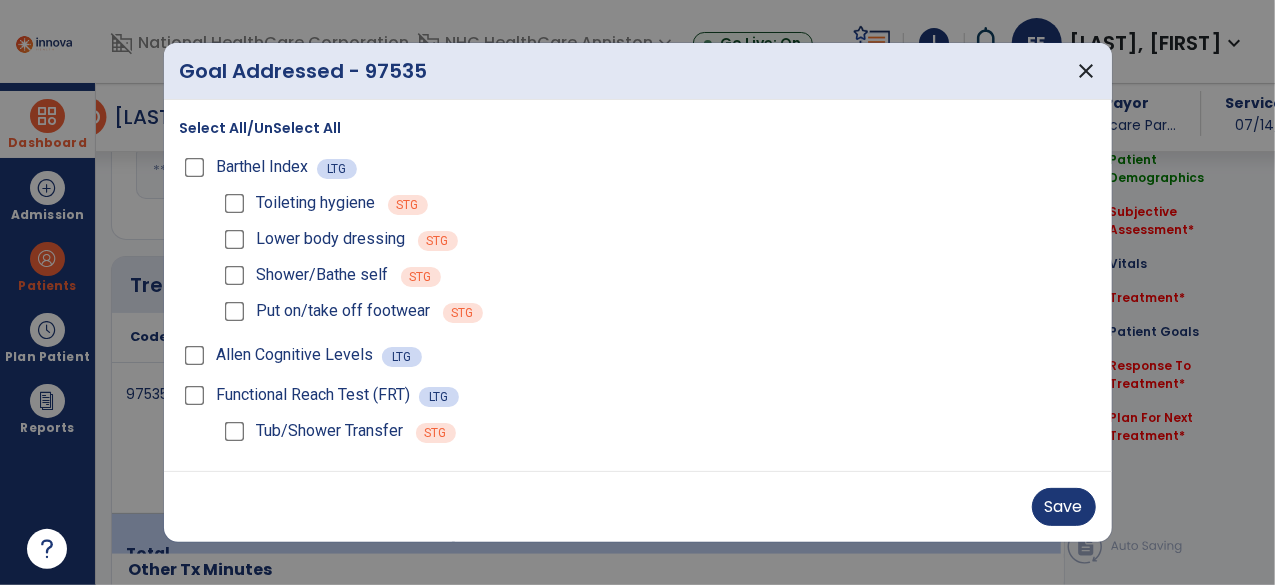 click on "Save" at bounding box center [638, 506] 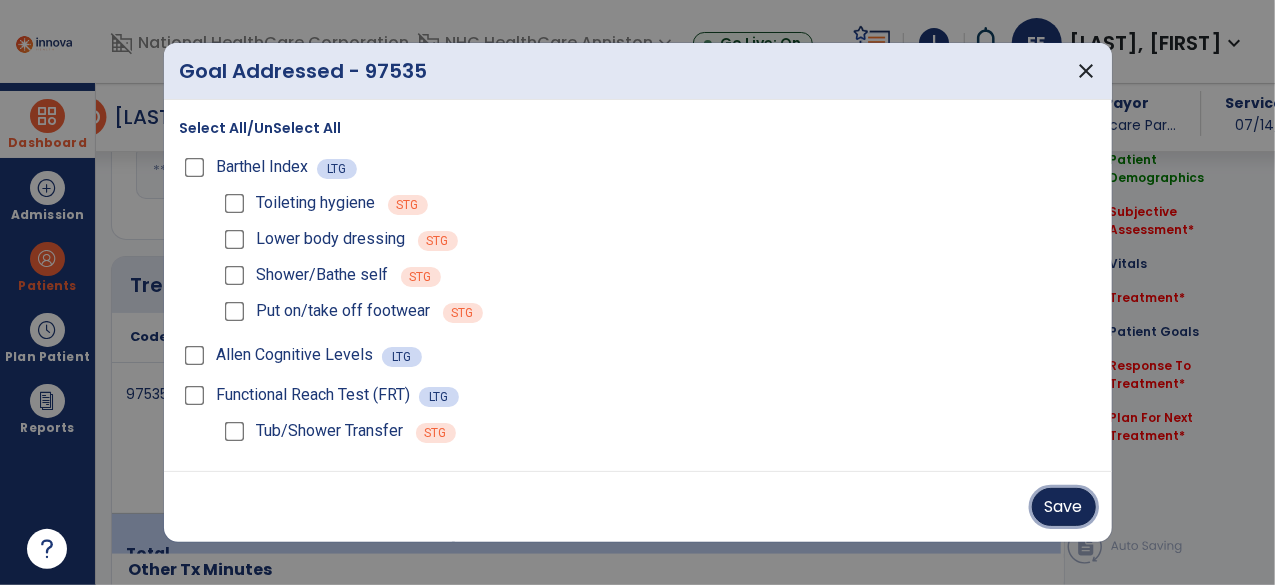 click on "Save" at bounding box center [1064, 507] 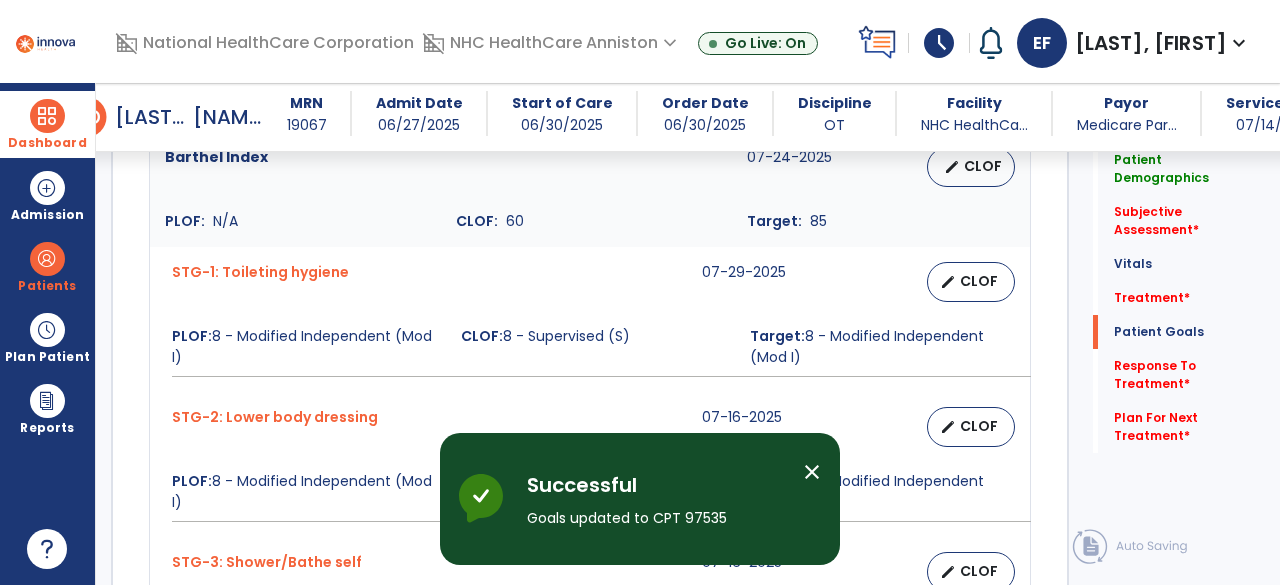 scroll, scrollTop: 1979, scrollLeft: 0, axis: vertical 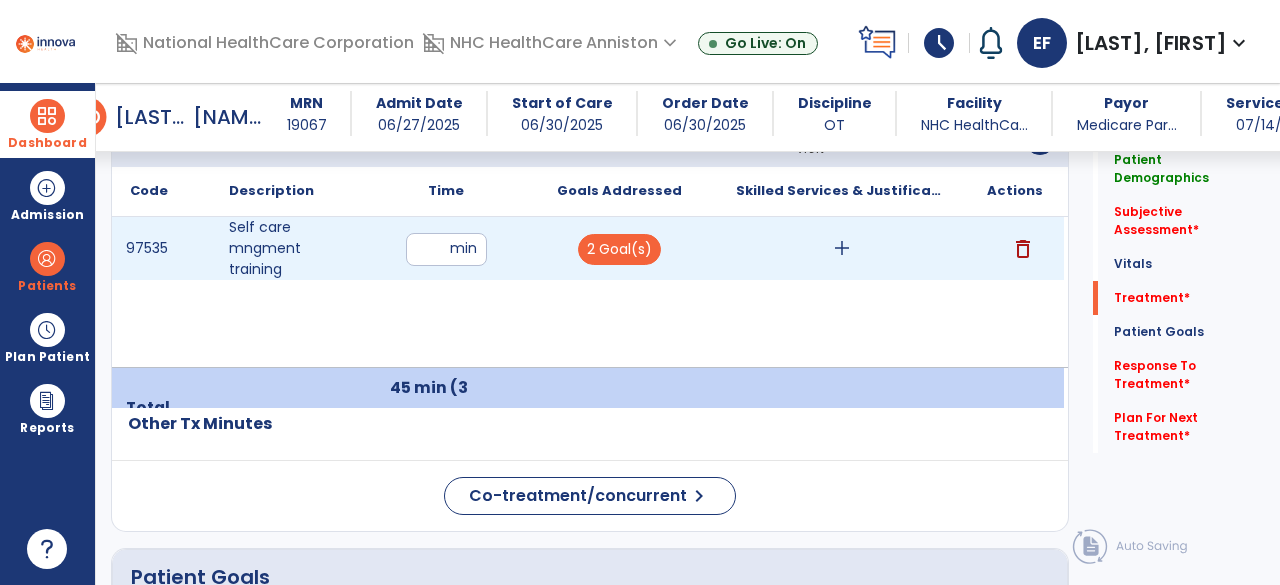 click on "add" at bounding box center [842, 248] 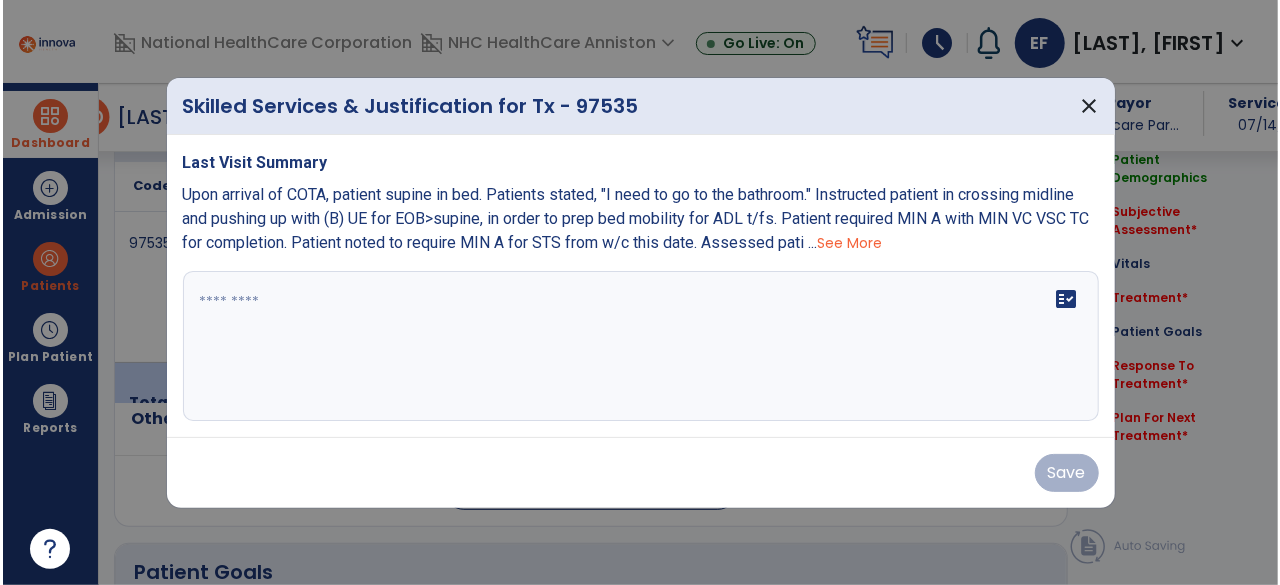 scroll, scrollTop: 1249, scrollLeft: 0, axis: vertical 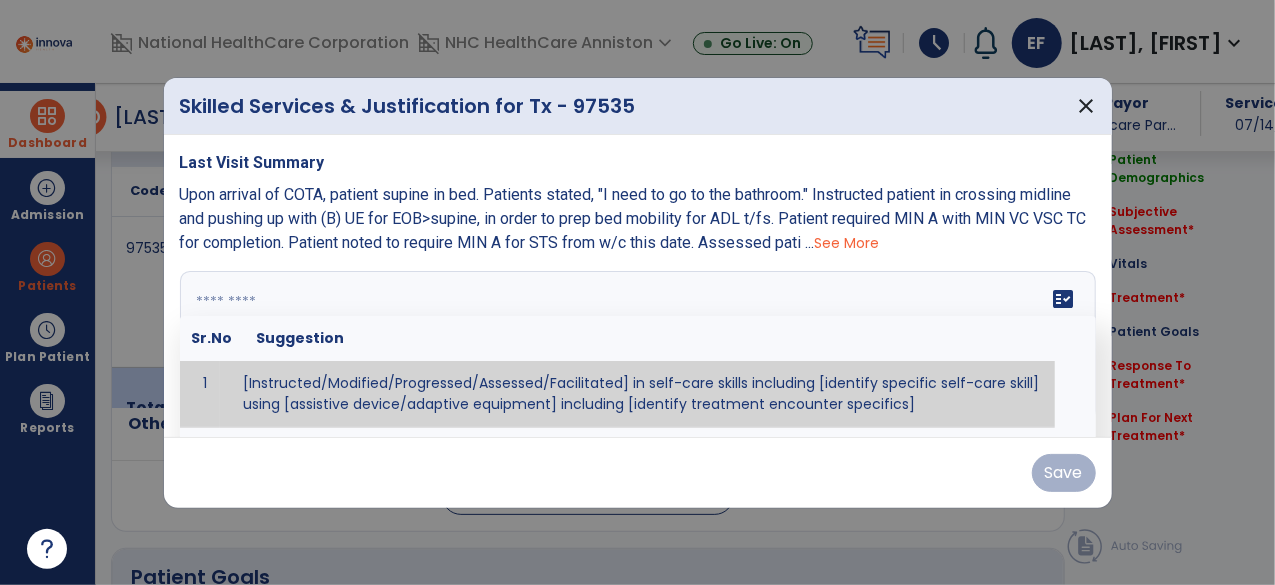 click on "fact_check  Sr.No Suggestion 1 [Instructed/Modified/Progressed/Assessed/Facilitated] in self-care skills including [identify specific self-care skill] using [assistive device/adaptive equipment] including [identify treatment encounter specifics]" at bounding box center (638, 346) 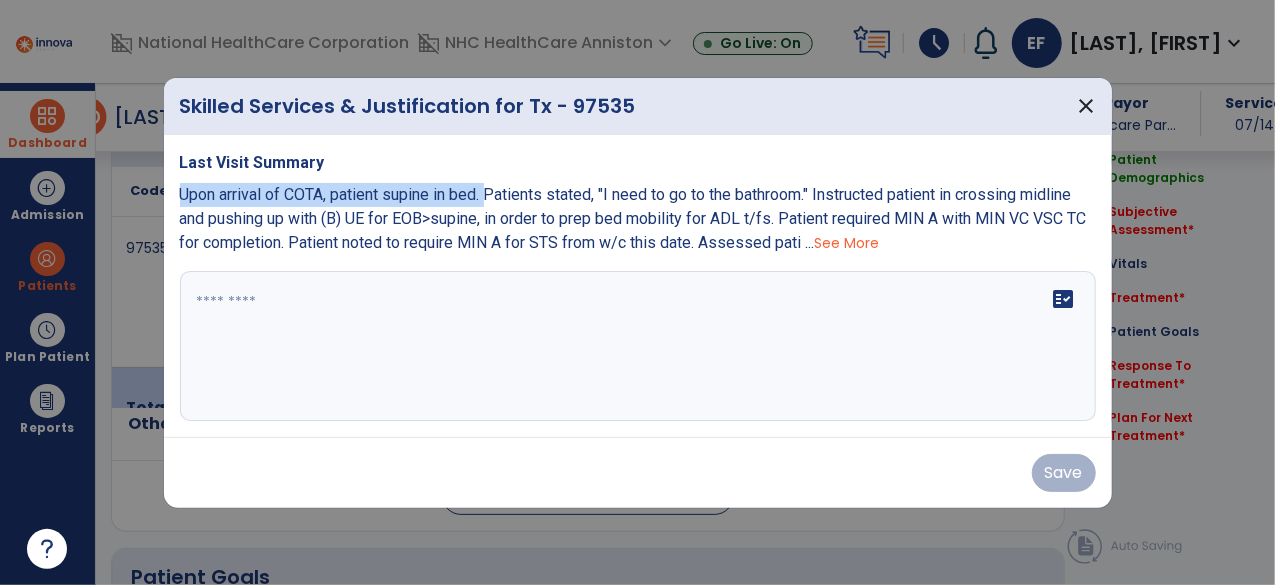 drag, startPoint x: 176, startPoint y: 198, endPoint x: 490, endPoint y: 197, distance: 314.0016 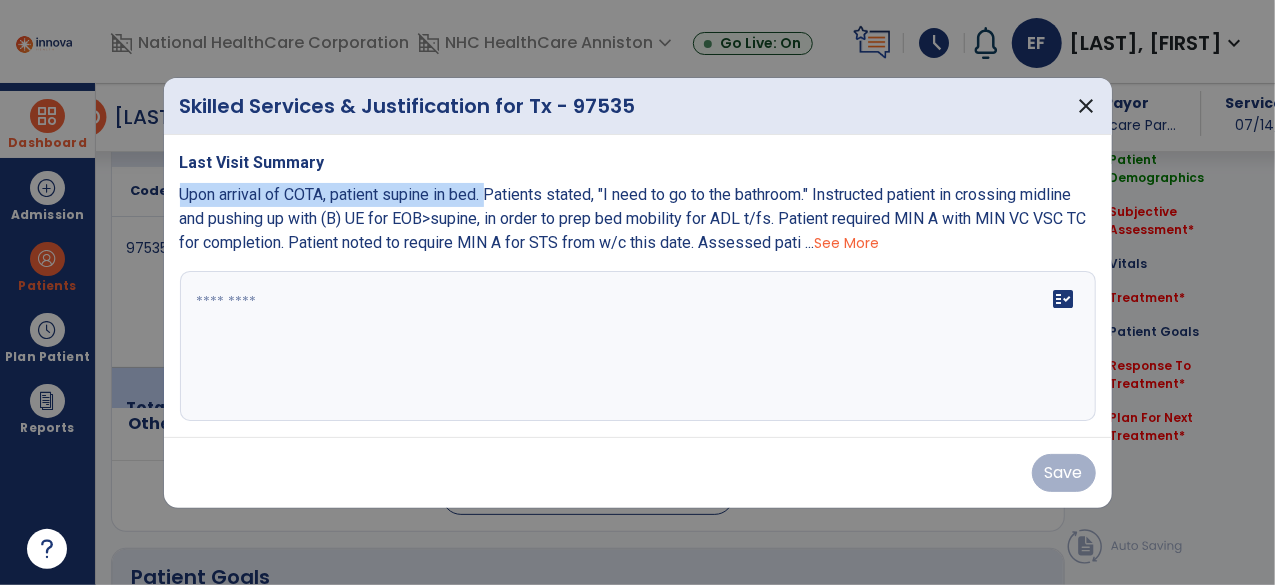 click on "Last Visit Summary Upon arrival of COTA, patient supine in bed. Patients stated, "I need to go to the bathroom." Instructed patient in crossing midline and pushing up with (B) UE for EOB>supine, in order to prep bed mobility for ADL t/fs. Patient required MIN A with MIN VC VSC TC for completion. Patient noted to require MIN A for STS from w/c this date. Assessed pati ...  See More   fact_check" at bounding box center (638, 286) 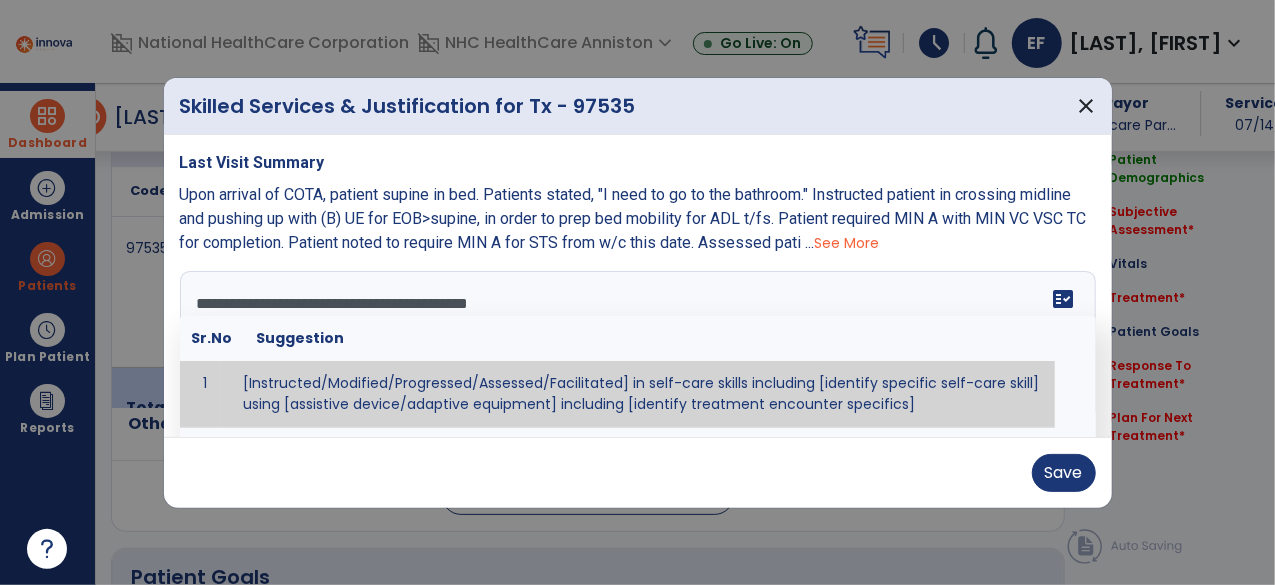 click on "**********" at bounding box center [636, 346] 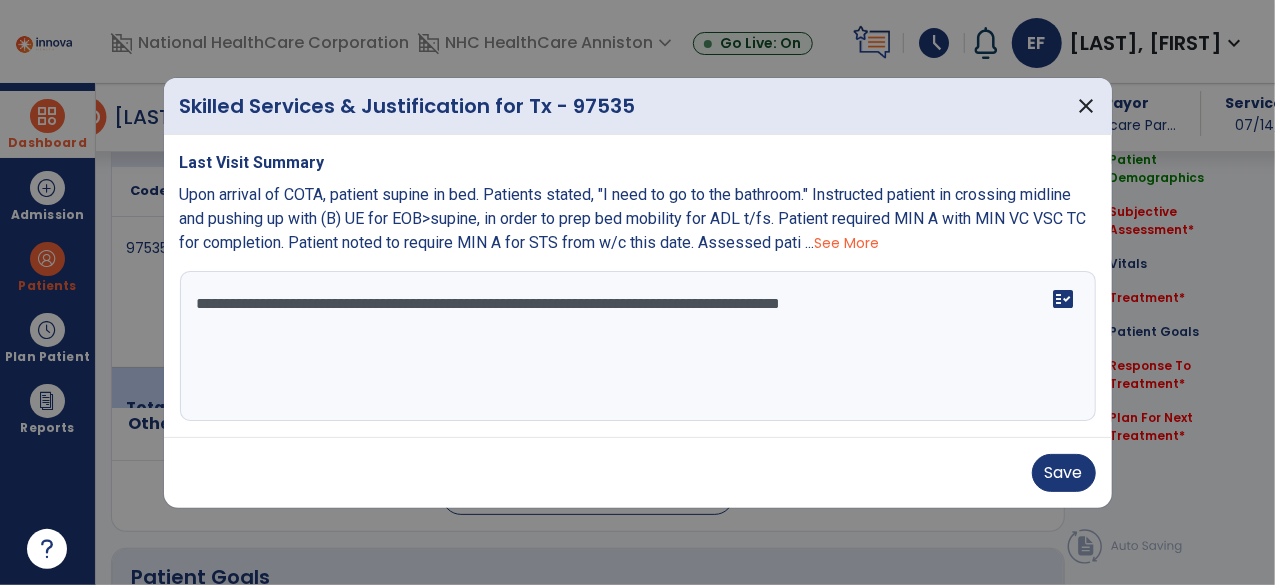 click on "**********" at bounding box center (638, 346) 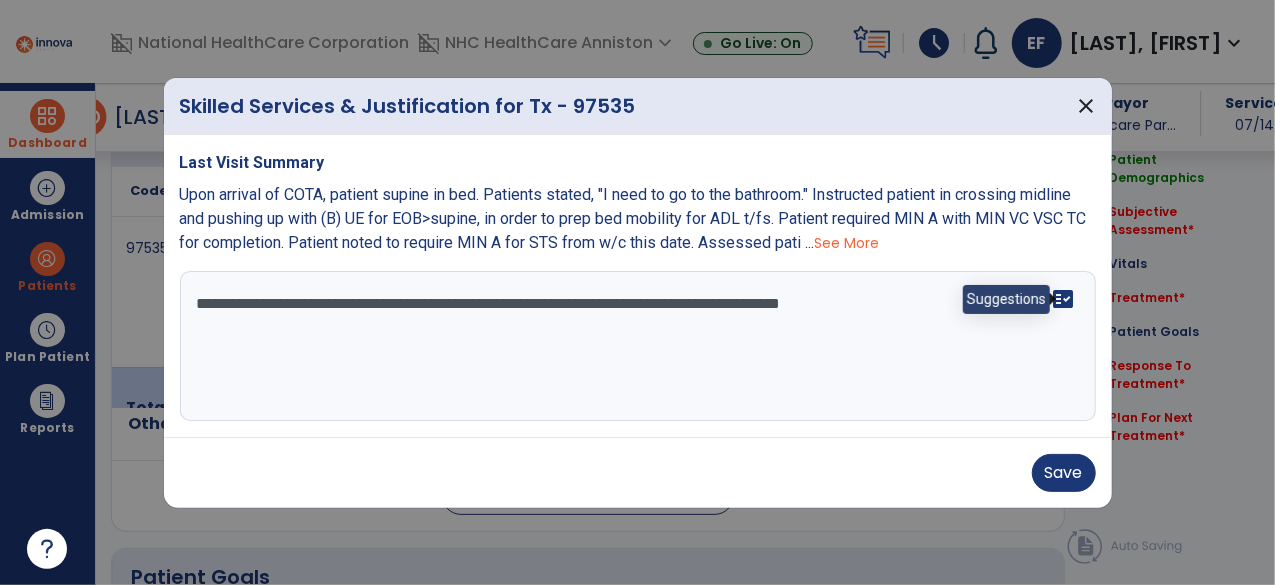click on "fact_check" at bounding box center (1064, 299) 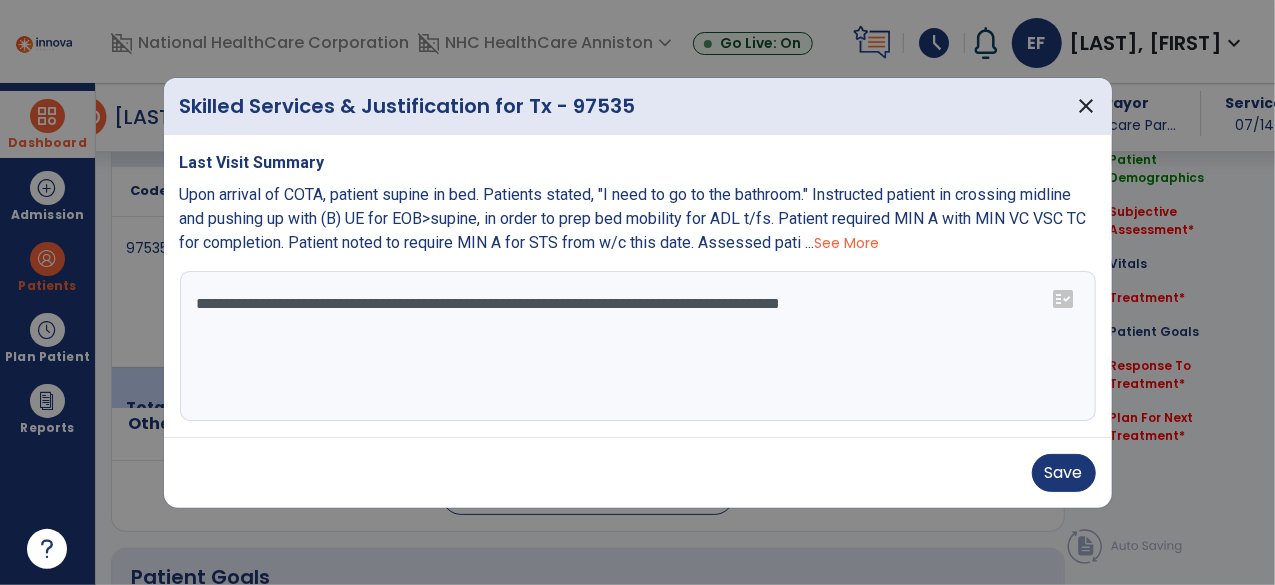 click on "fact_check" at bounding box center (1064, 299) 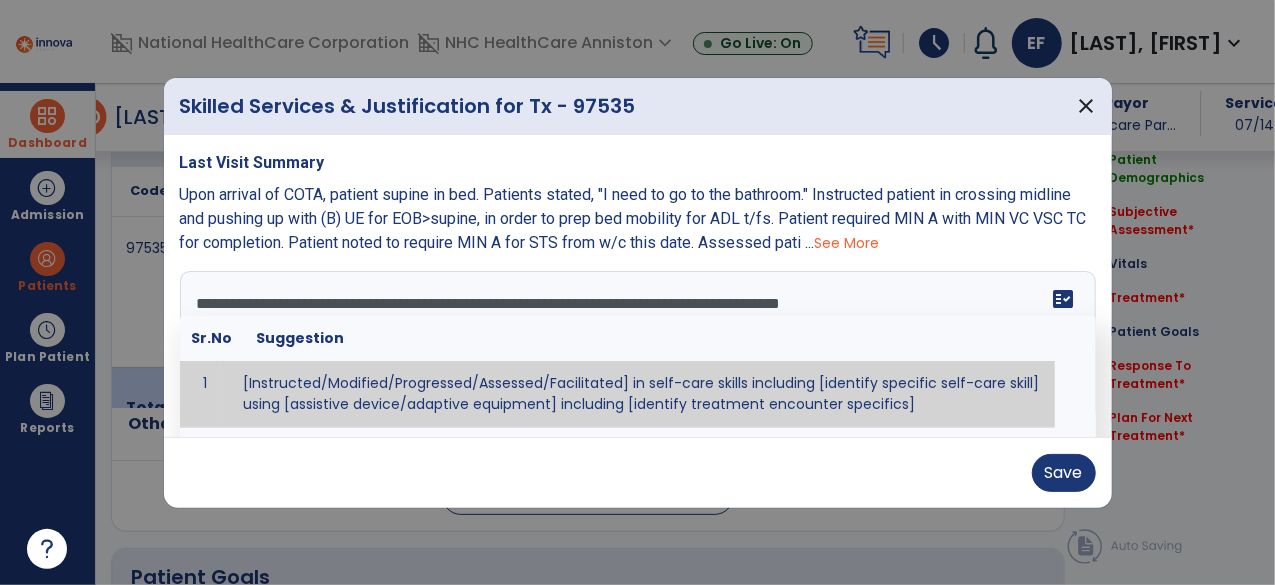 click on "**********" at bounding box center (636, 346) 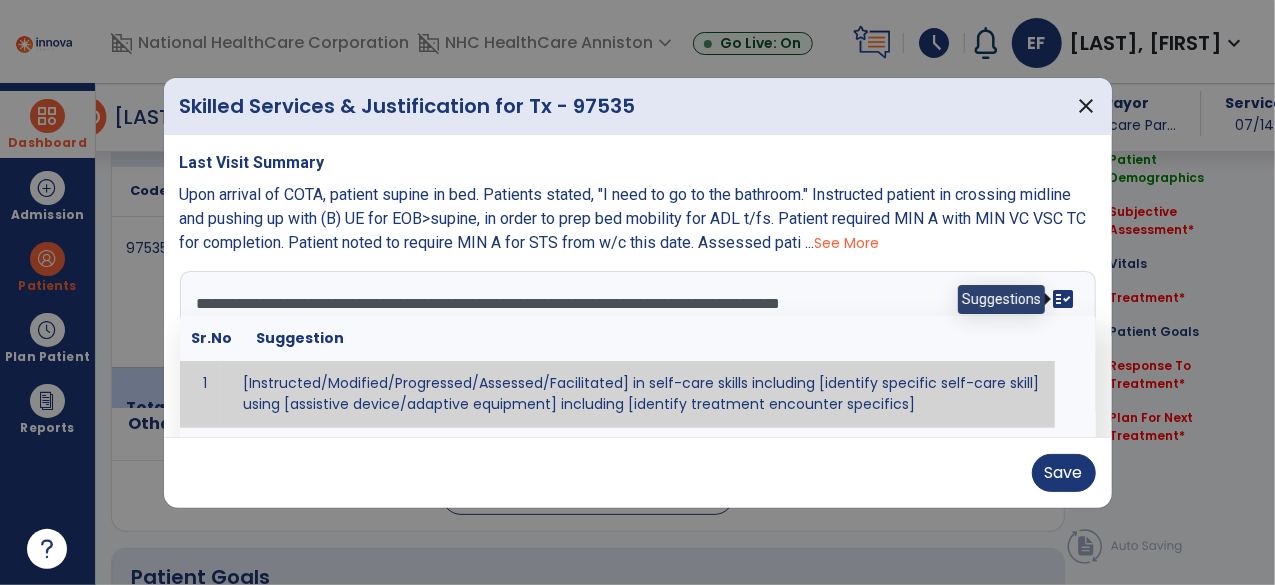click on "fact_check" at bounding box center [1064, 299] 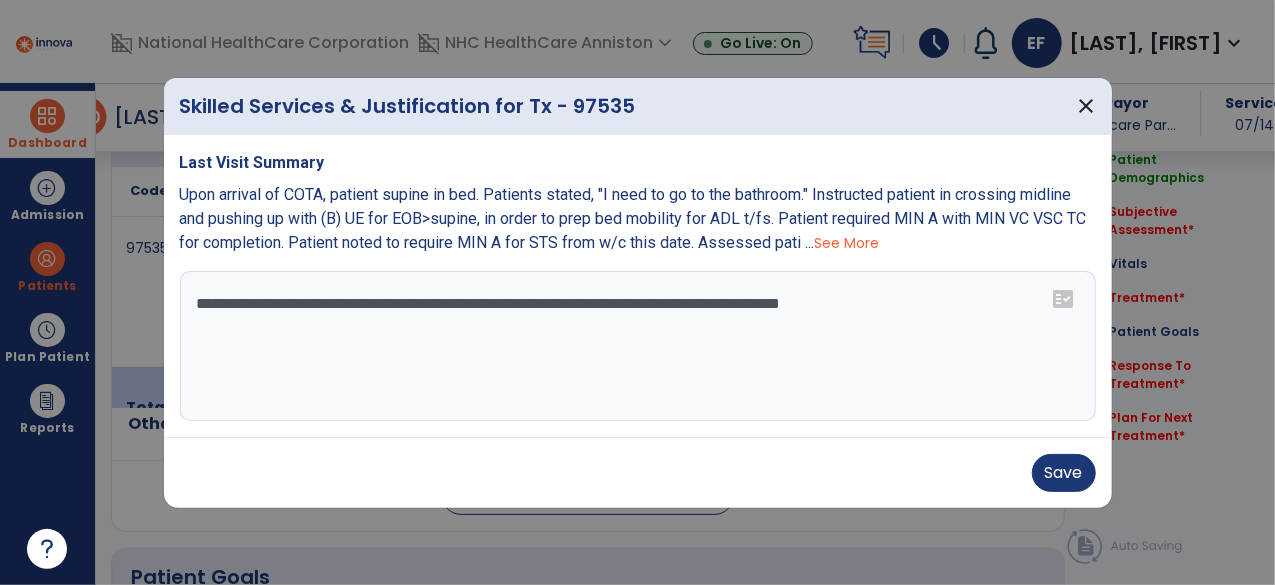 click on "**********" at bounding box center [638, 346] 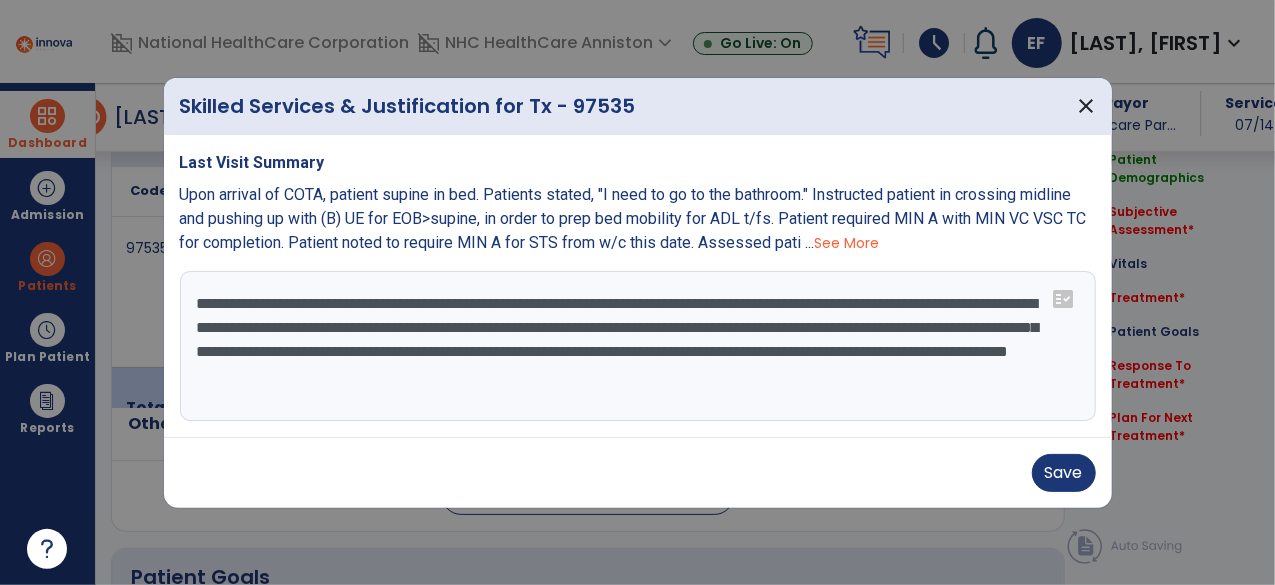 click on "**********" at bounding box center (638, 346) 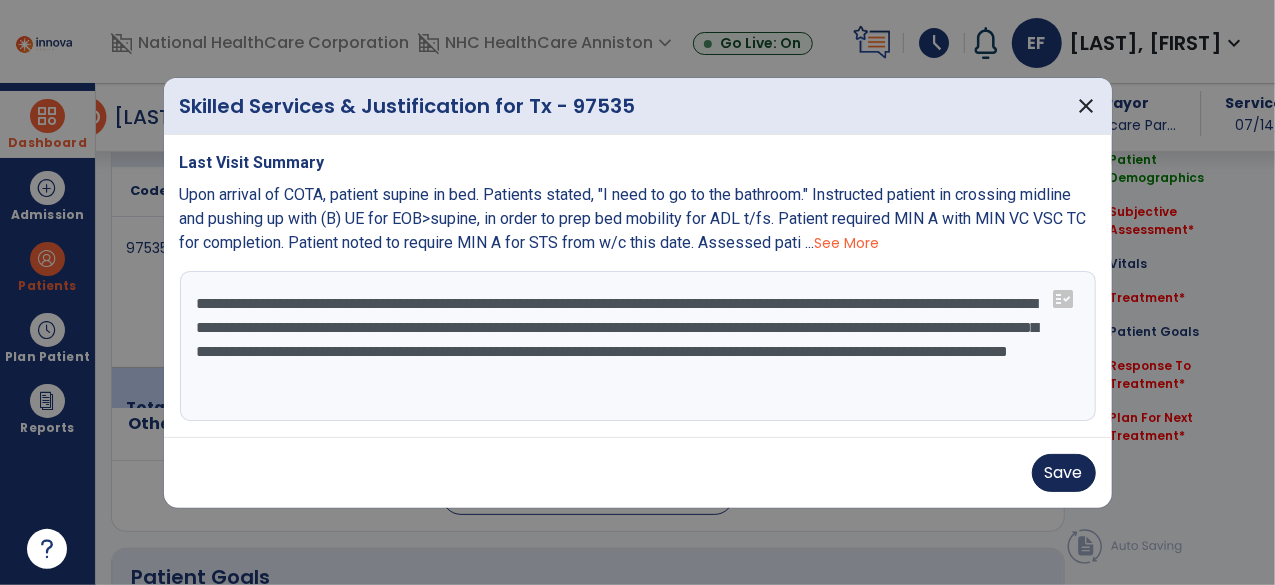 type on "**********" 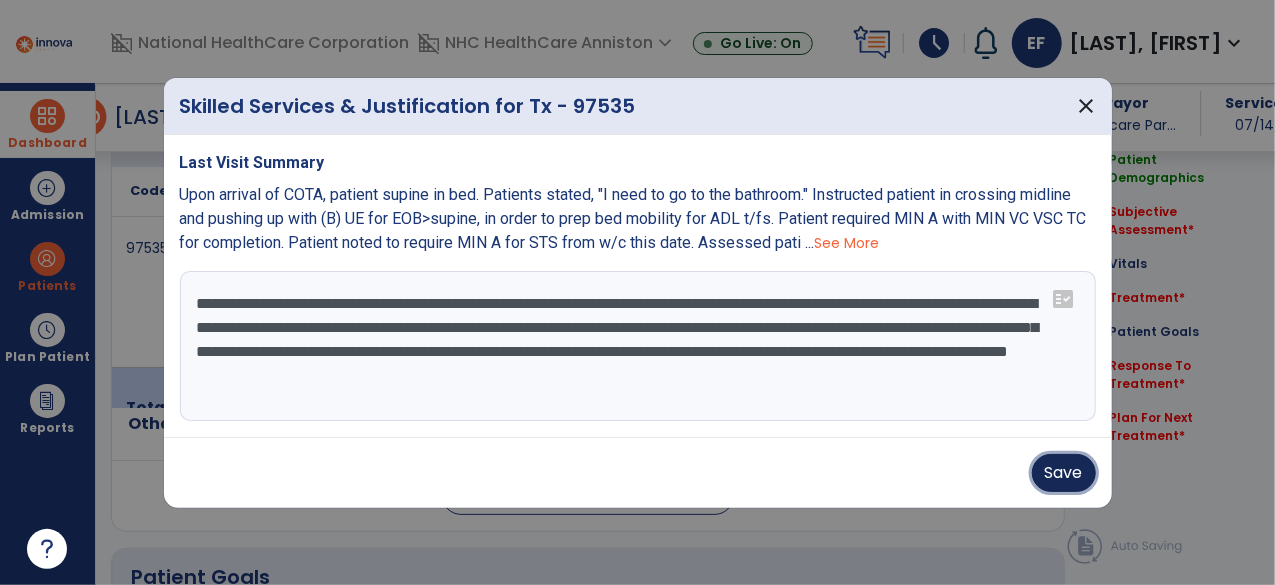 click on "Save" at bounding box center [1064, 473] 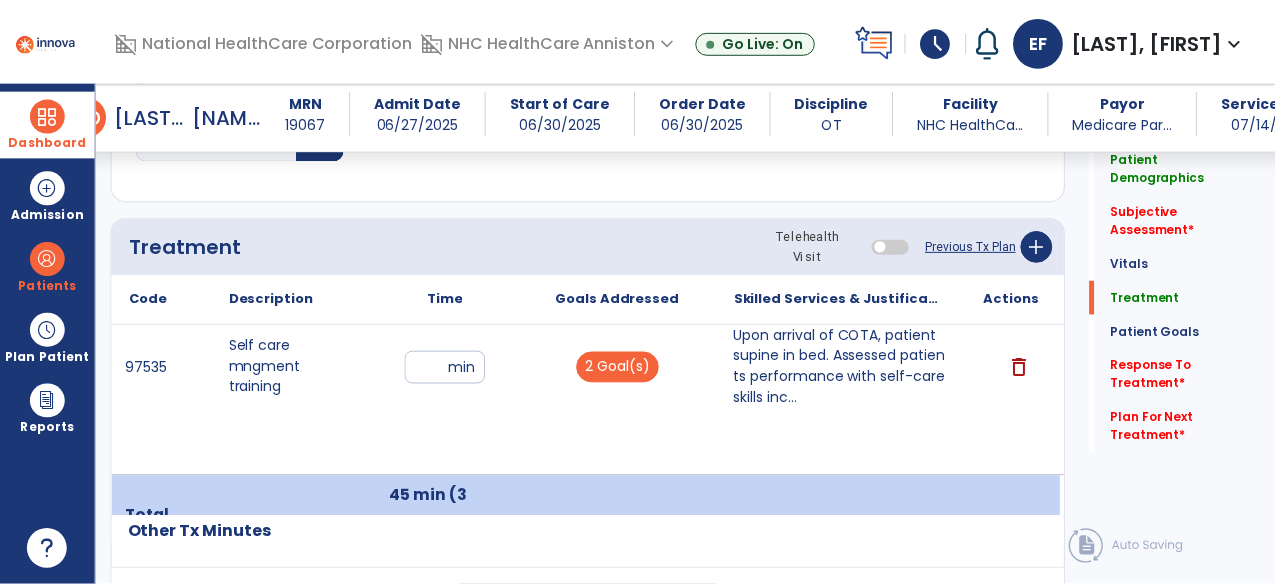 scroll, scrollTop: 1136, scrollLeft: 0, axis: vertical 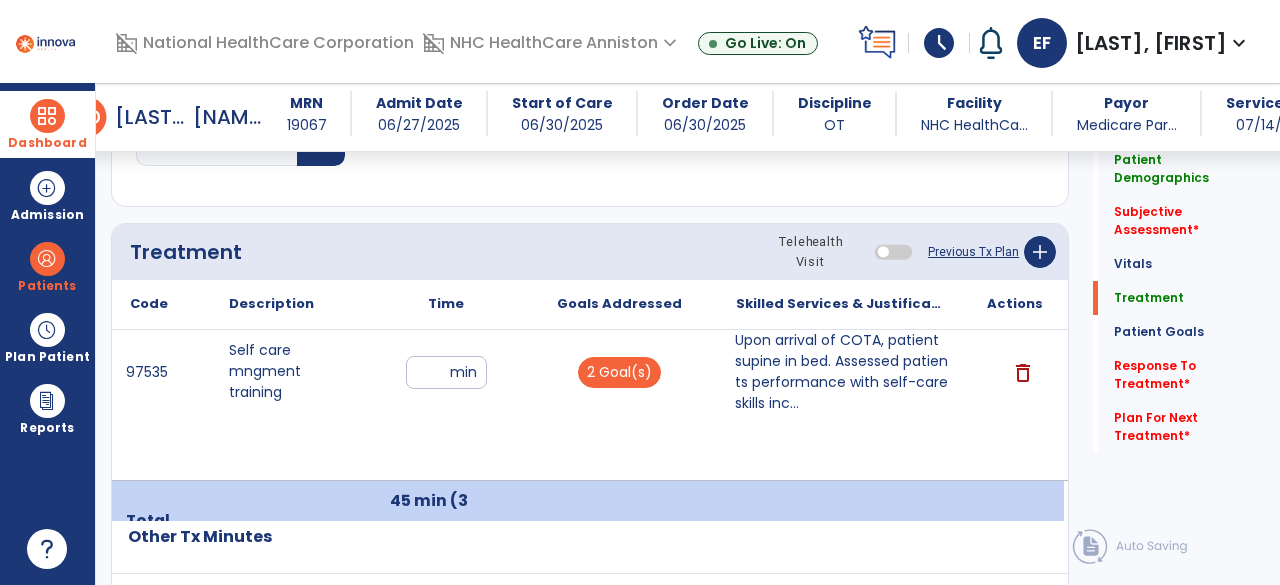 click on "Previous Tx Plan" 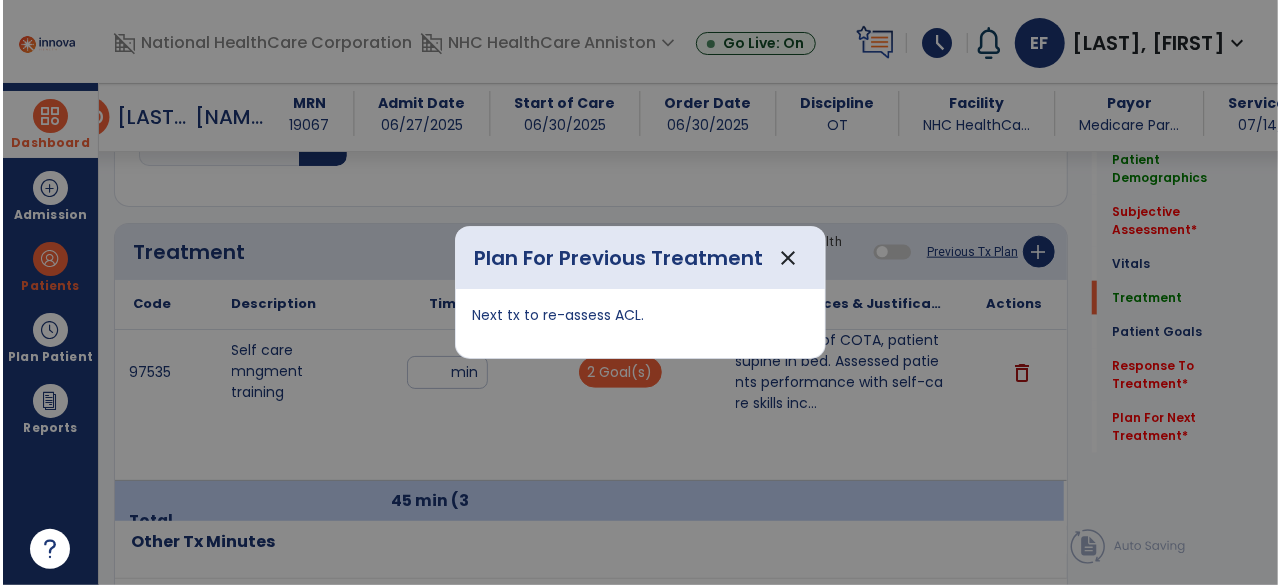 scroll, scrollTop: 1136, scrollLeft: 0, axis: vertical 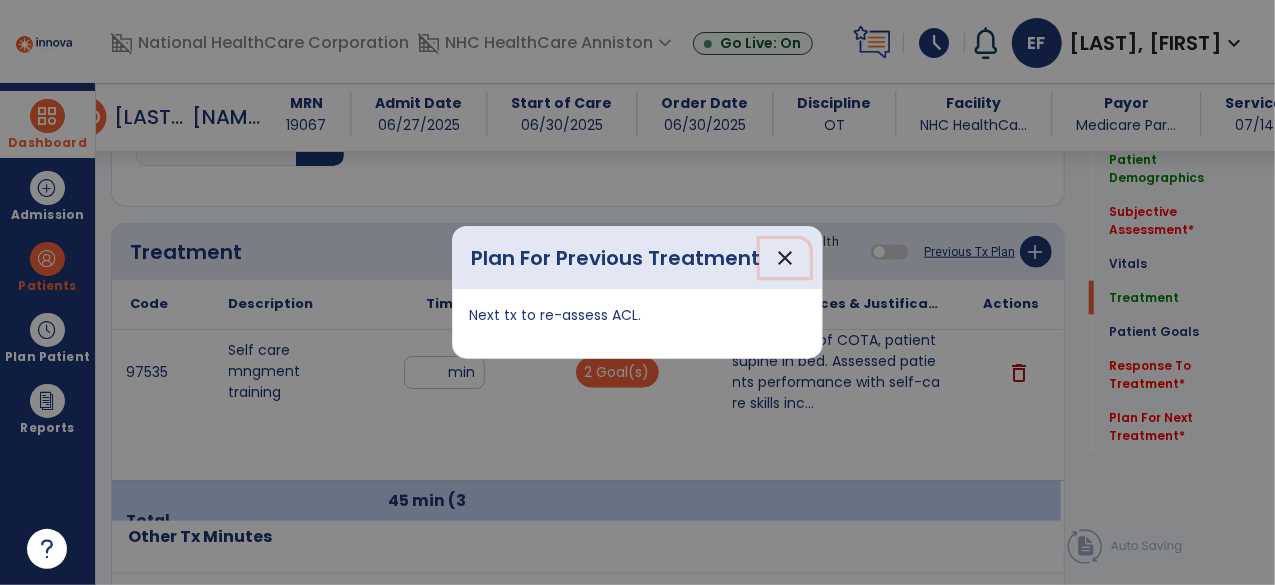 click on "close" at bounding box center (785, 258) 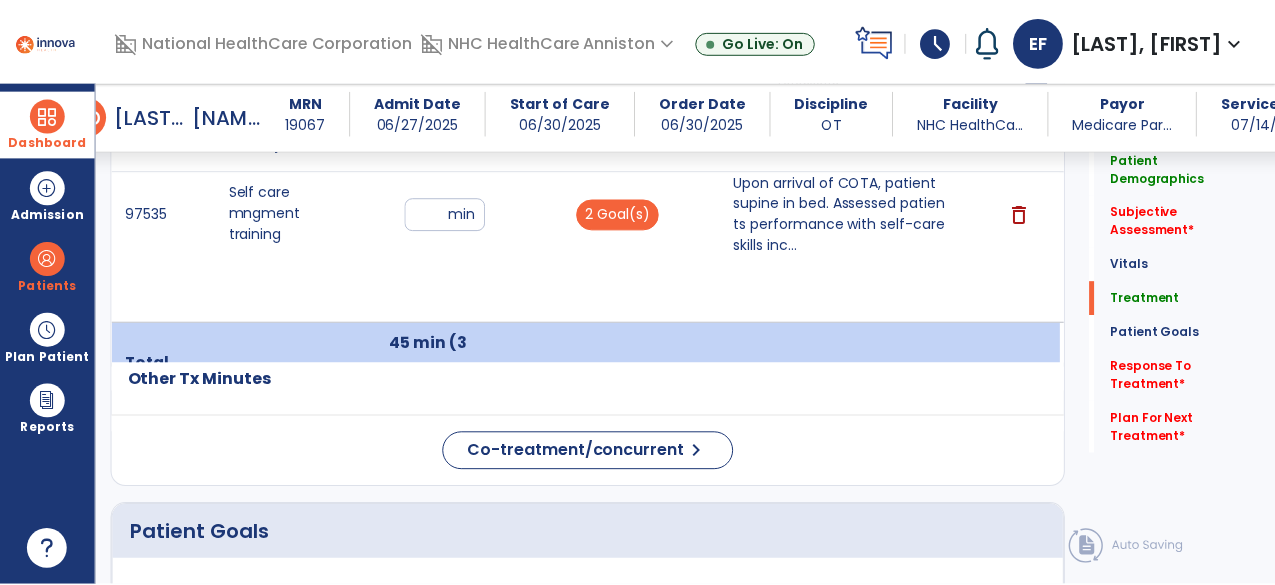 scroll, scrollTop: 1295, scrollLeft: 0, axis: vertical 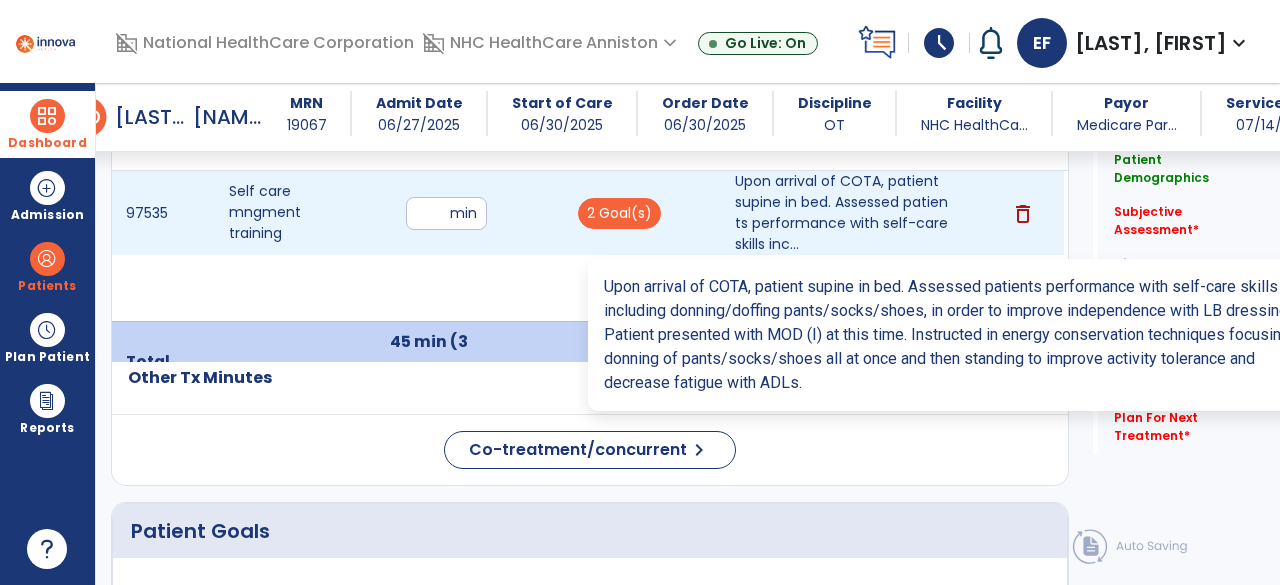 click on "Upon arrival of COTA, patient supine in bed. Assessed patients performance with self-care skills inc..." at bounding box center [841, 213] 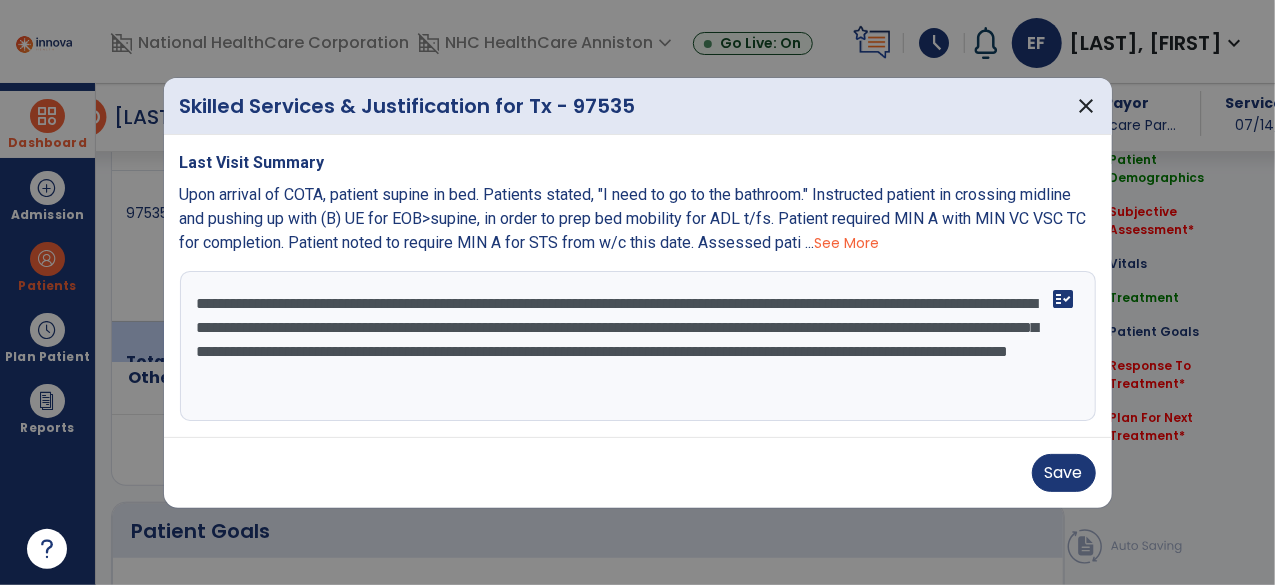 scroll, scrollTop: 1295, scrollLeft: 0, axis: vertical 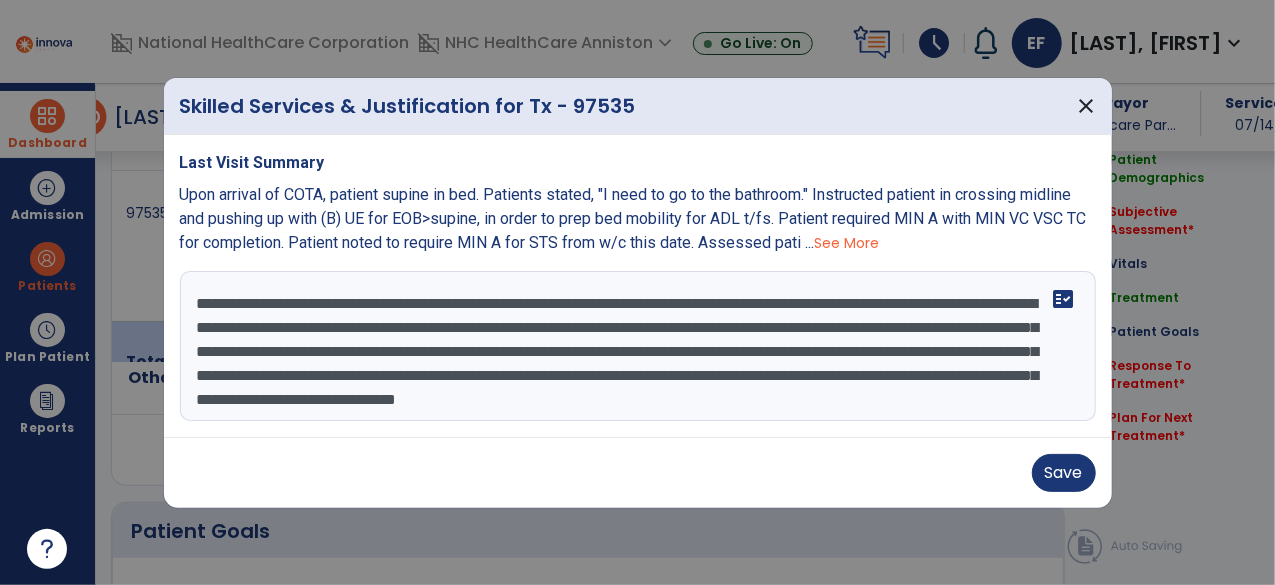 click on "**********" at bounding box center [638, 346] 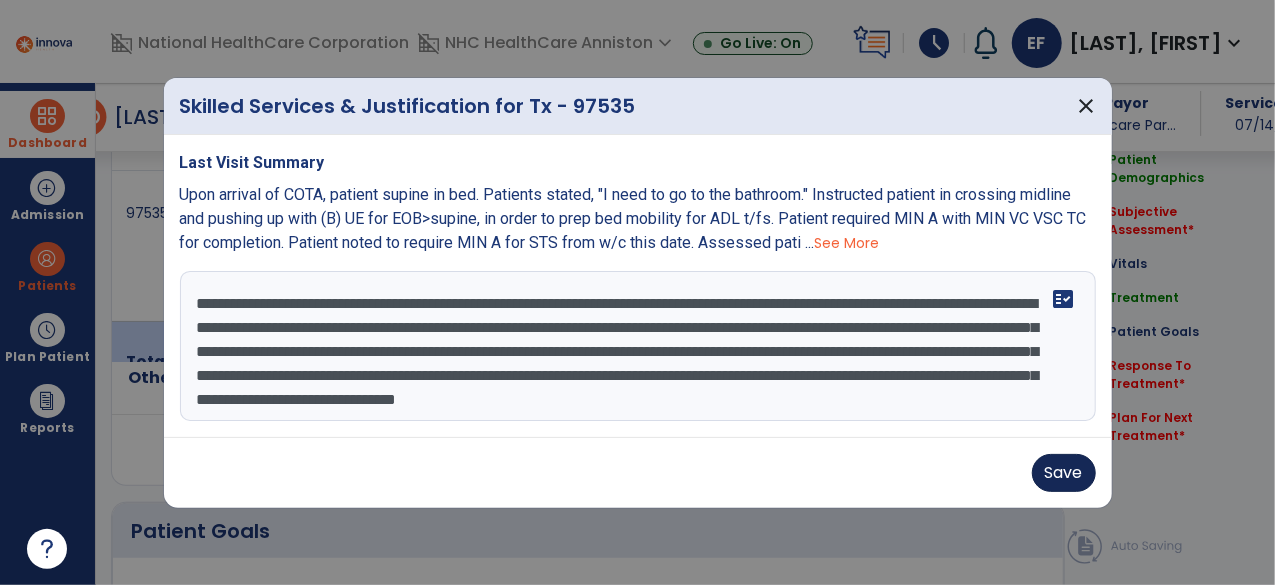 type on "**********" 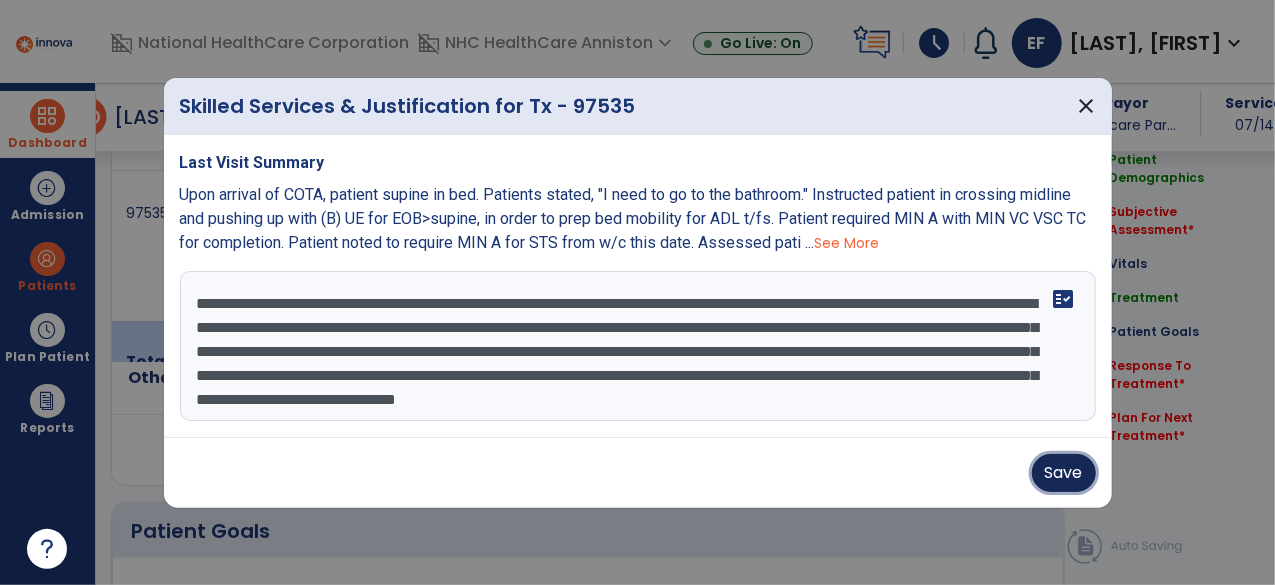 click on "Save" at bounding box center (1064, 473) 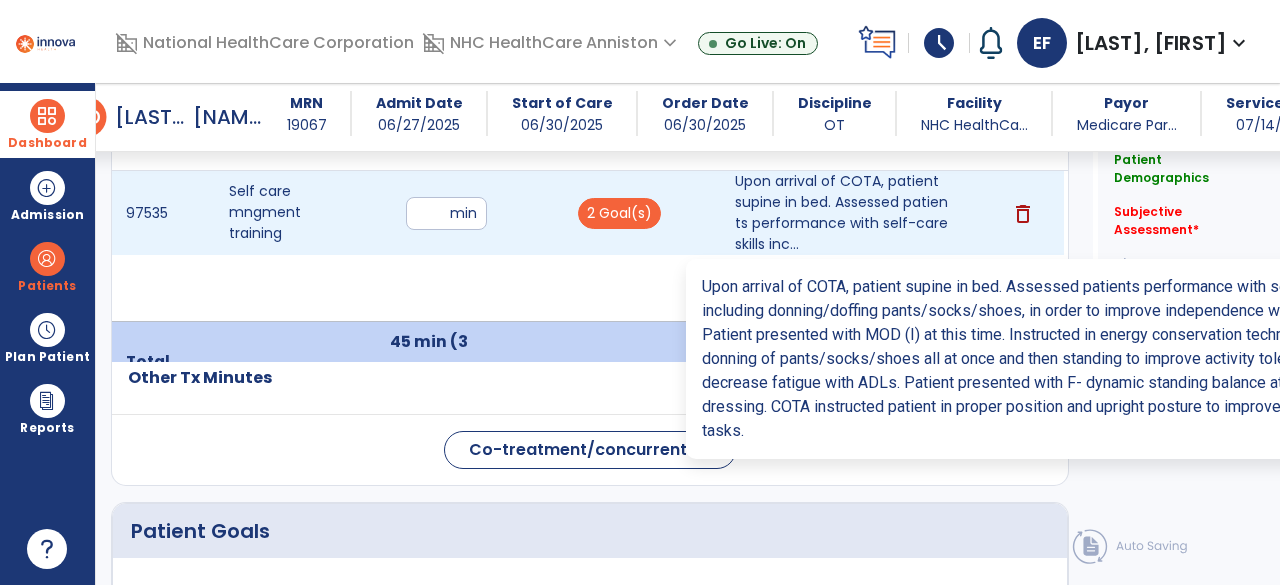 click on "Upon arrival of COTA, patient supine in bed. Assessed patients performance with self-care skills inc..." at bounding box center [841, 213] 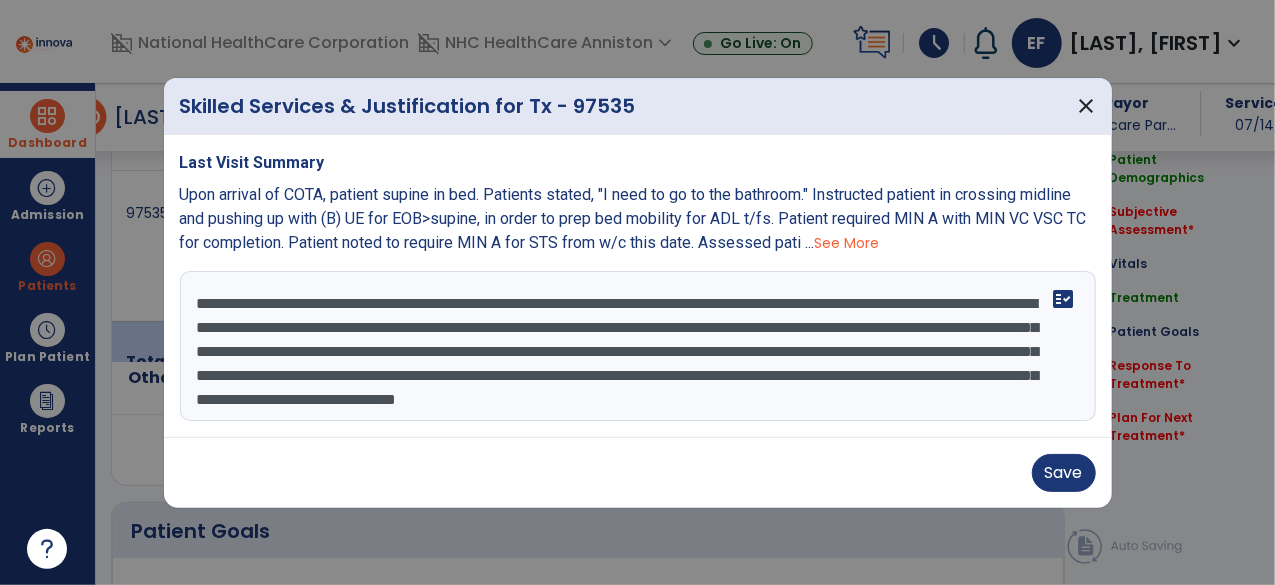 scroll, scrollTop: 1295, scrollLeft: 0, axis: vertical 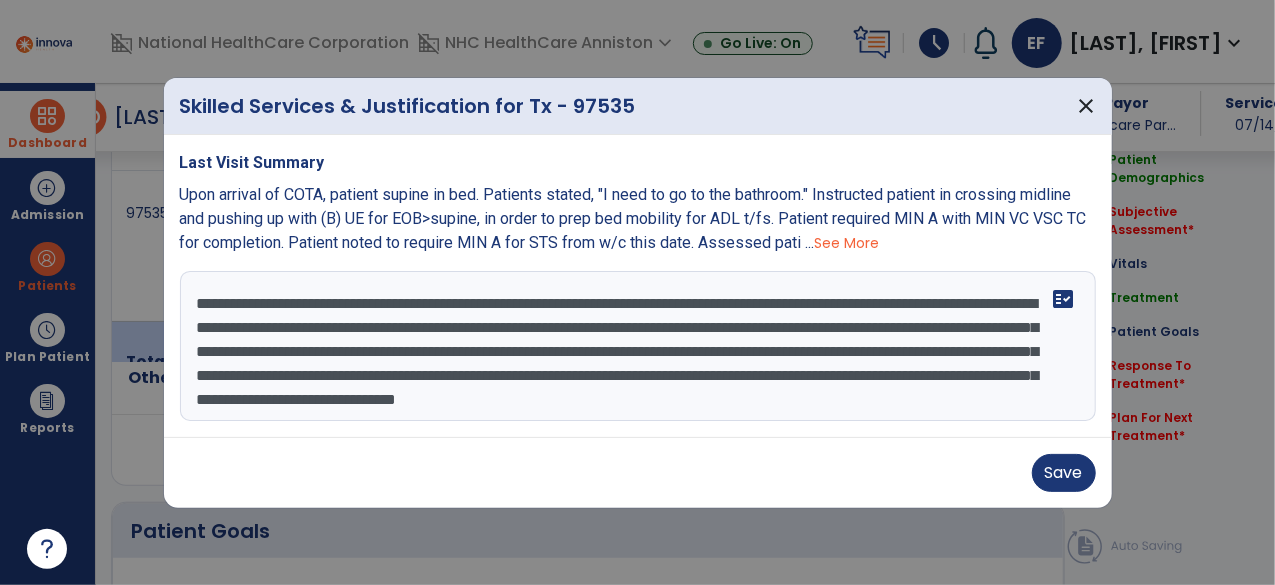 click on "**********" at bounding box center [638, 346] 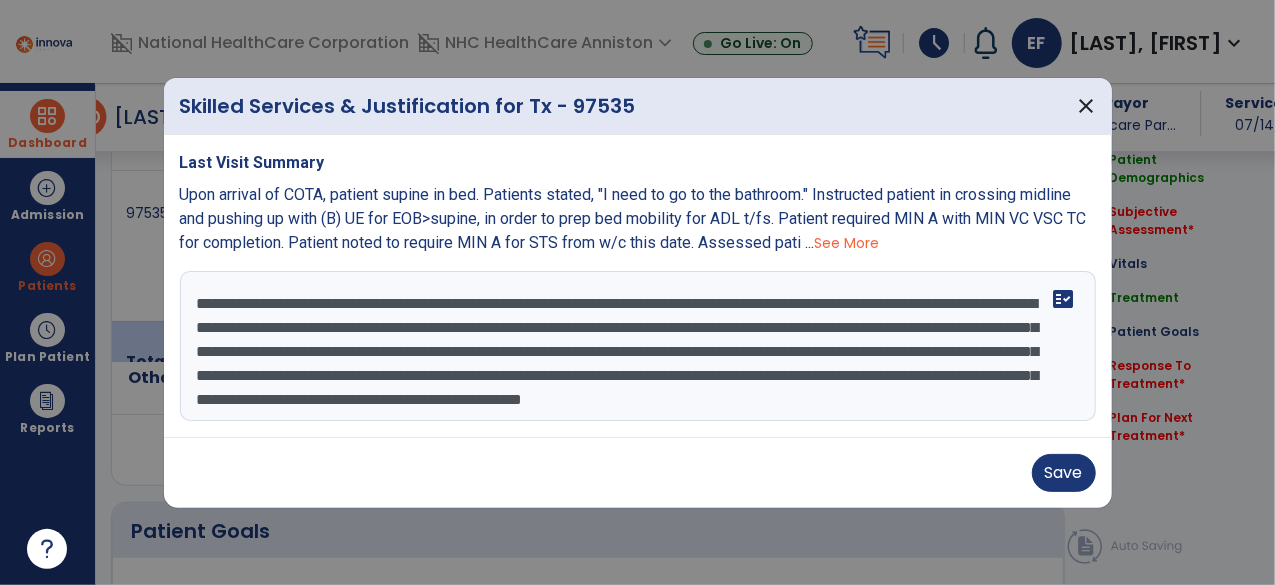 scroll, scrollTop: 39, scrollLeft: 0, axis: vertical 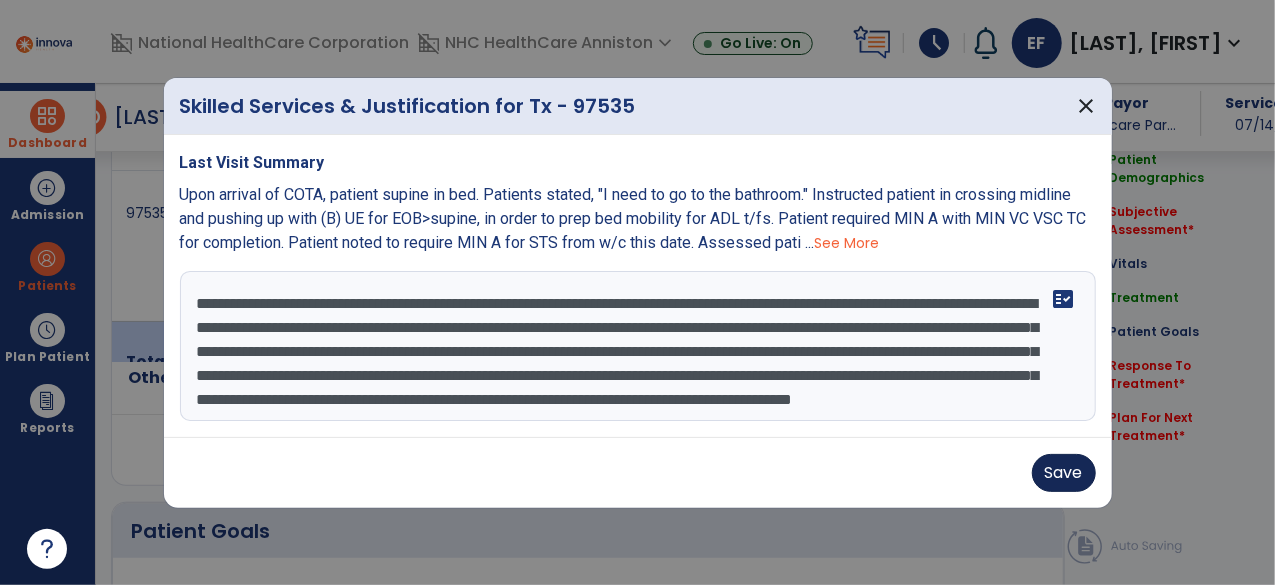 type on "**********" 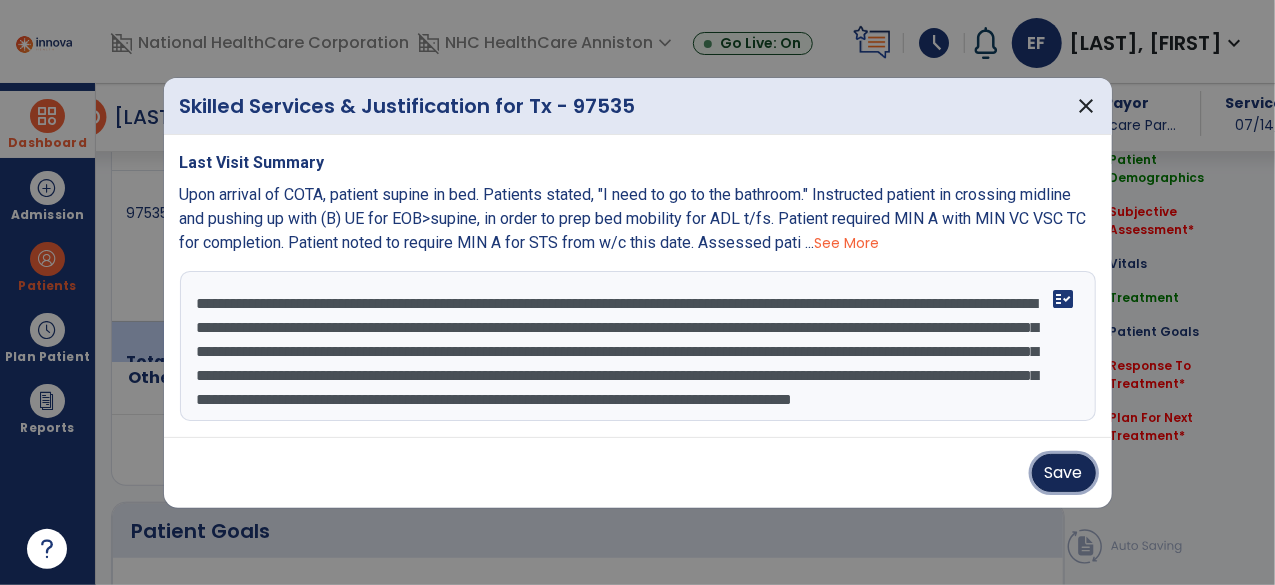 click on "Save" at bounding box center [1064, 473] 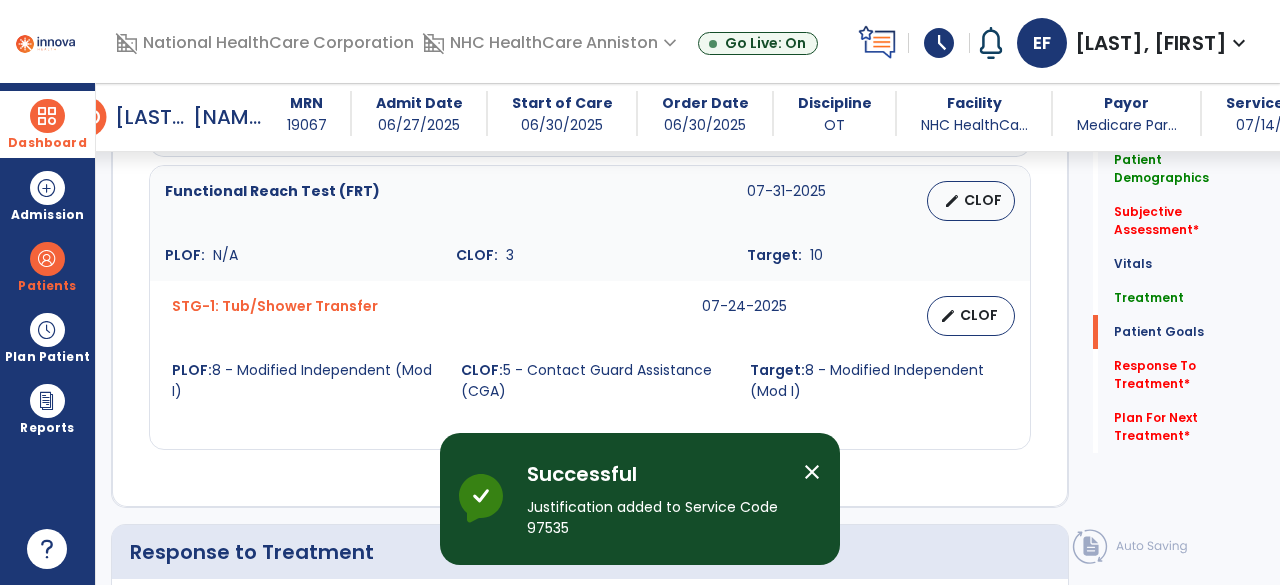 scroll, scrollTop: 3163, scrollLeft: 0, axis: vertical 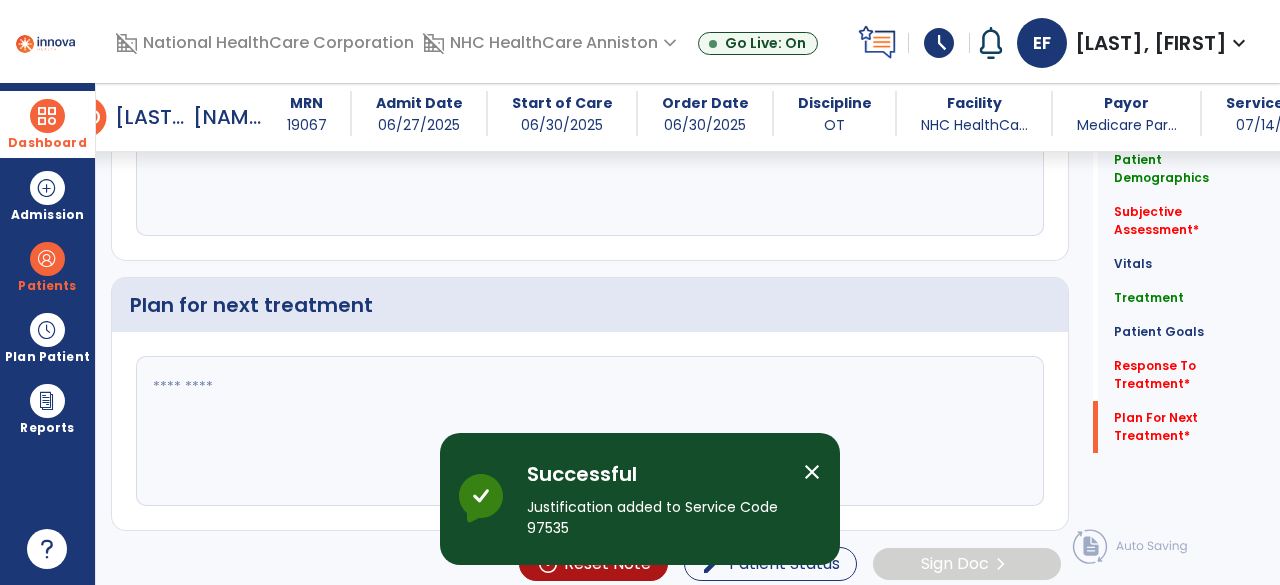 click 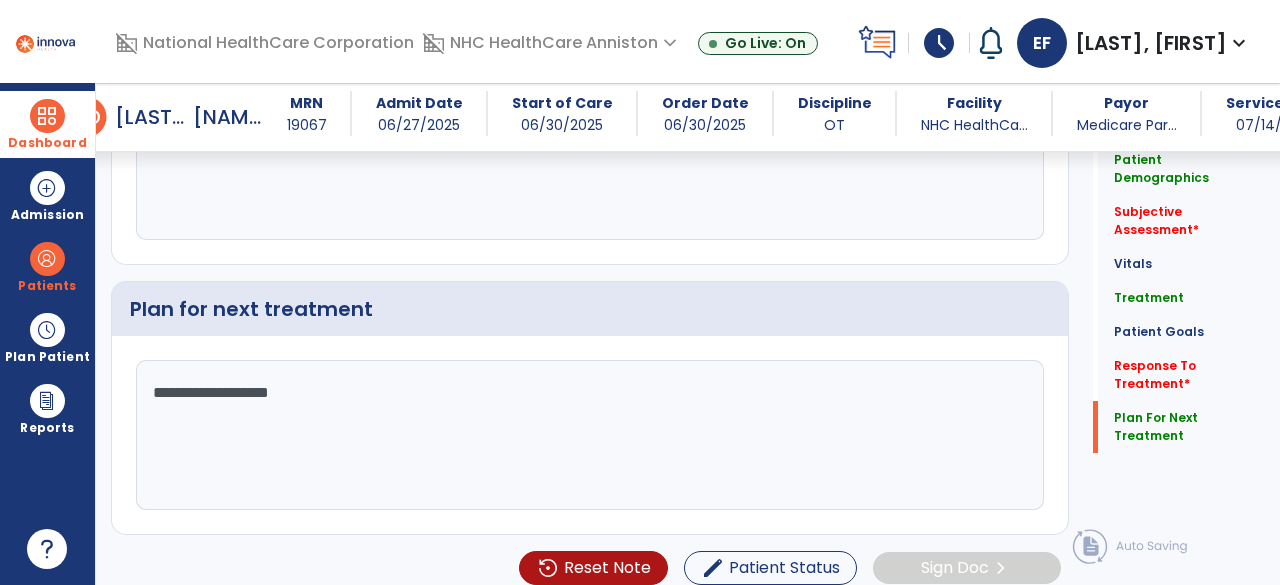 scroll, scrollTop: 3154, scrollLeft: 0, axis: vertical 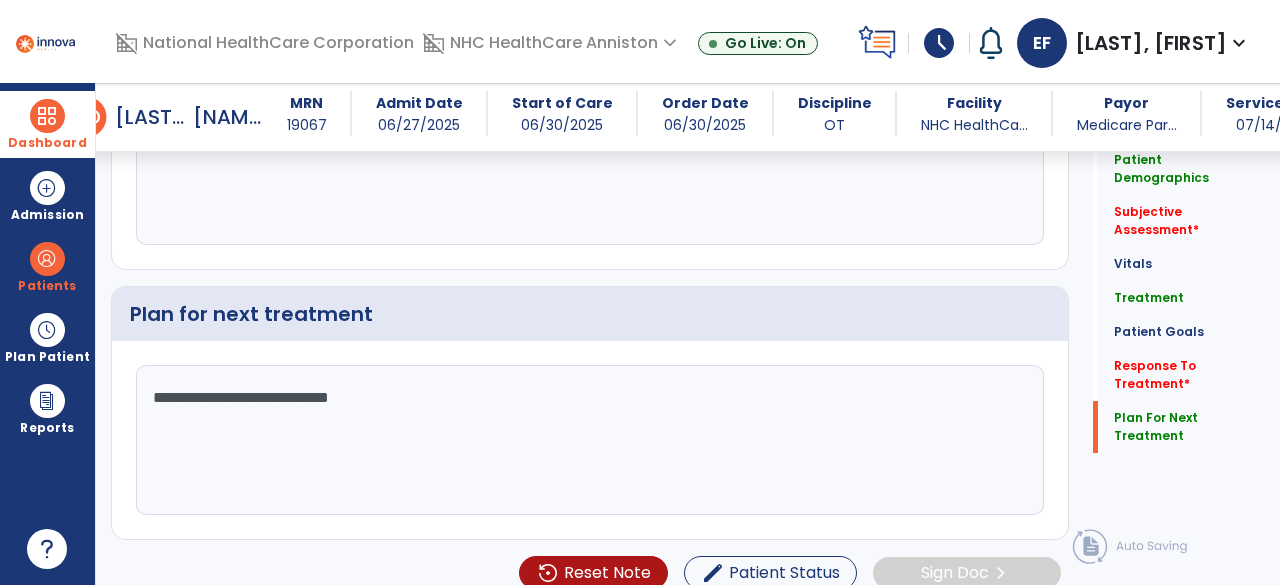 click on "**********" 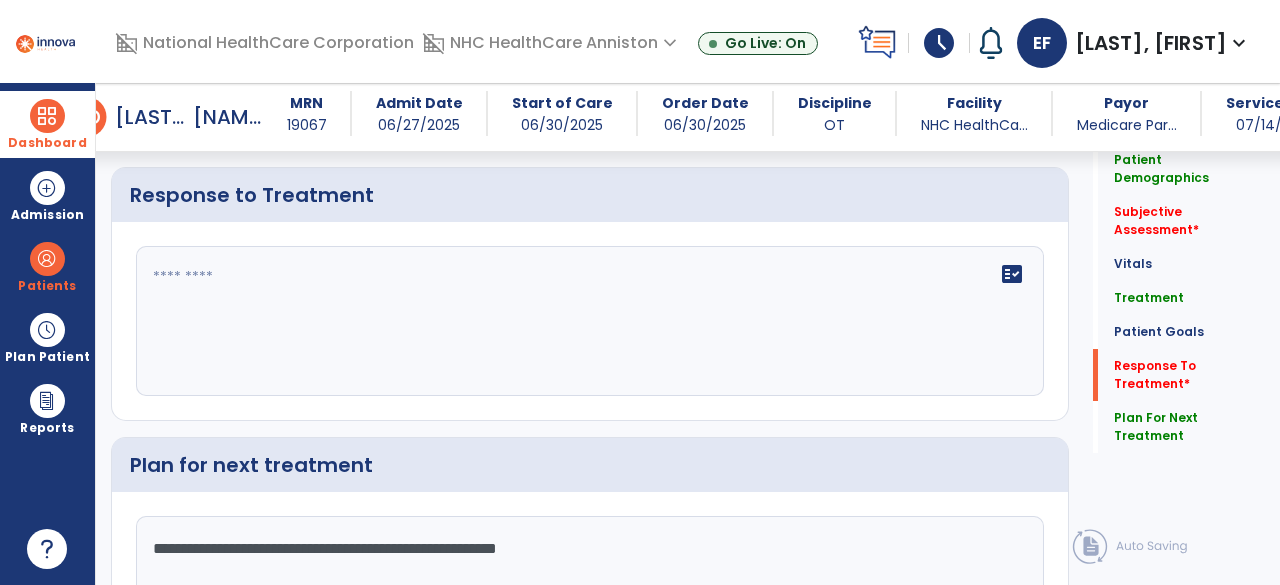 scroll, scrollTop: 3002, scrollLeft: 0, axis: vertical 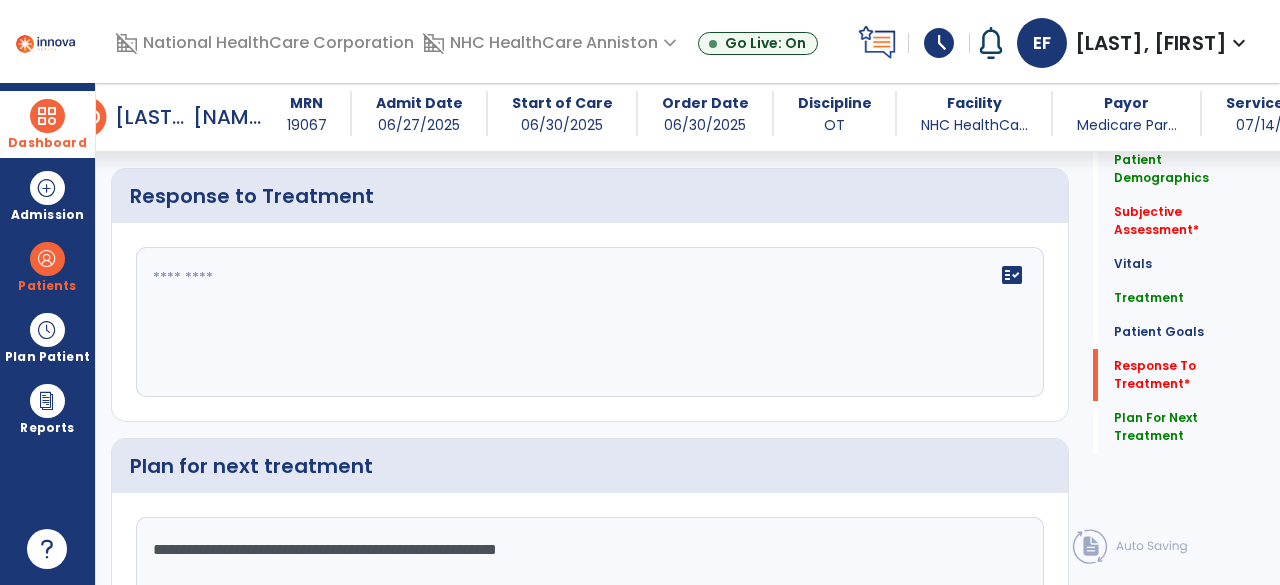 type on "**********" 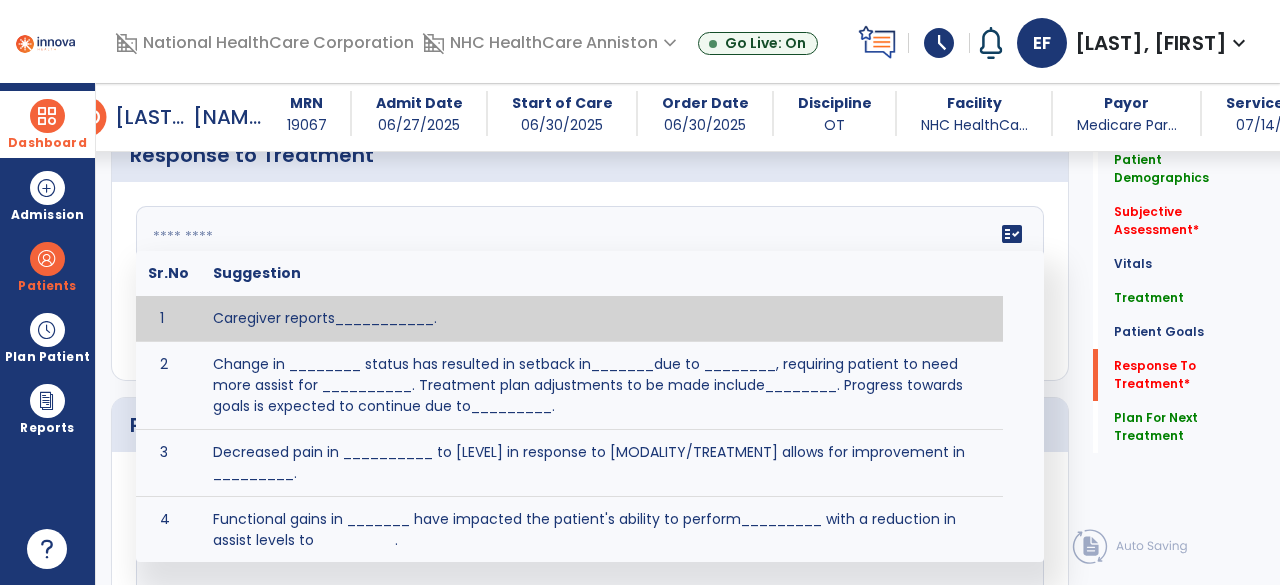 scroll, scrollTop: 3031, scrollLeft: 0, axis: vertical 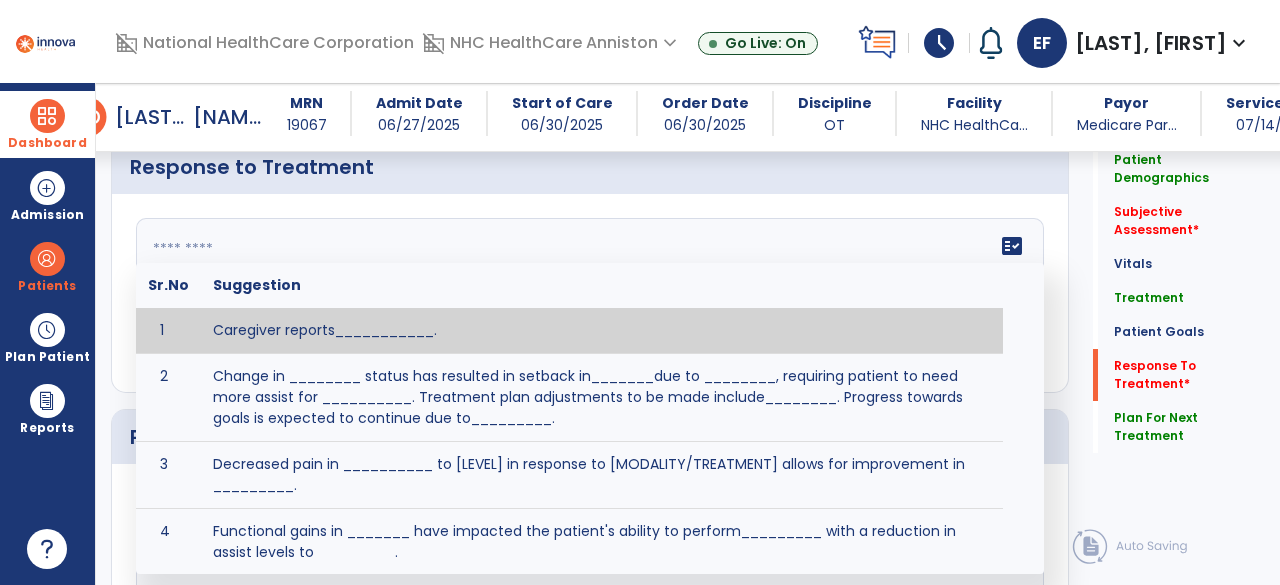 click 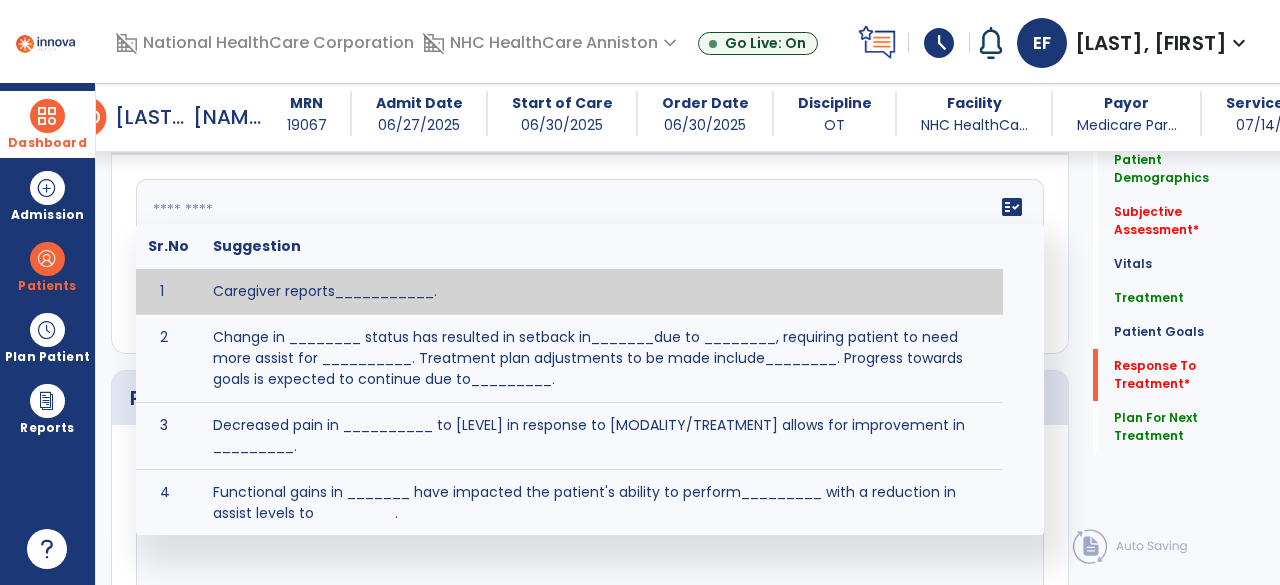 scroll, scrollTop: 3071, scrollLeft: 0, axis: vertical 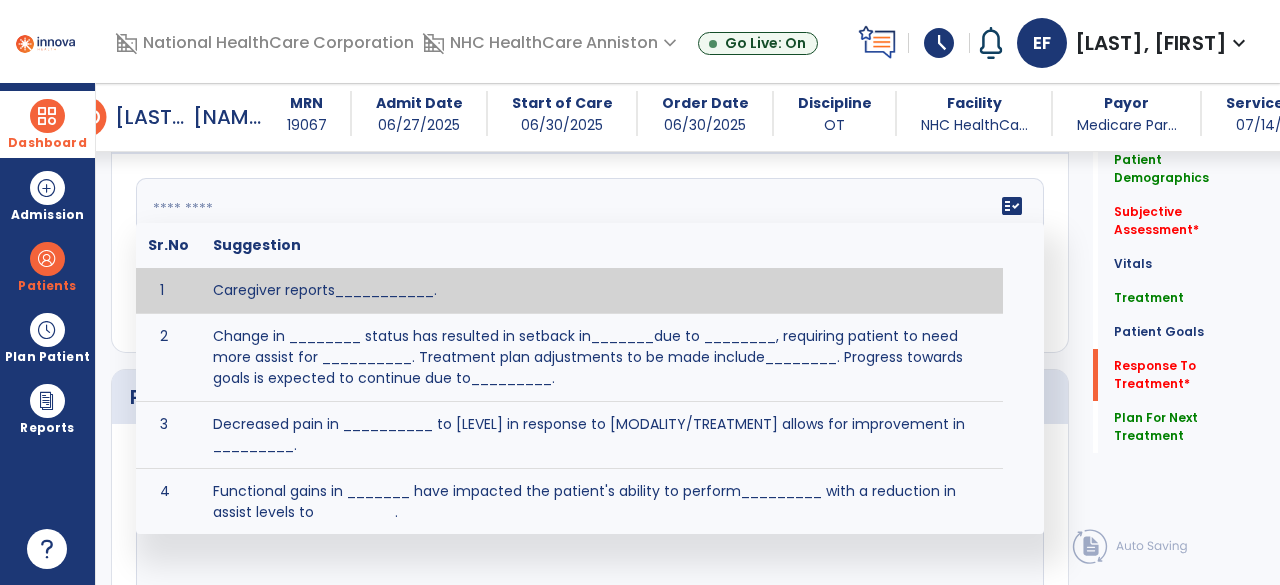click 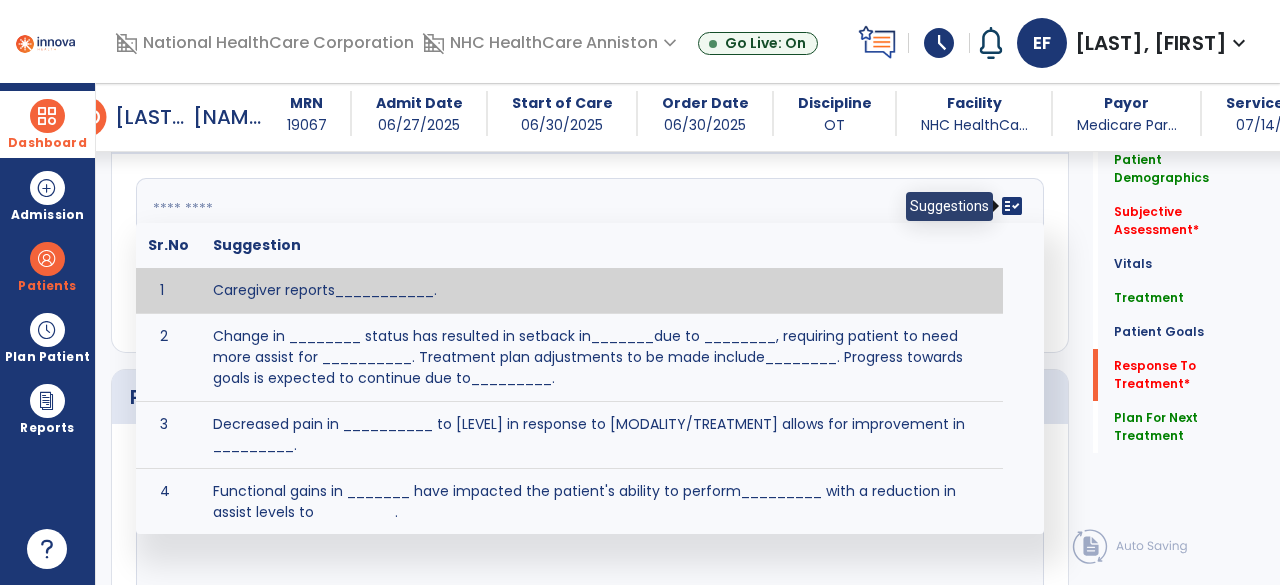 click on "fact_check" 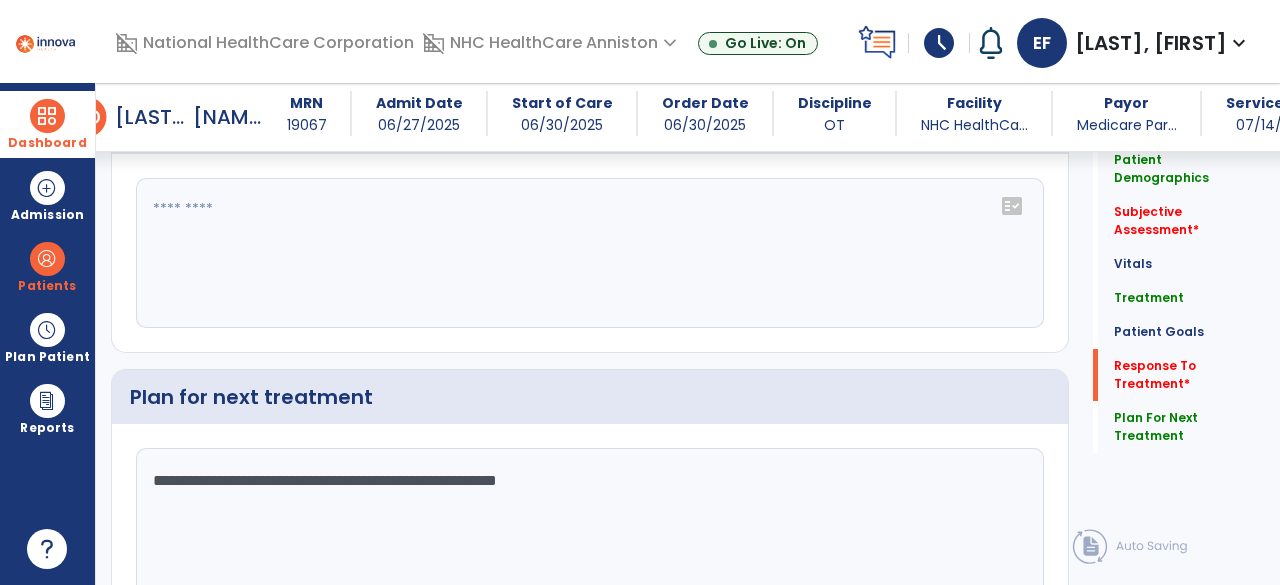 click 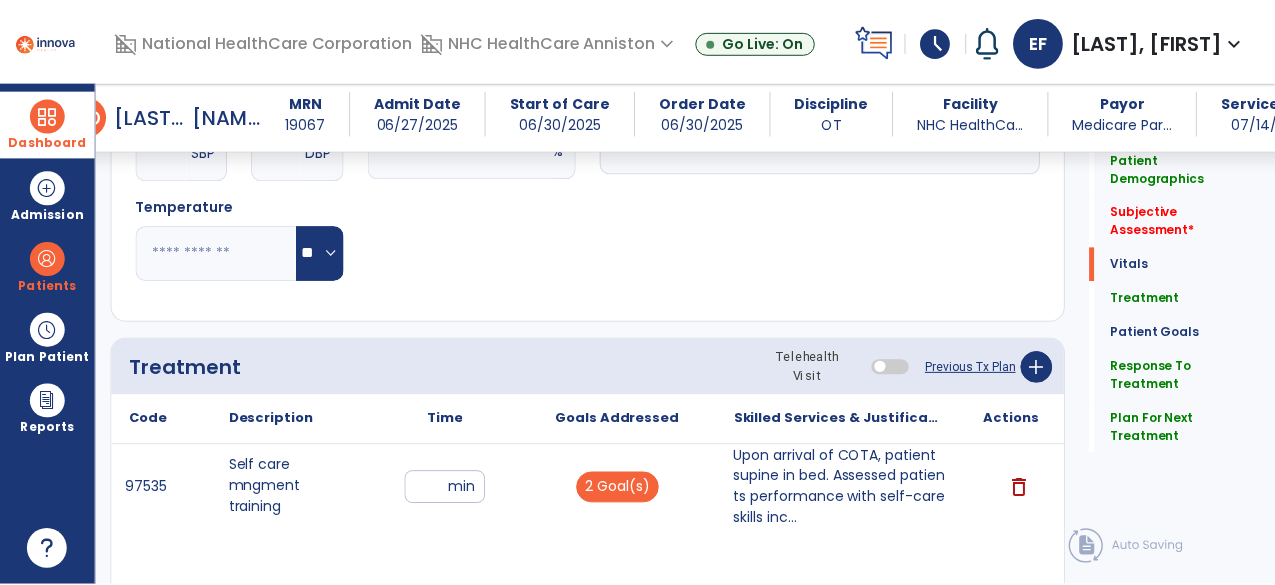 scroll, scrollTop: 998, scrollLeft: 0, axis: vertical 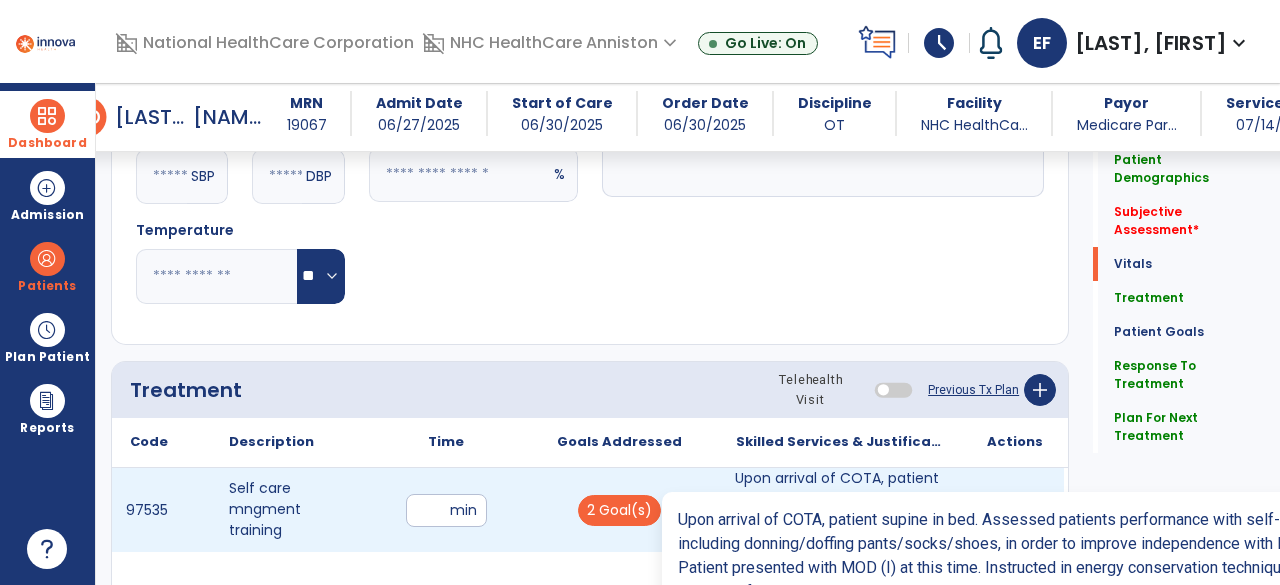 type on "**********" 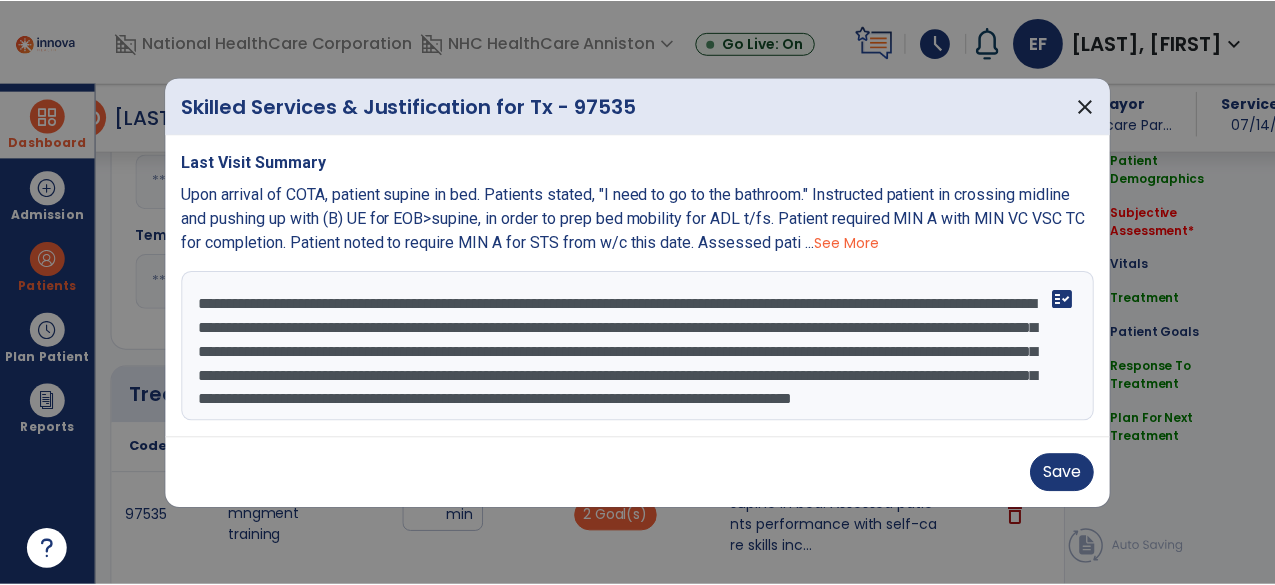scroll, scrollTop: 998, scrollLeft: 0, axis: vertical 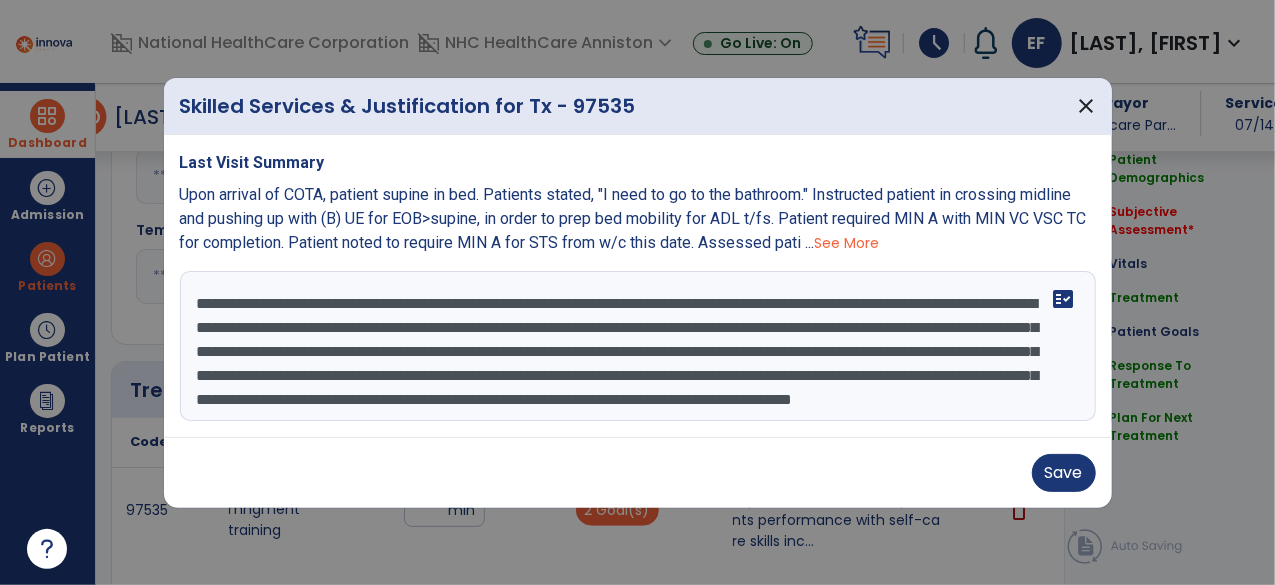 click on "See More" at bounding box center (847, 243) 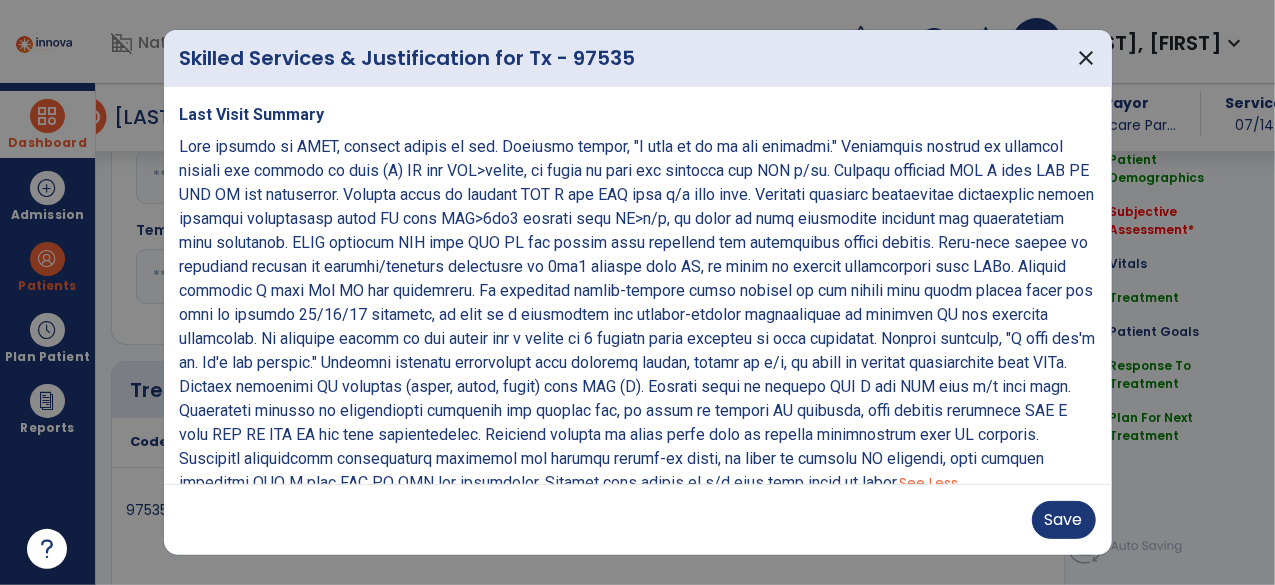 scroll, scrollTop: 4, scrollLeft: 0, axis: vertical 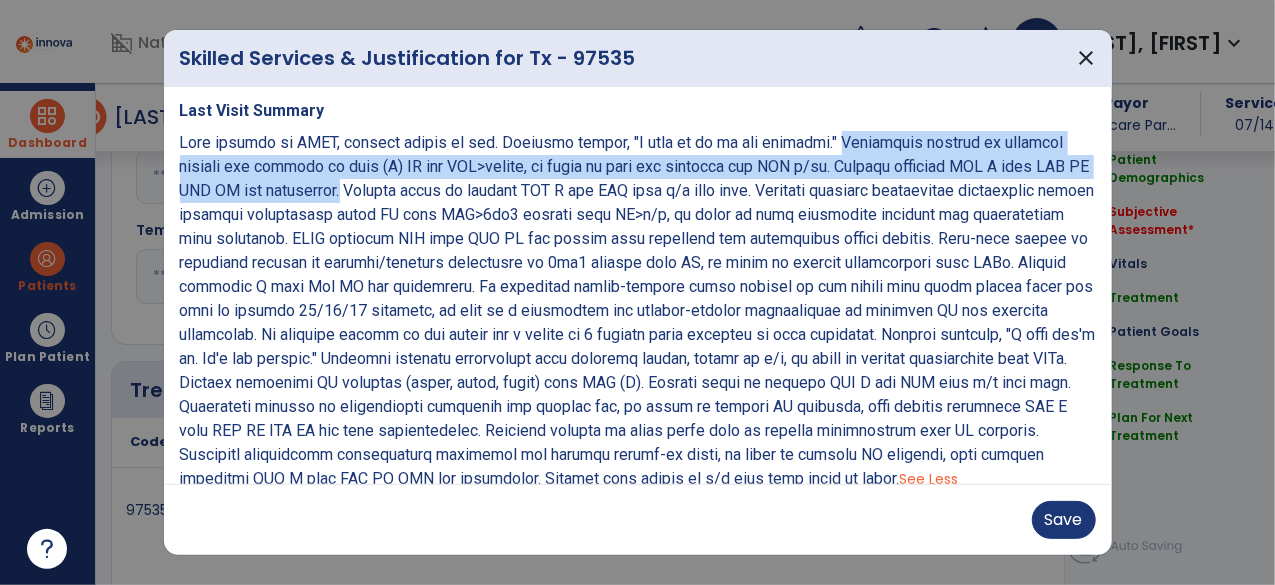 drag, startPoint x: 830, startPoint y: 140, endPoint x: 366, endPoint y: 189, distance: 466.5801 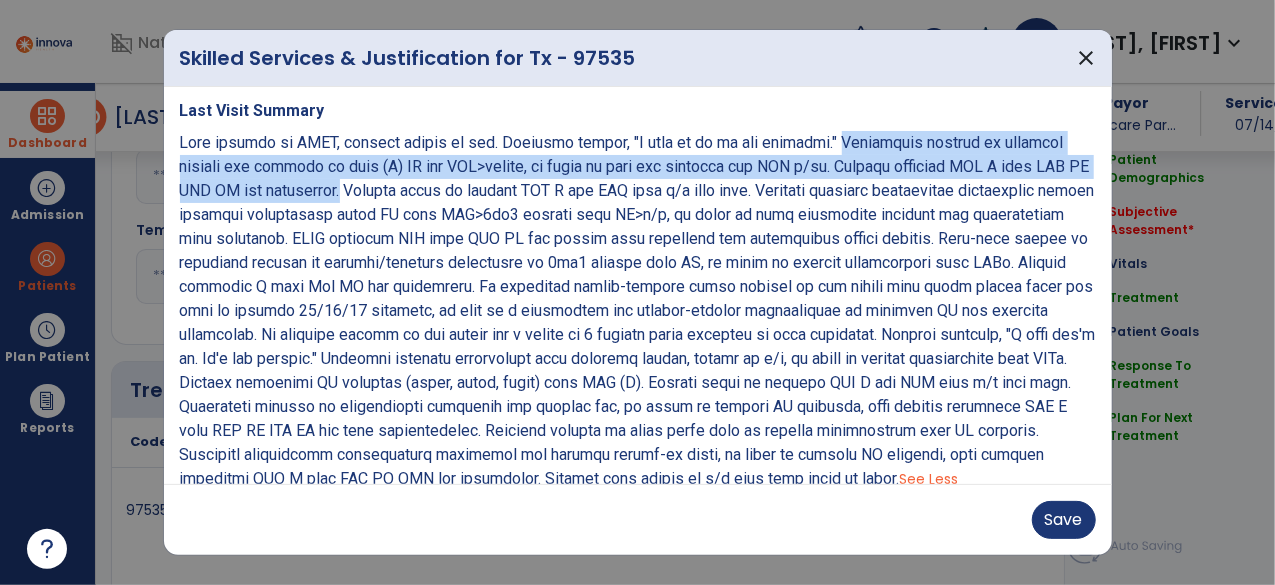 click at bounding box center [638, 310] 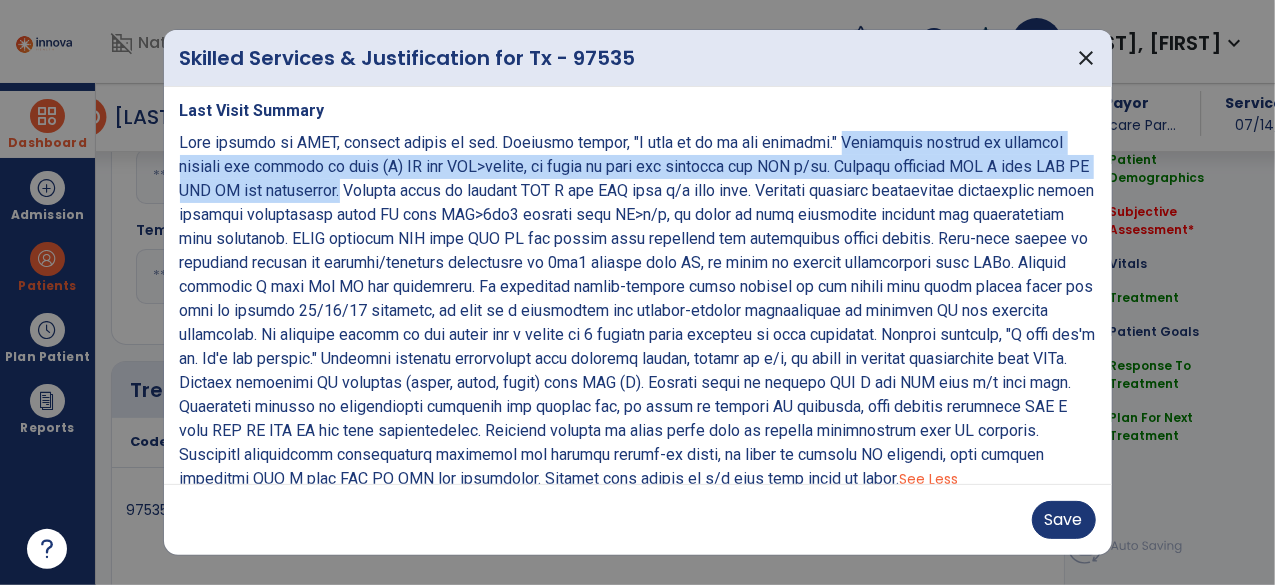 copy on "Instructed patient in crossing midline and pushing up with (B) UE for EOB>supine, in order to prep bed mobility for ADL t/fs. Patient required MIN A with MIN VC VSC TC for completion." 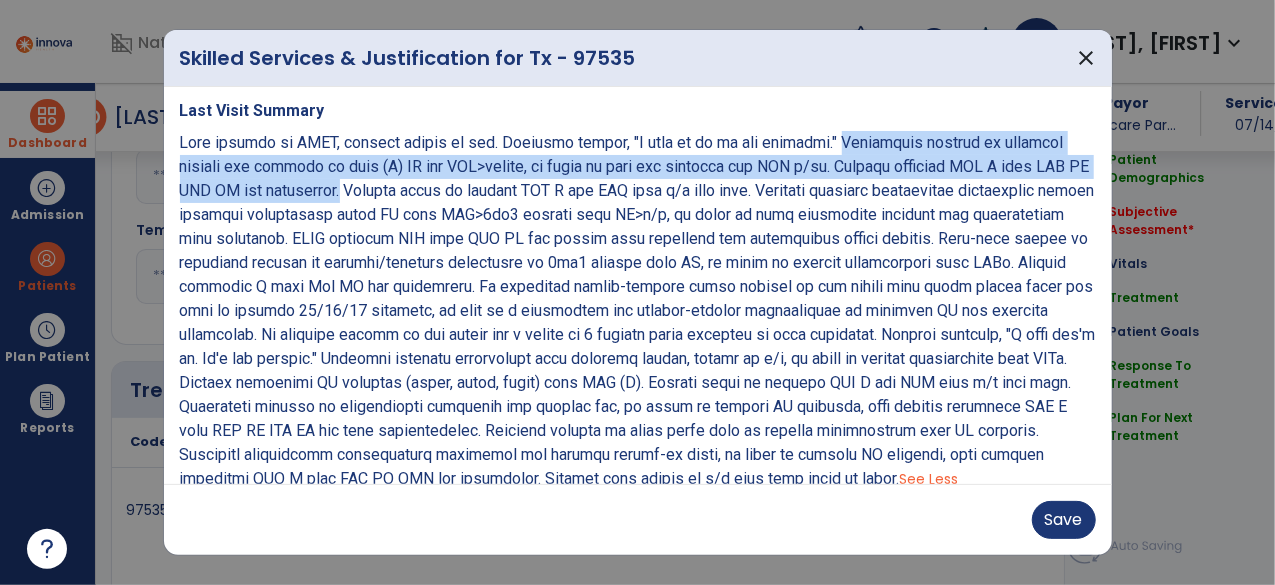 scroll, scrollTop: 215, scrollLeft: 0, axis: vertical 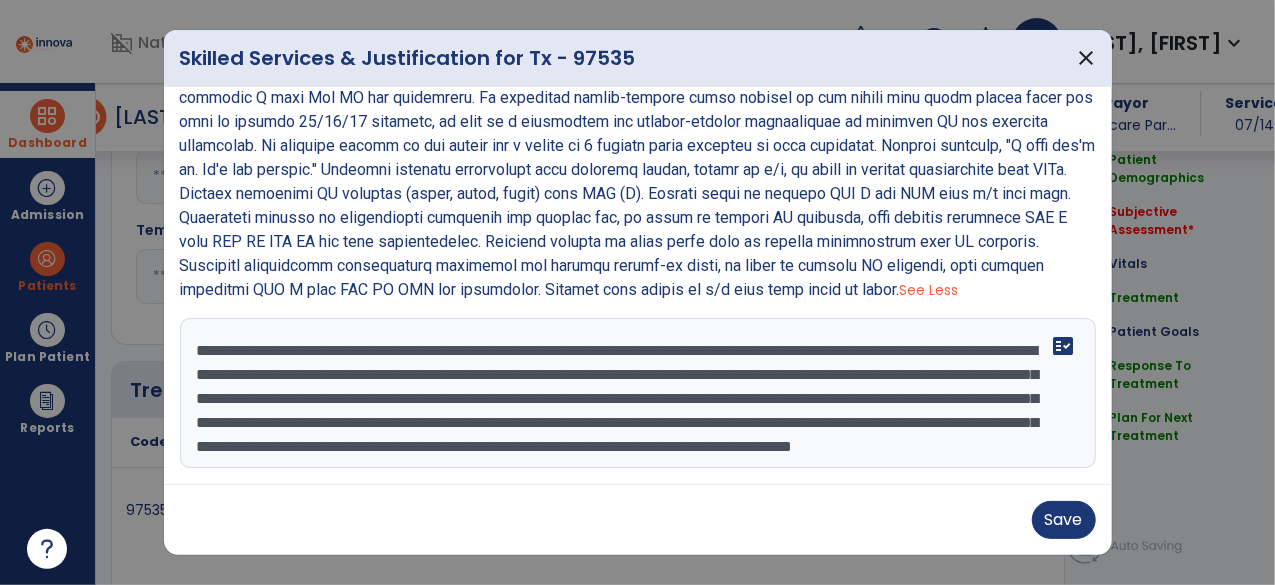 paste on "**********" 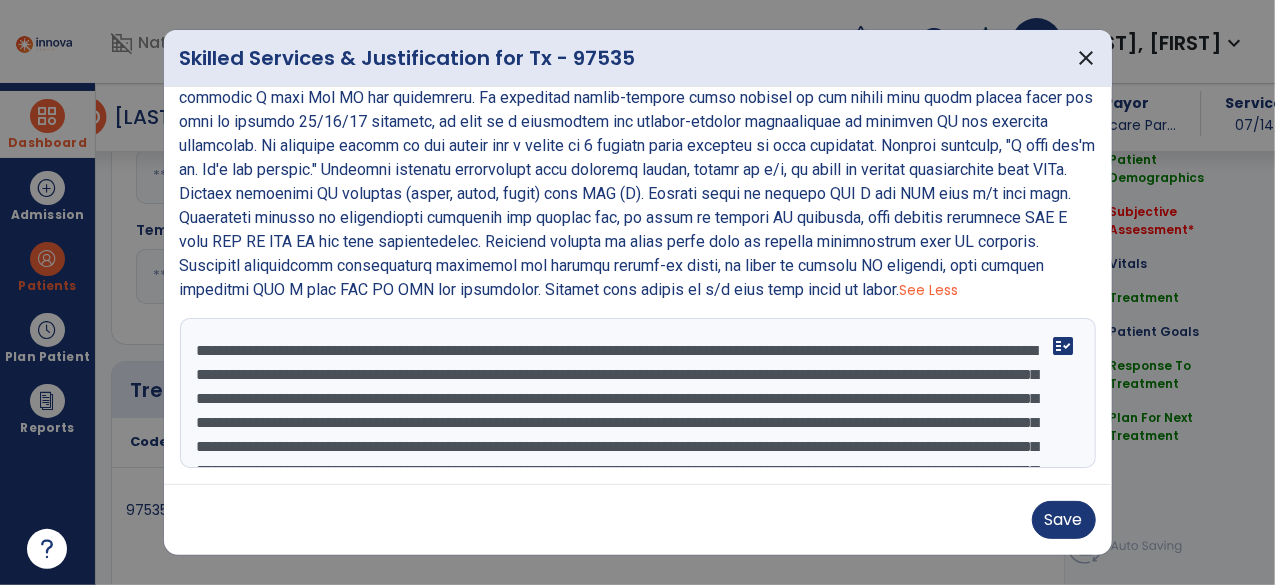 scroll, scrollTop: 96, scrollLeft: 0, axis: vertical 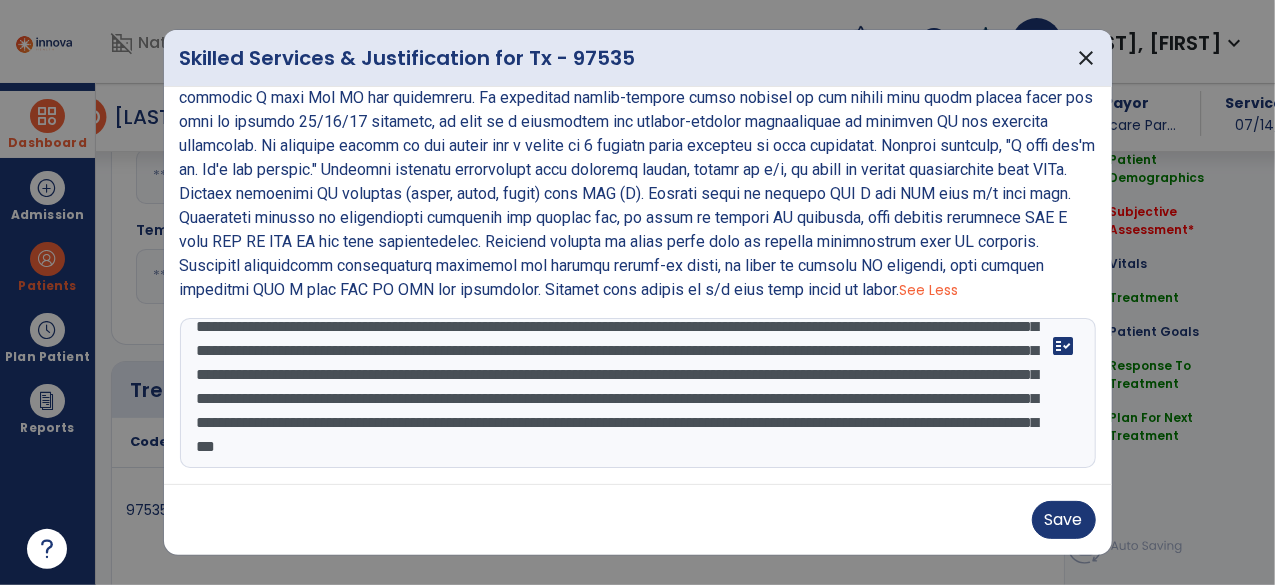 click on "**********" at bounding box center [636, 393] 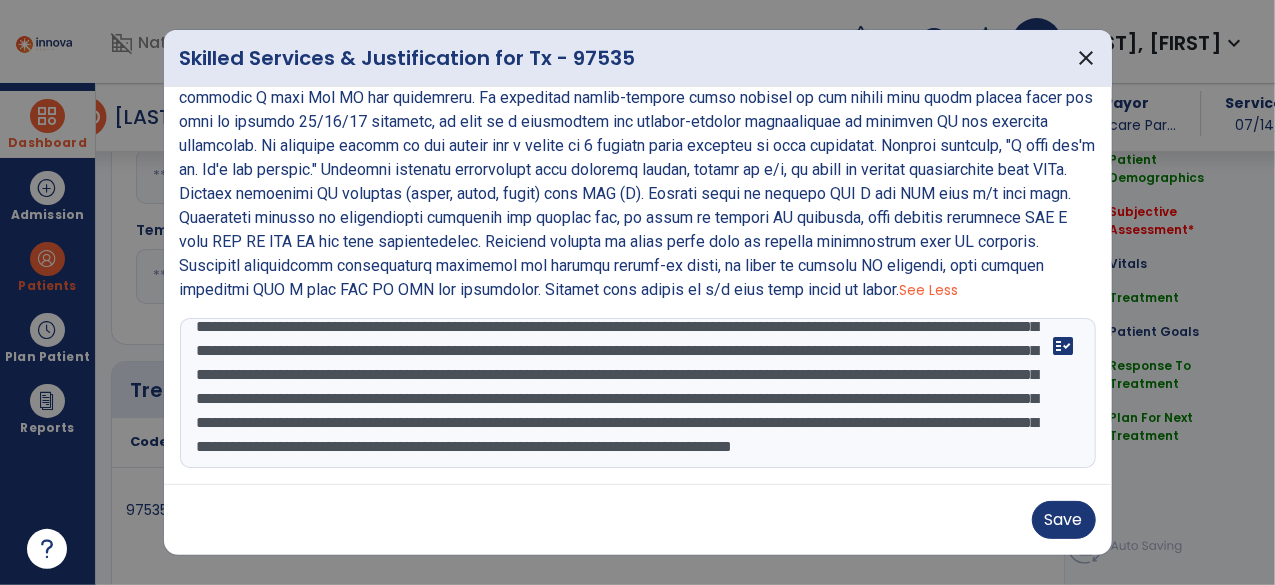 scroll, scrollTop: 110, scrollLeft: 0, axis: vertical 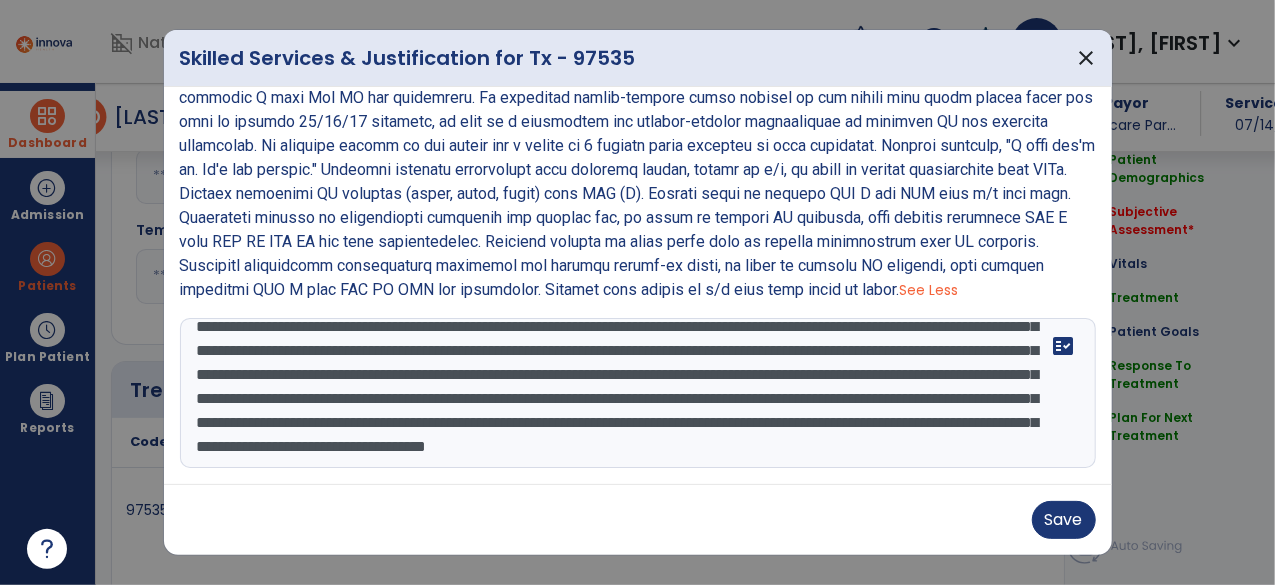 click on "**********" at bounding box center (636, 393) 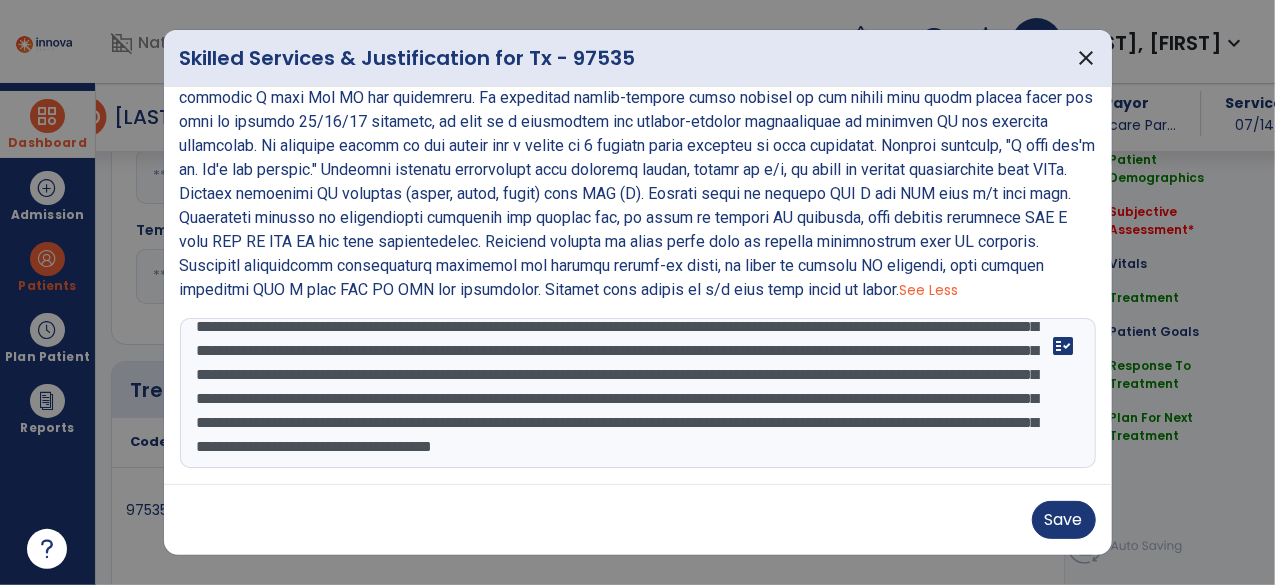 click on "**********" at bounding box center [636, 393] 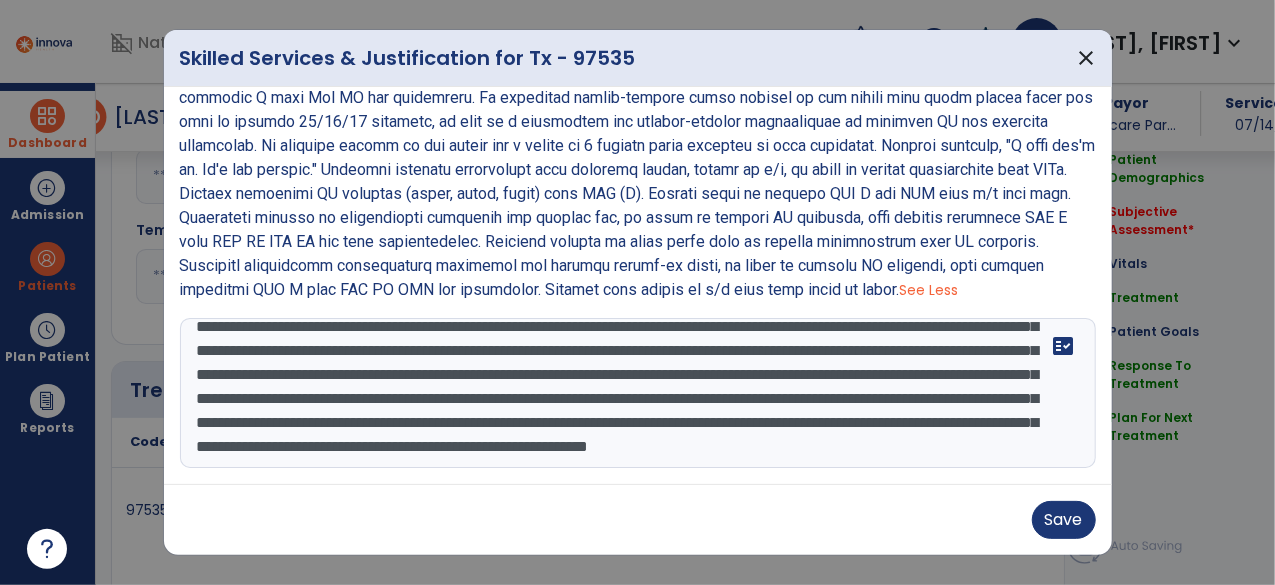 scroll, scrollTop: 144, scrollLeft: 0, axis: vertical 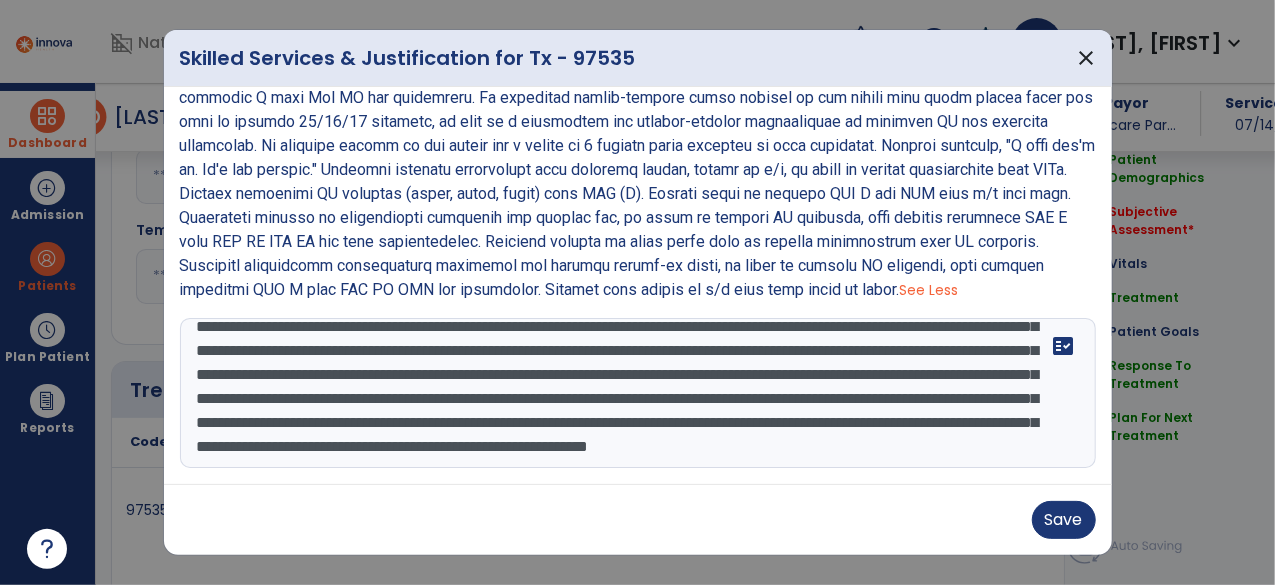 drag, startPoint x: 364, startPoint y: 396, endPoint x: 386, endPoint y: 456, distance: 63.90618 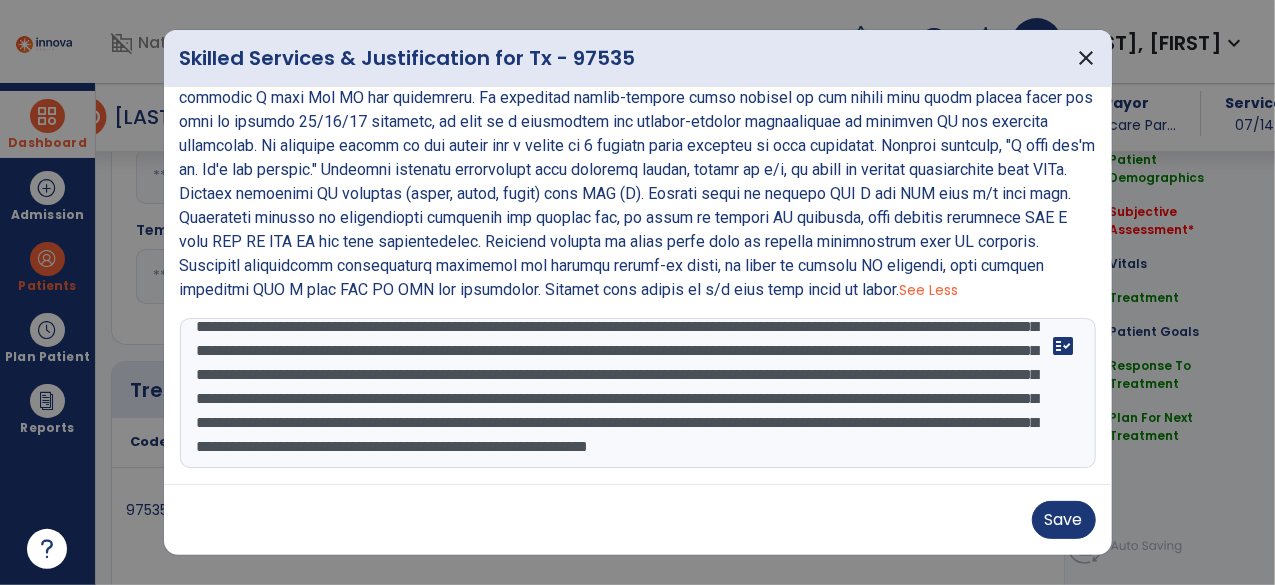 drag, startPoint x: 360, startPoint y: 400, endPoint x: 399, endPoint y: 473, distance: 82.764725 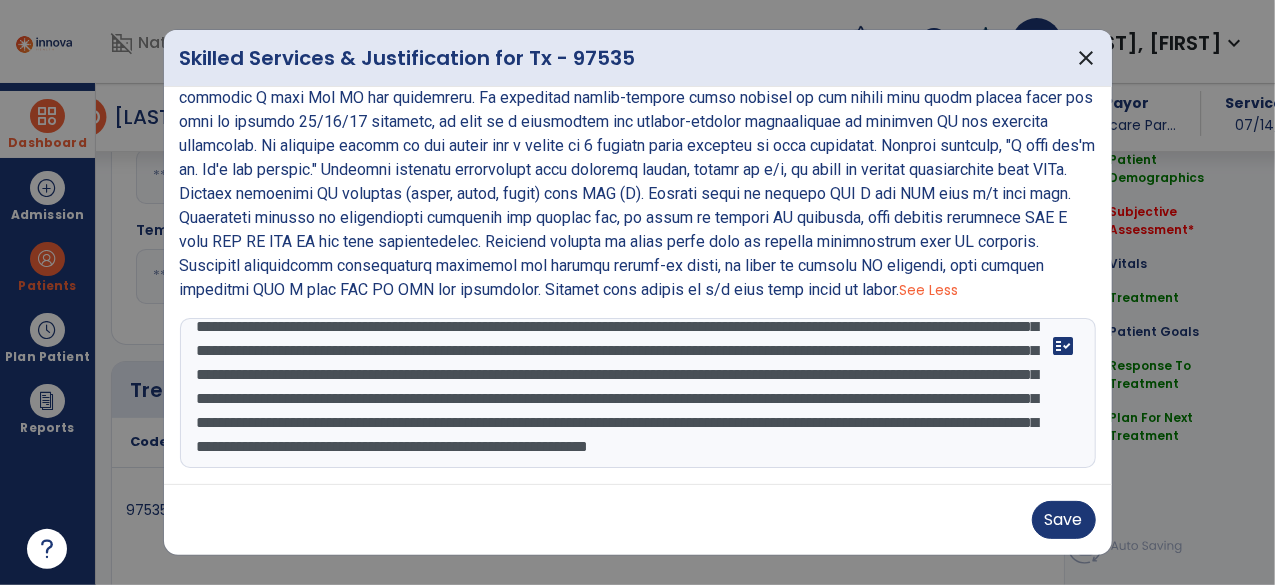 drag, startPoint x: 360, startPoint y: 393, endPoint x: 414, endPoint y: 471, distance: 94.86833 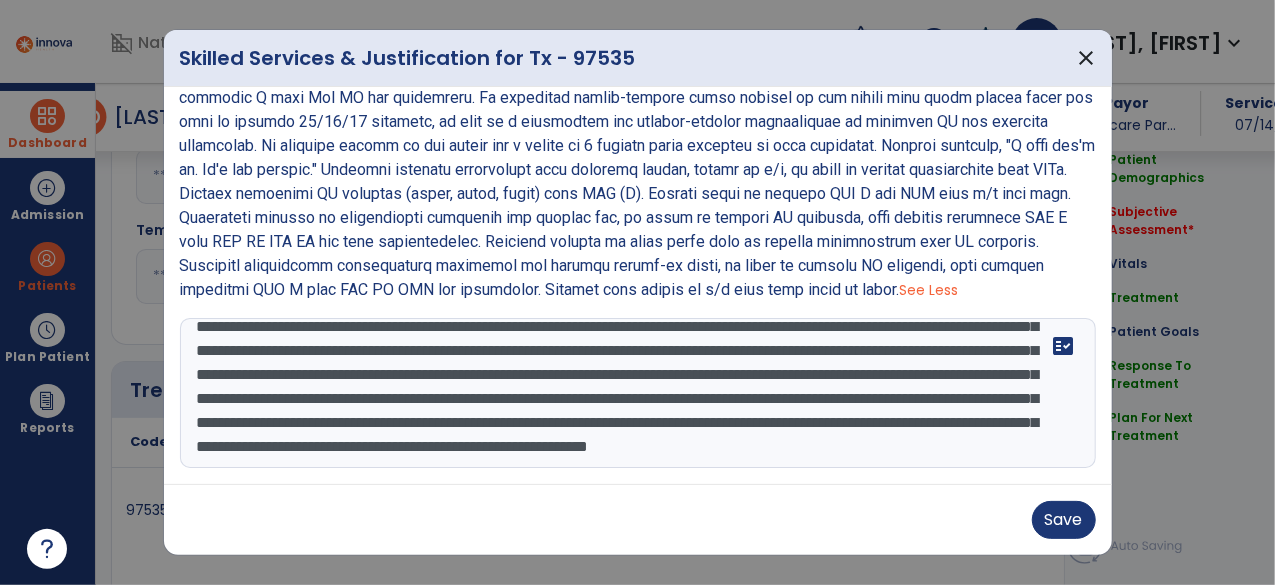 click on "Last Visit Summary  See Less   fact_check" at bounding box center [638, 285] 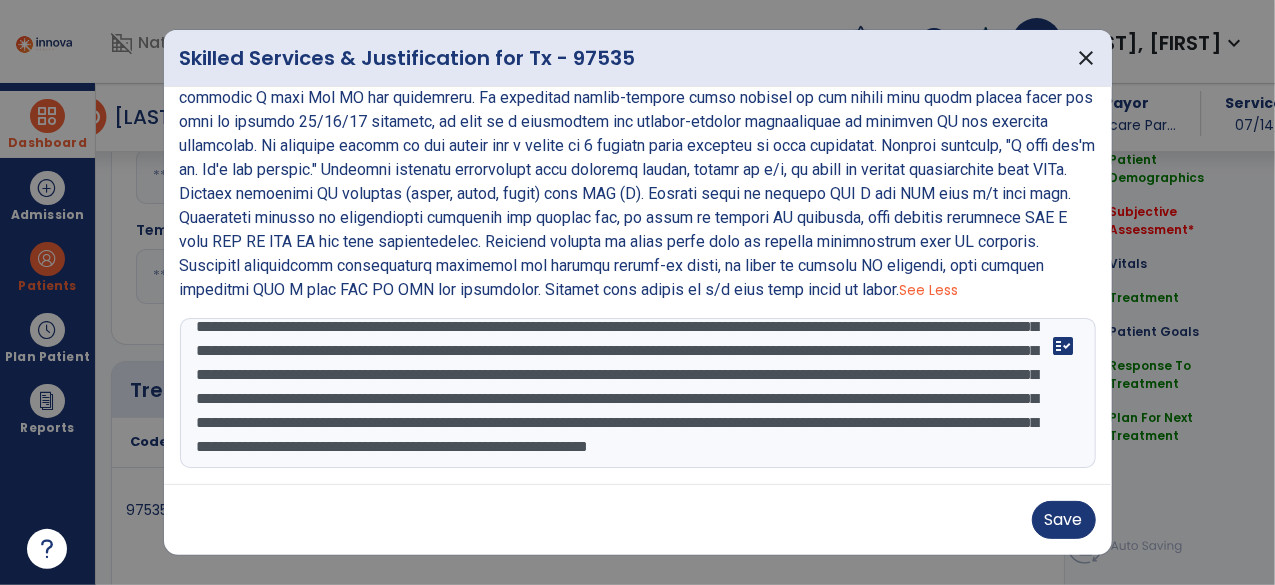 paste on "**********" 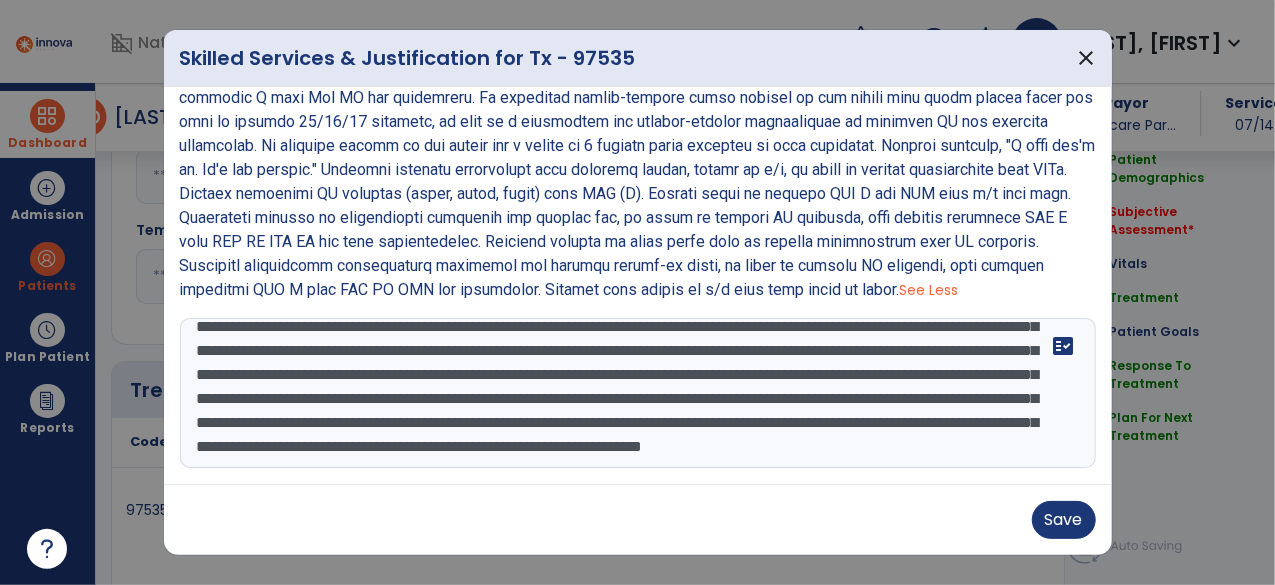 click at bounding box center (636, 393) 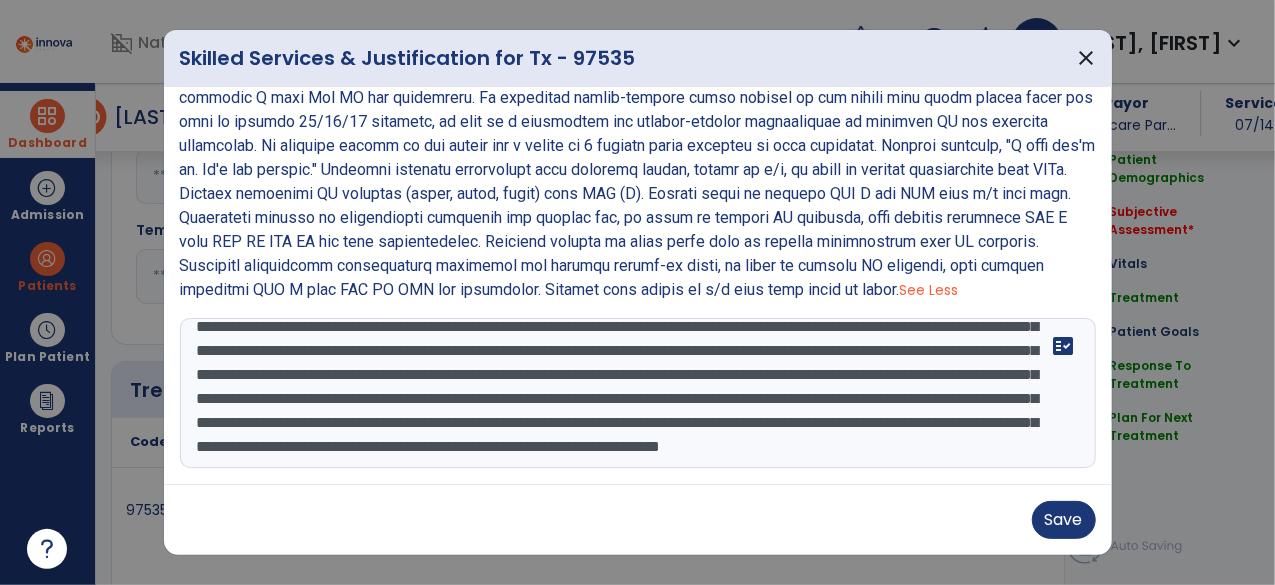 click at bounding box center [636, 393] 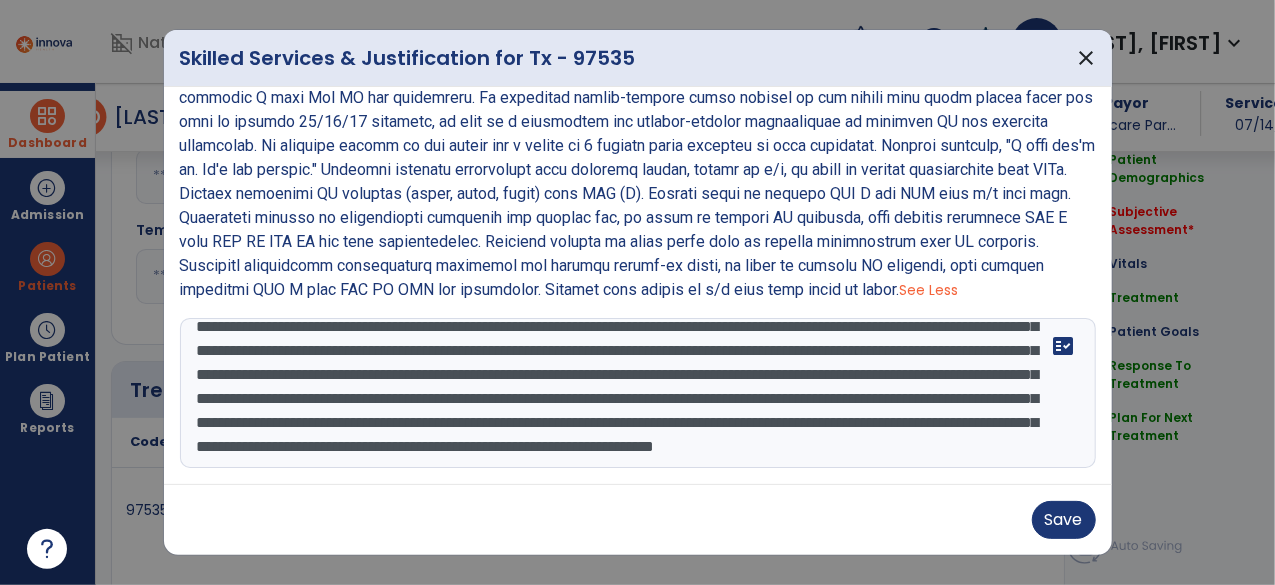 click at bounding box center (636, 393) 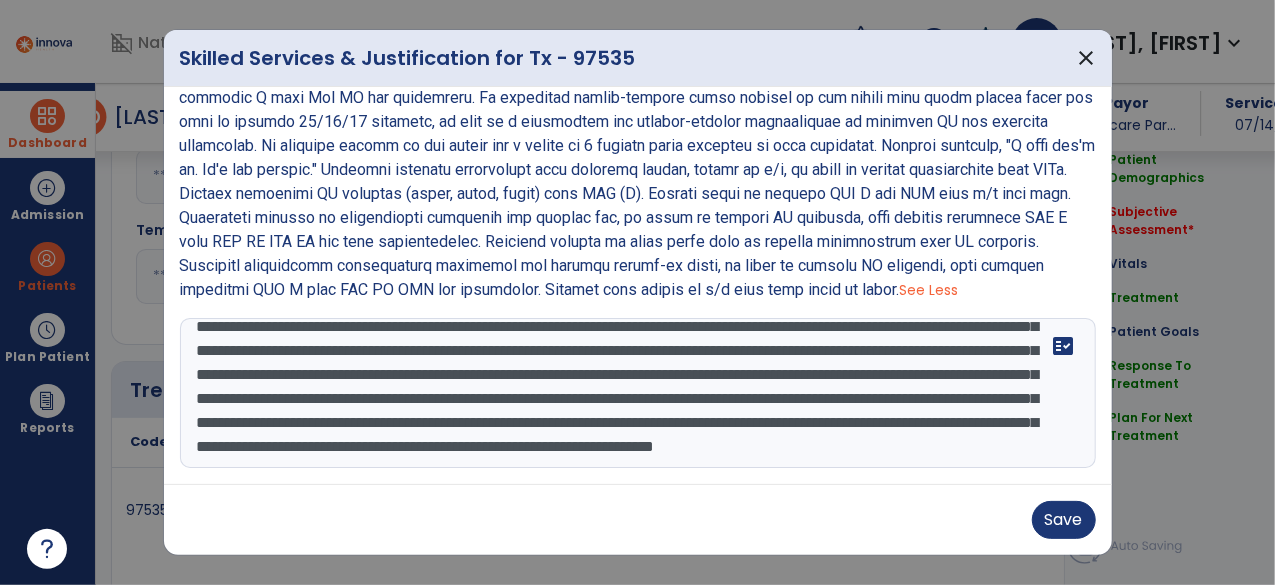 drag, startPoint x: 730, startPoint y: 420, endPoint x: 827, endPoint y: 425, distance: 97.128784 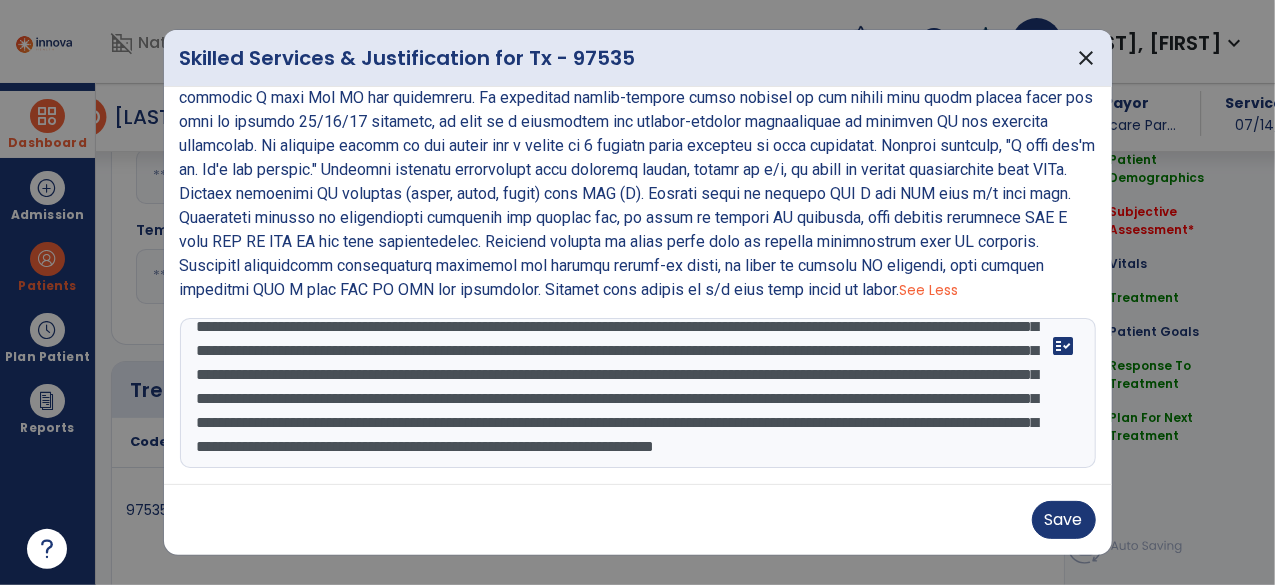 click at bounding box center [636, 393] 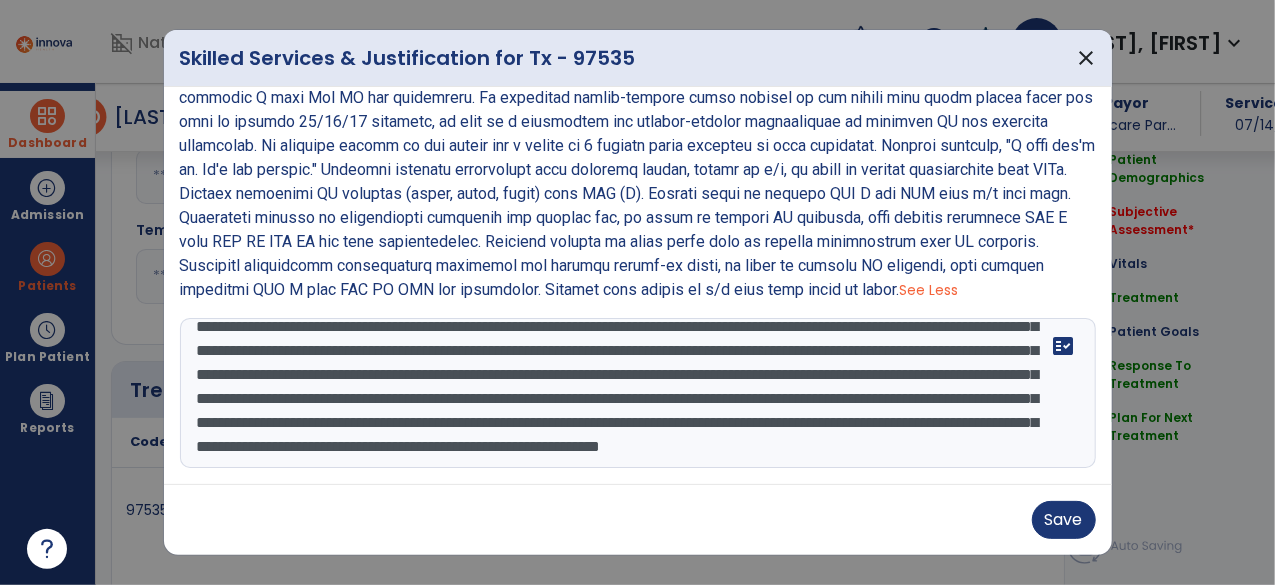 click at bounding box center (636, 393) 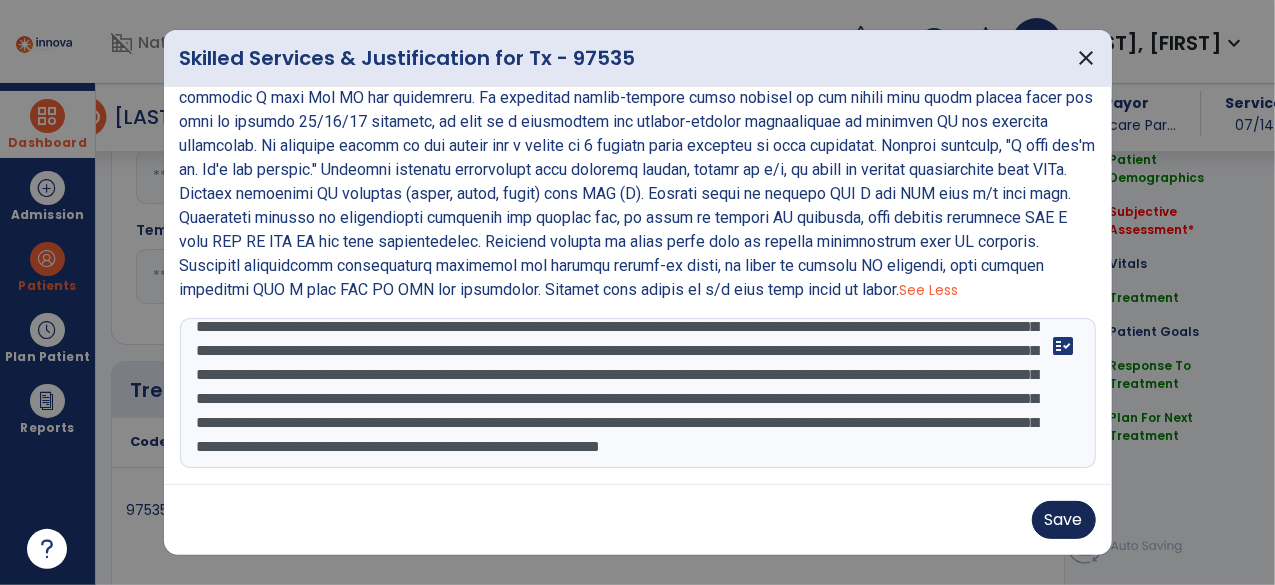 type on "**********" 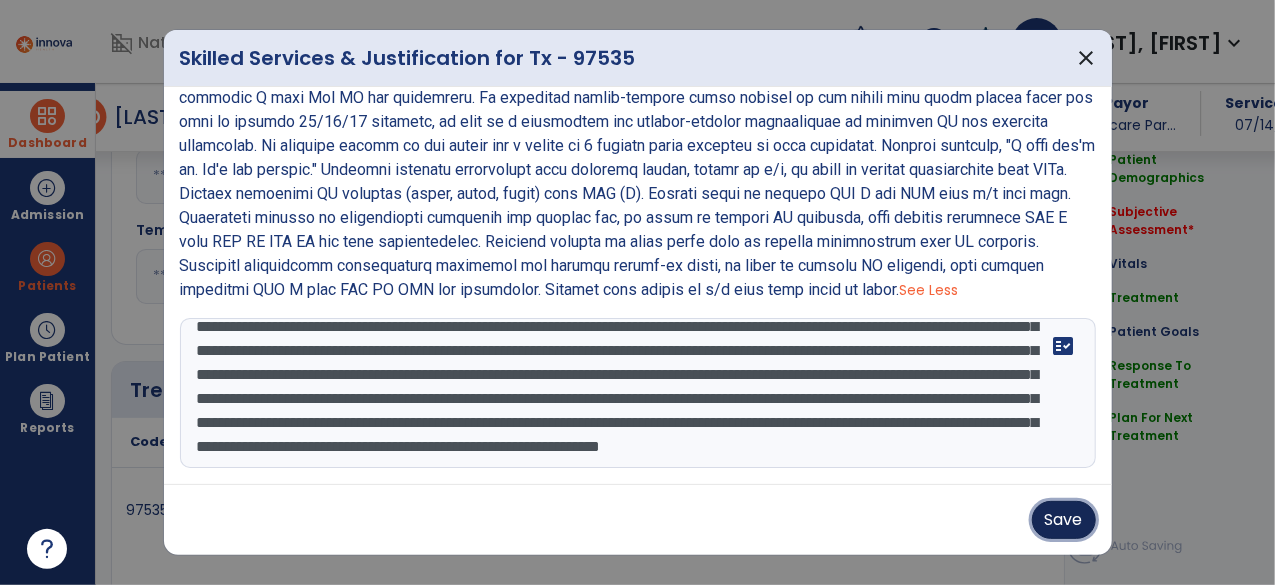 click on "Save" at bounding box center [1064, 520] 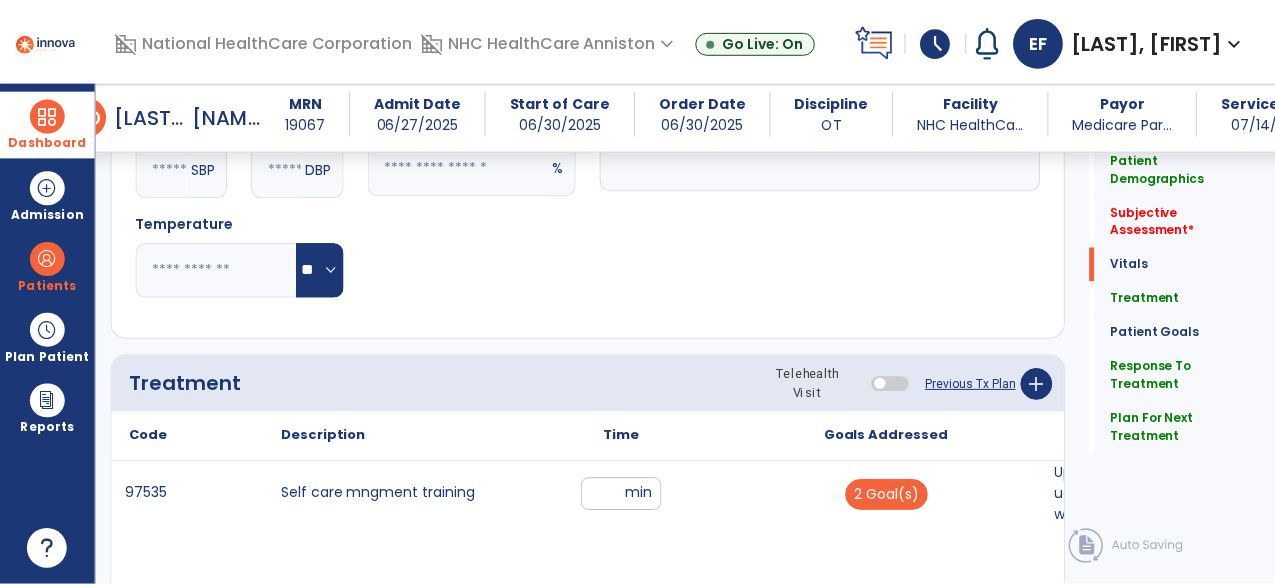 scroll, scrollTop: 999, scrollLeft: 0, axis: vertical 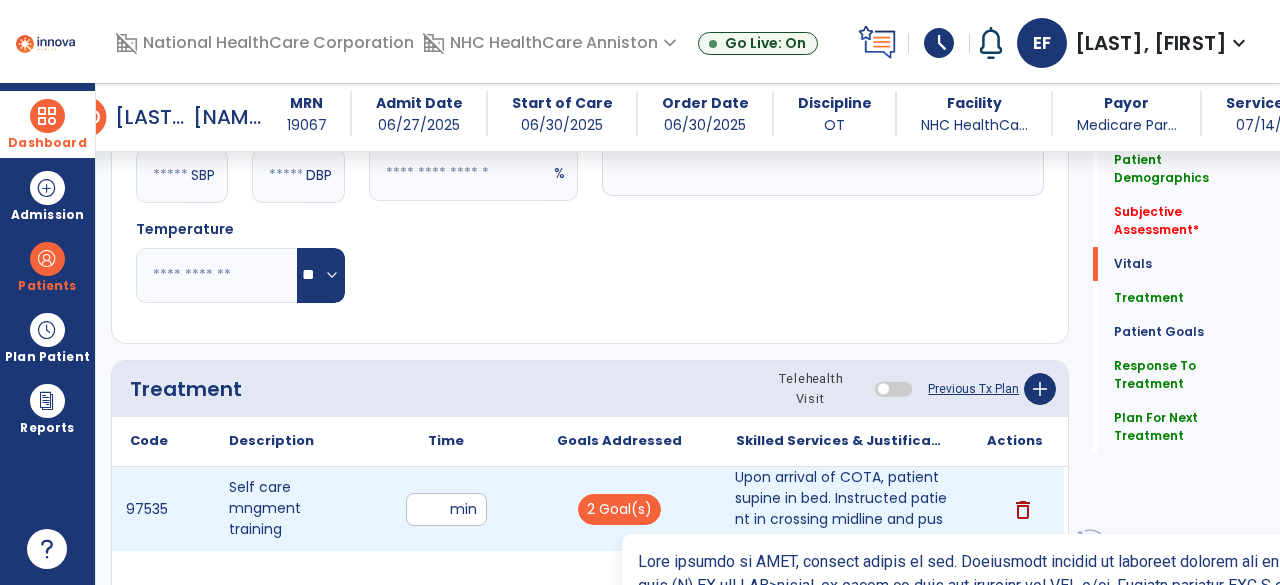 click on "Upon arrival of COTA, patient supine in bed. Instructed patient in crossing midline and pushing up w..." at bounding box center (841, 509) 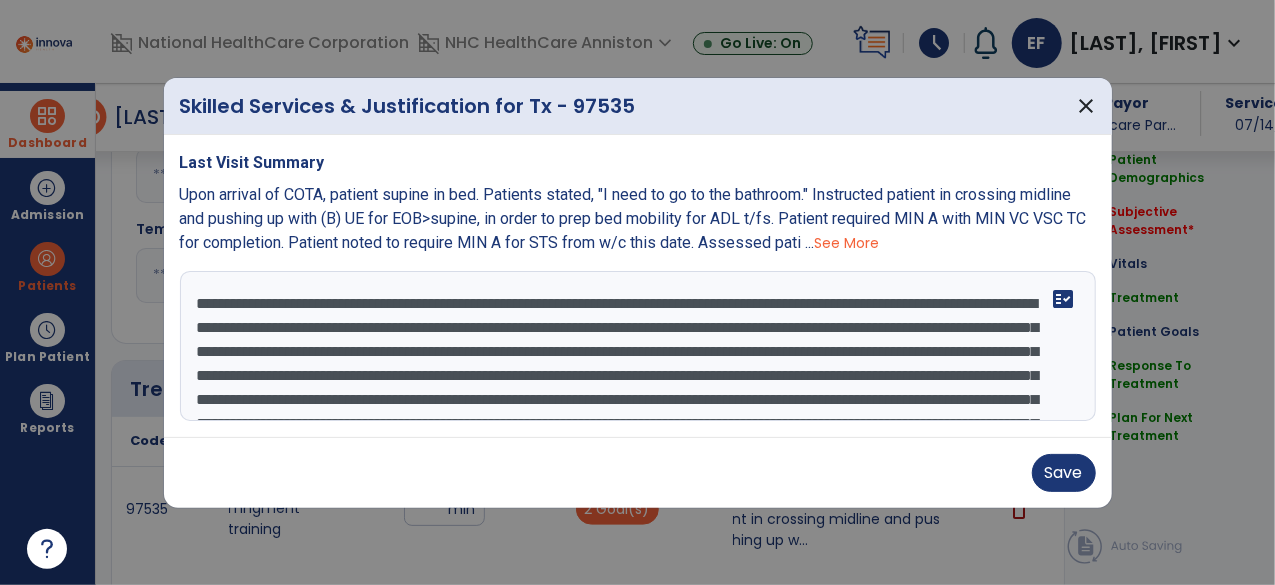 scroll, scrollTop: 999, scrollLeft: 0, axis: vertical 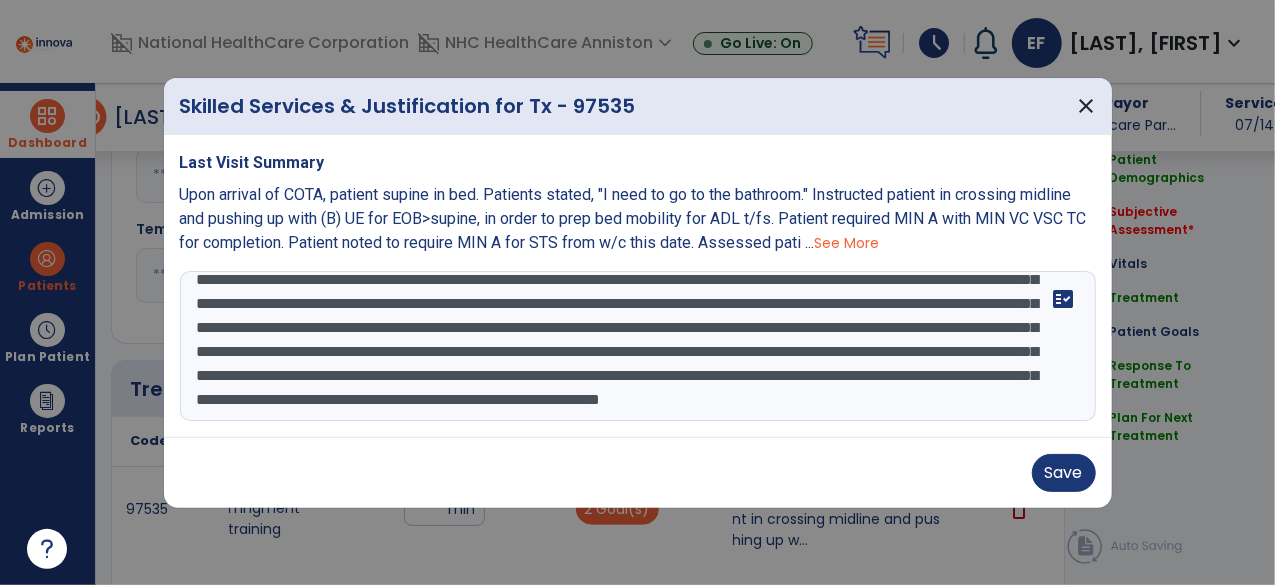 drag, startPoint x: 817, startPoint y: 369, endPoint x: 914, endPoint y: 377, distance: 97.32934 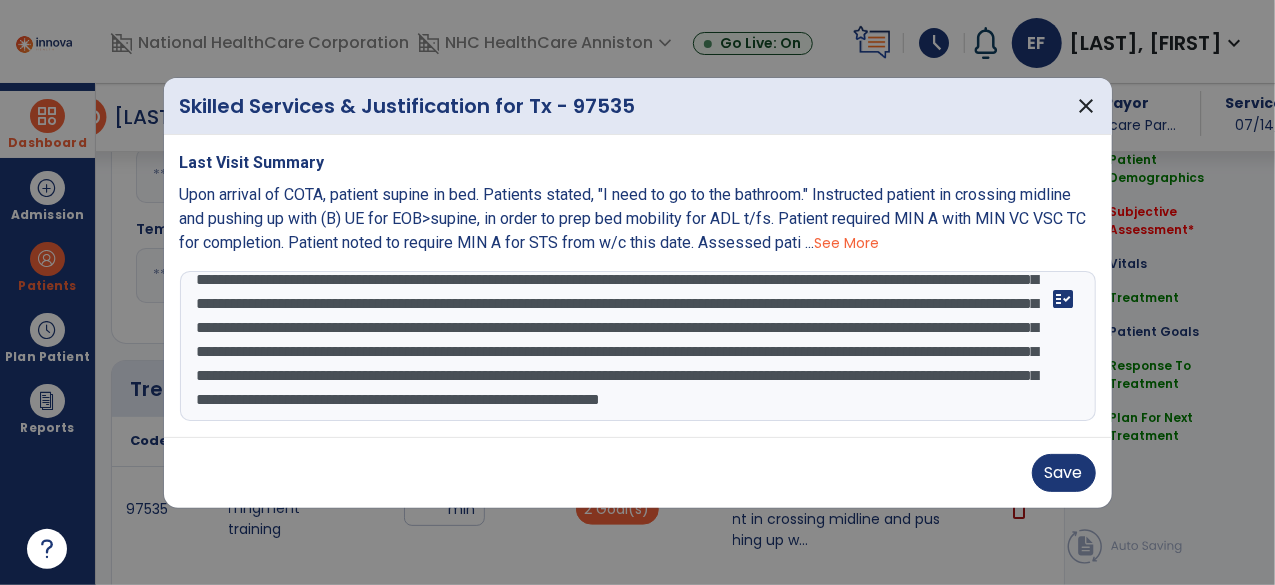drag, startPoint x: 950, startPoint y: 371, endPoint x: 817, endPoint y: 368, distance: 133.03383 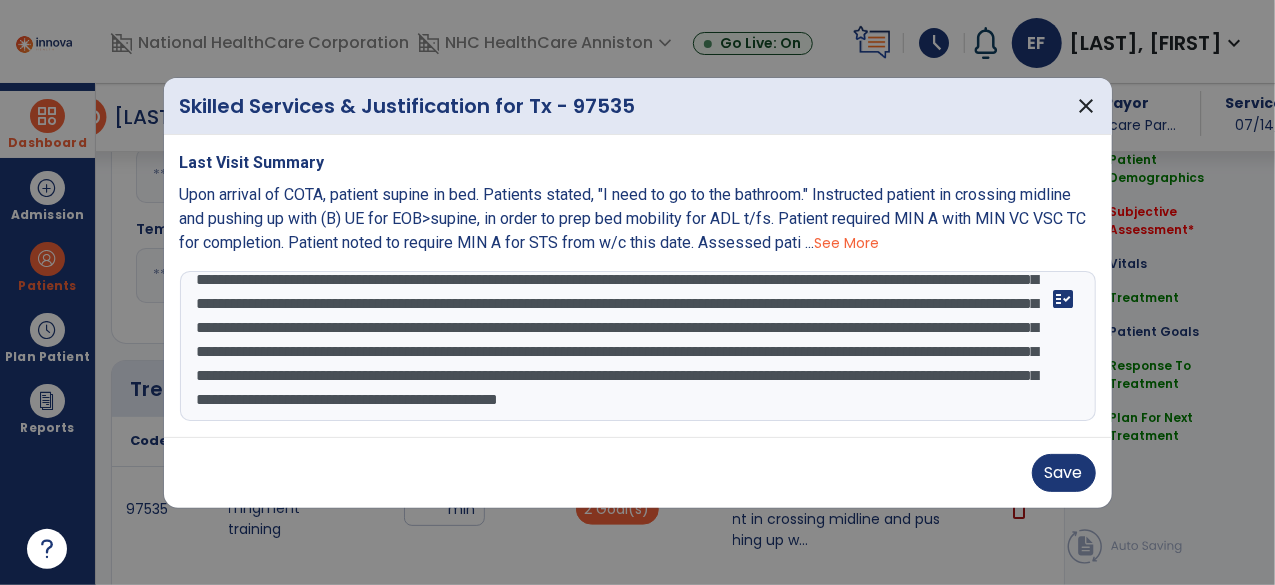 click at bounding box center (638, 346) 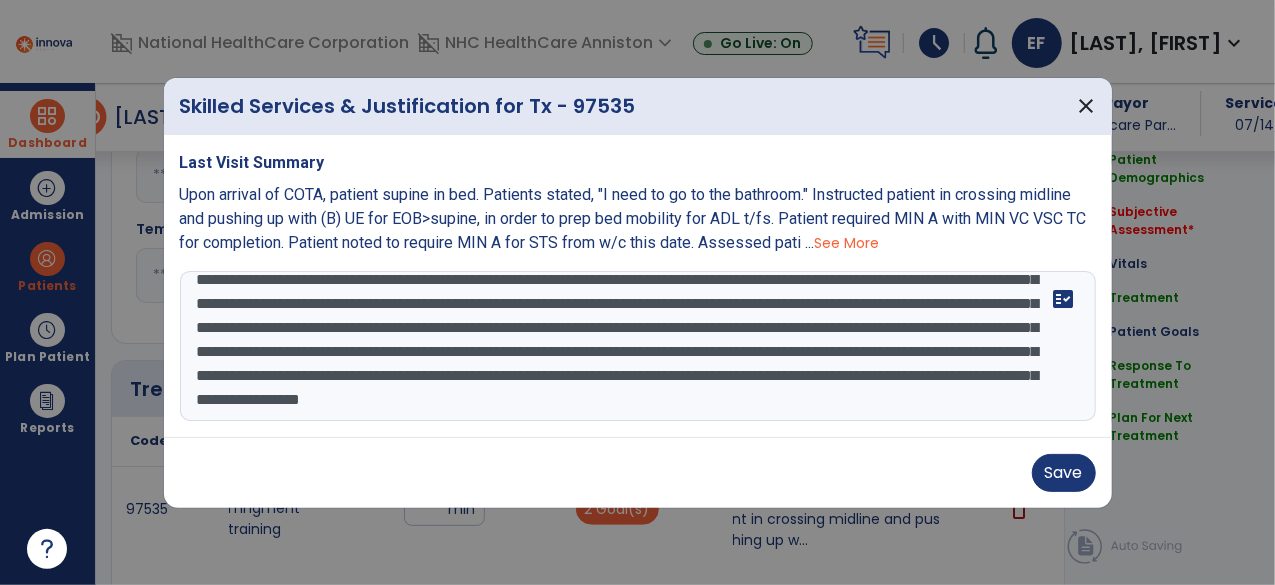 scroll, scrollTop: 111, scrollLeft: 0, axis: vertical 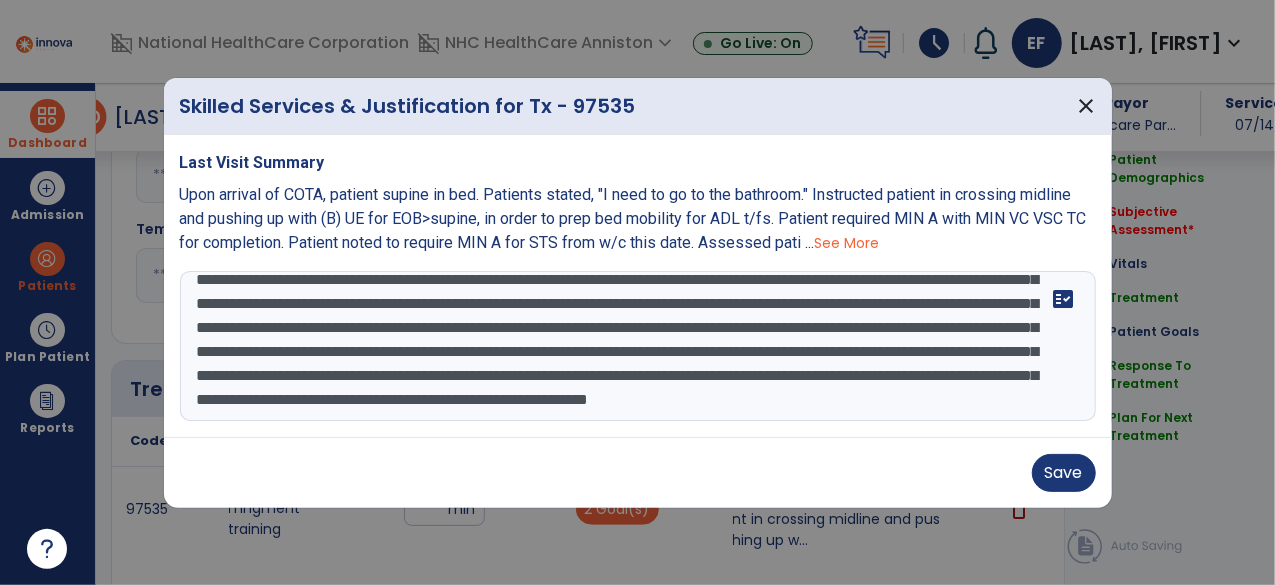 click at bounding box center [638, 346] 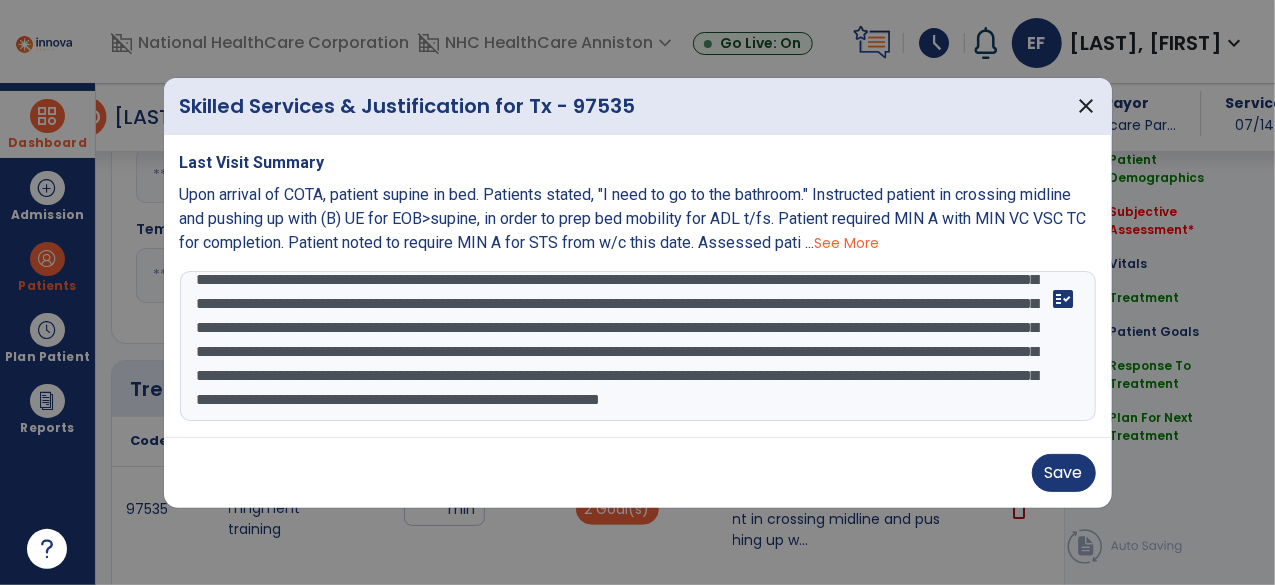 scroll, scrollTop: 163, scrollLeft: 0, axis: vertical 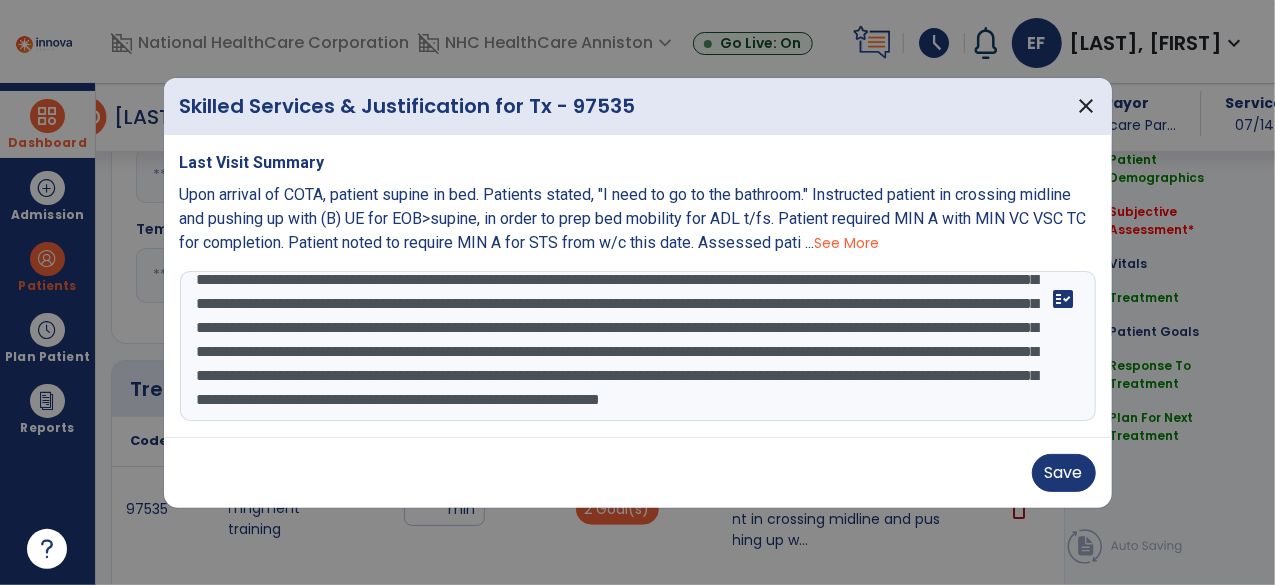 click at bounding box center [638, 346] 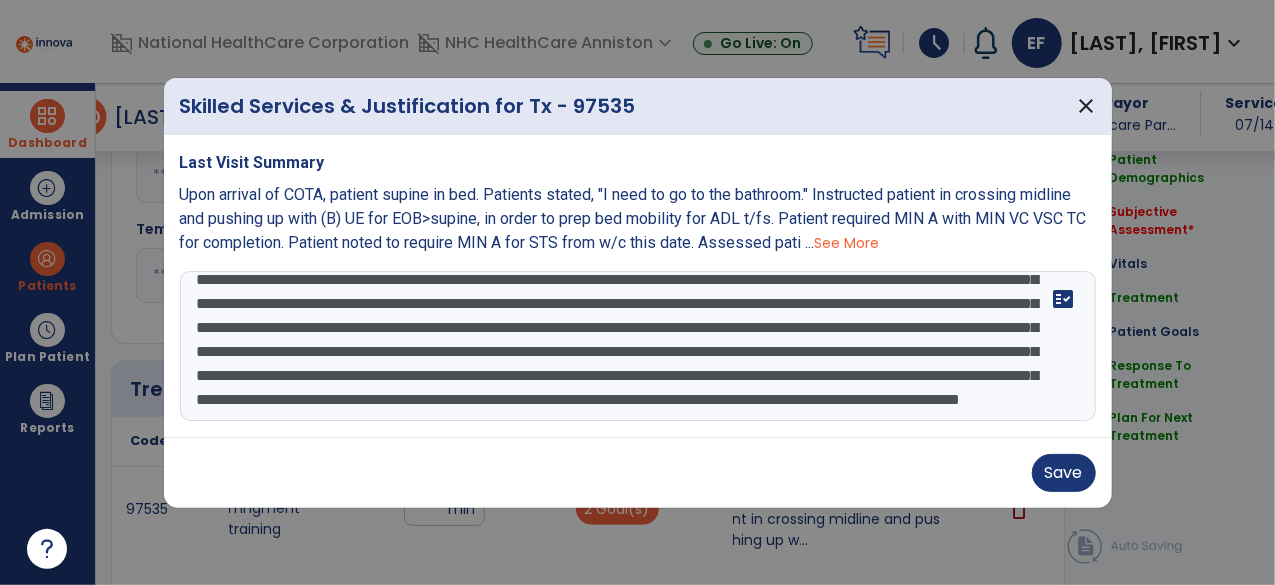 scroll, scrollTop: 183, scrollLeft: 0, axis: vertical 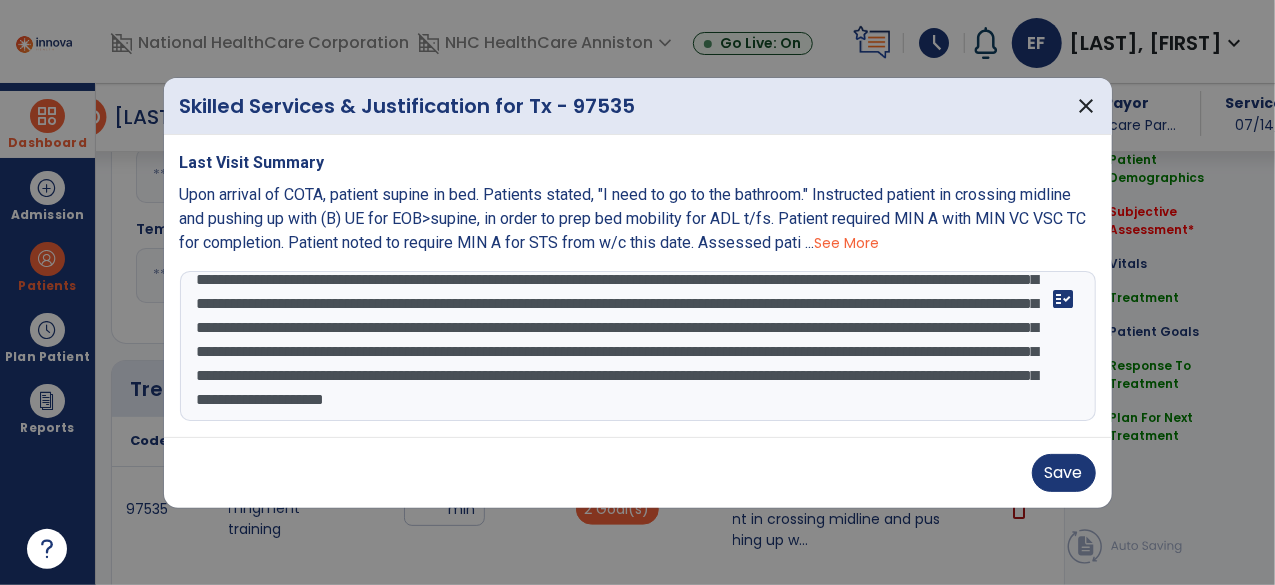 click at bounding box center [638, 346] 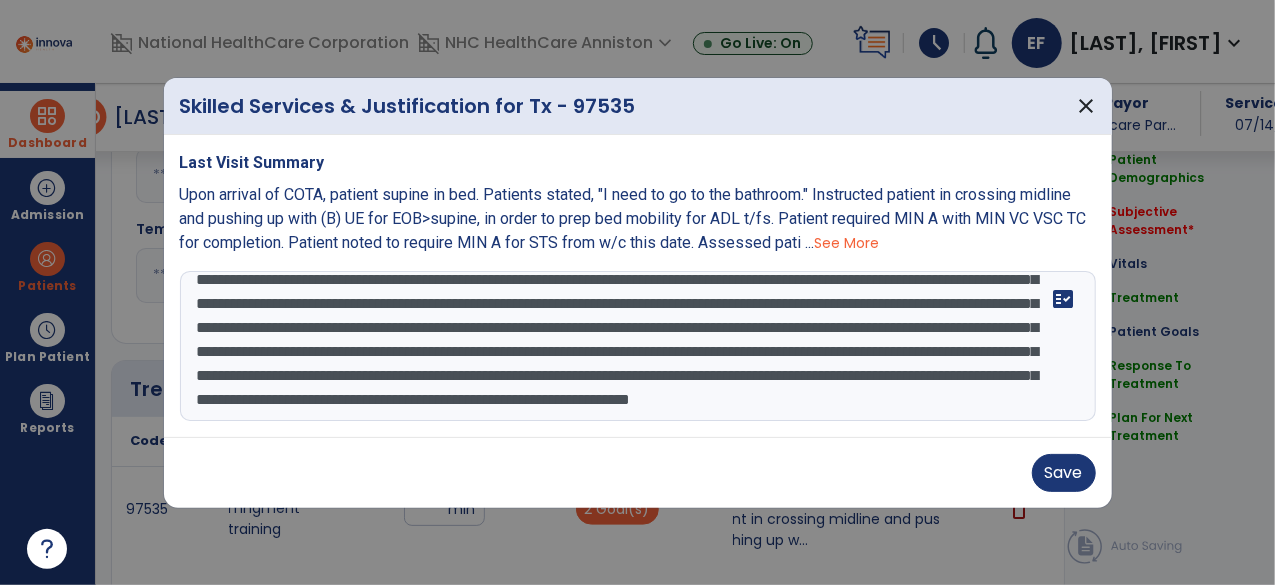 scroll, scrollTop: 192, scrollLeft: 0, axis: vertical 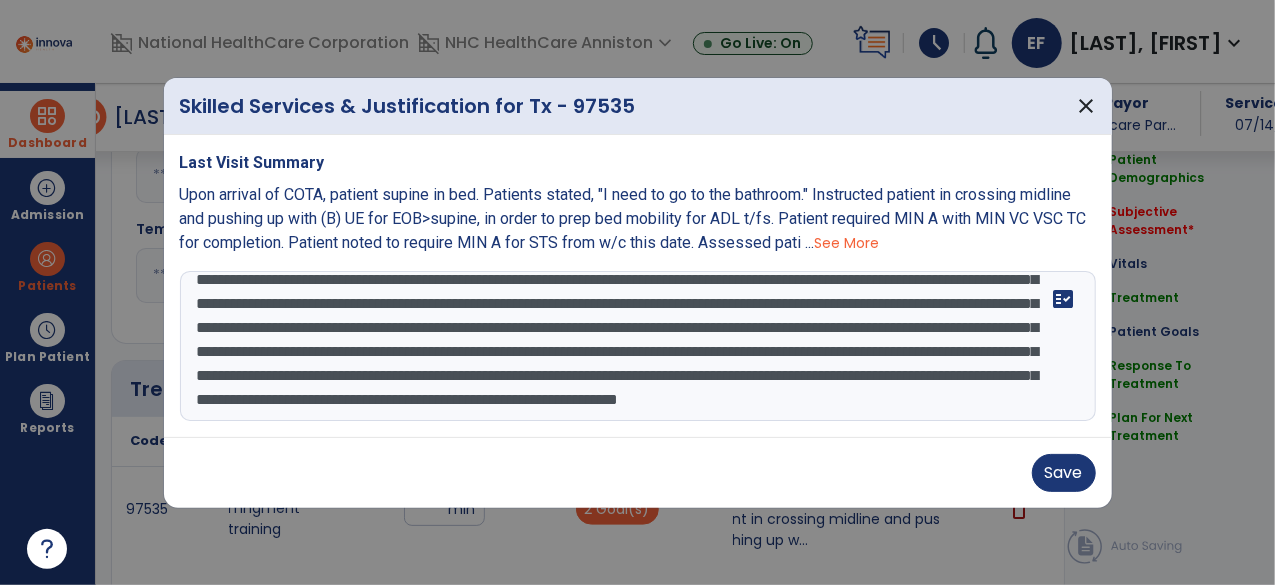 click at bounding box center [638, 346] 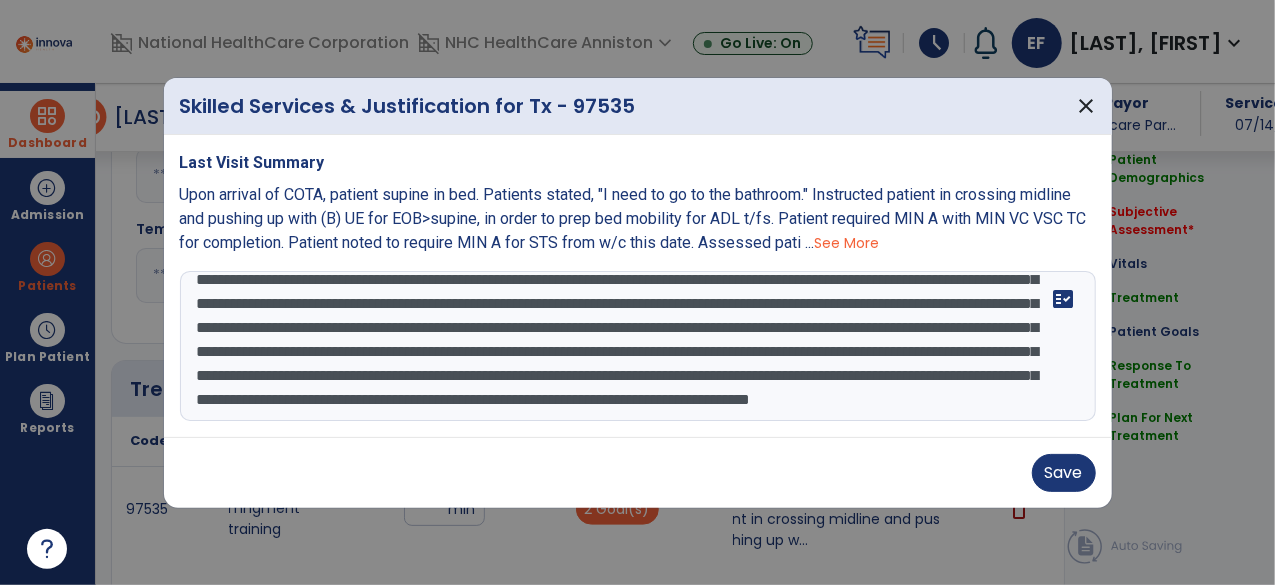 scroll, scrollTop: 207, scrollLeft: 0, axis: vertical 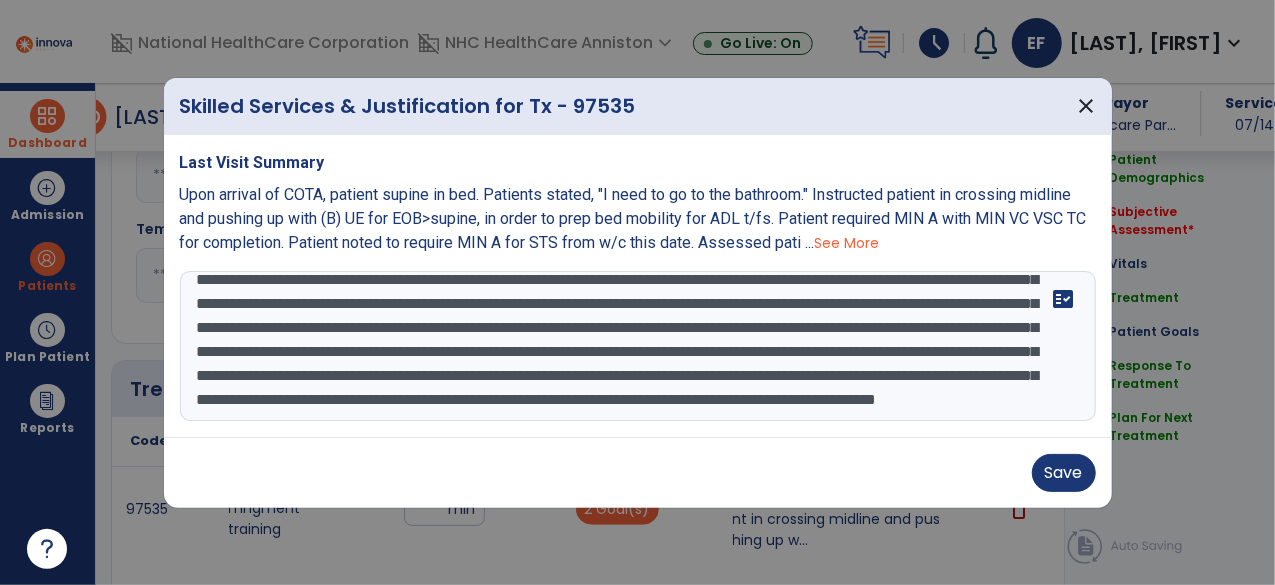 click at bounding box center (638, 346) 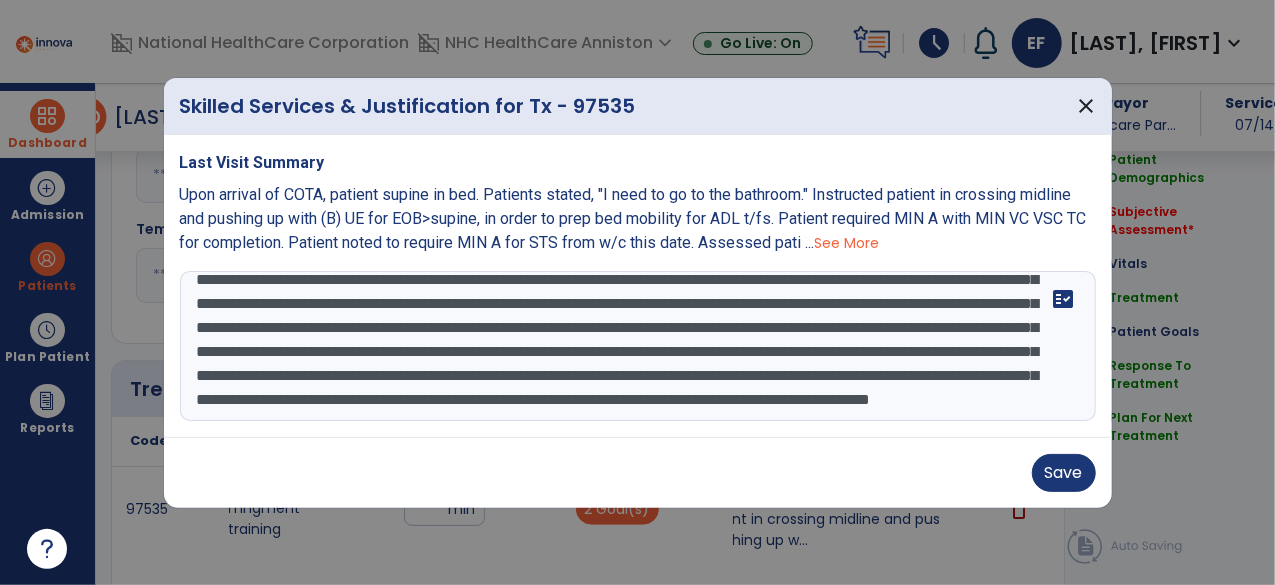 click at bounding box center (638, 346) 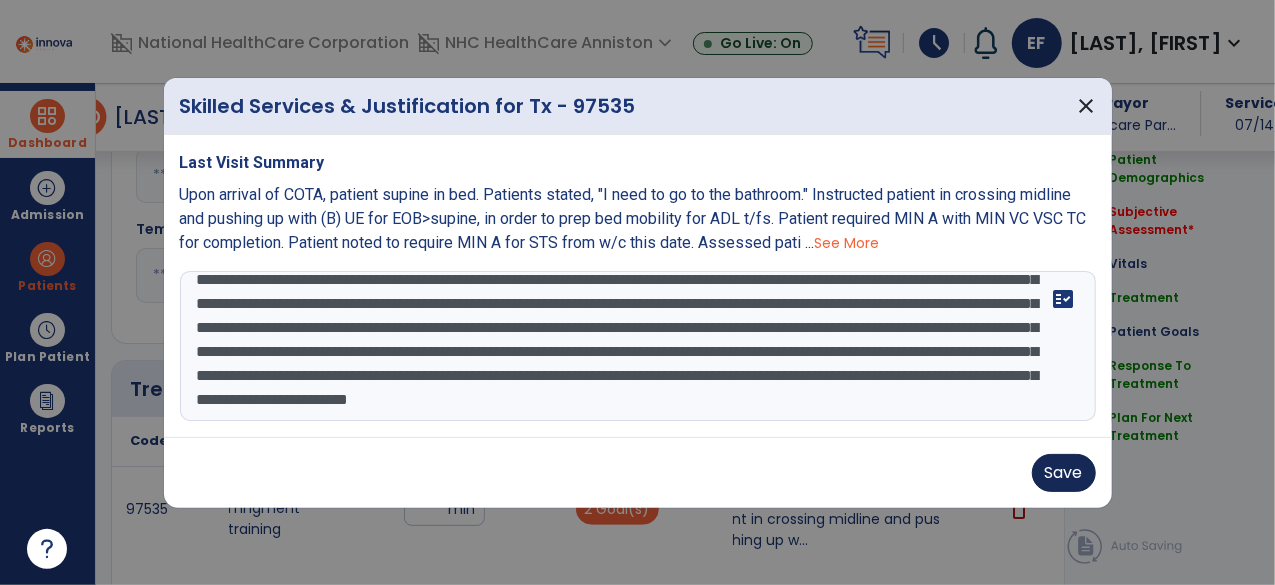 type on "**********" 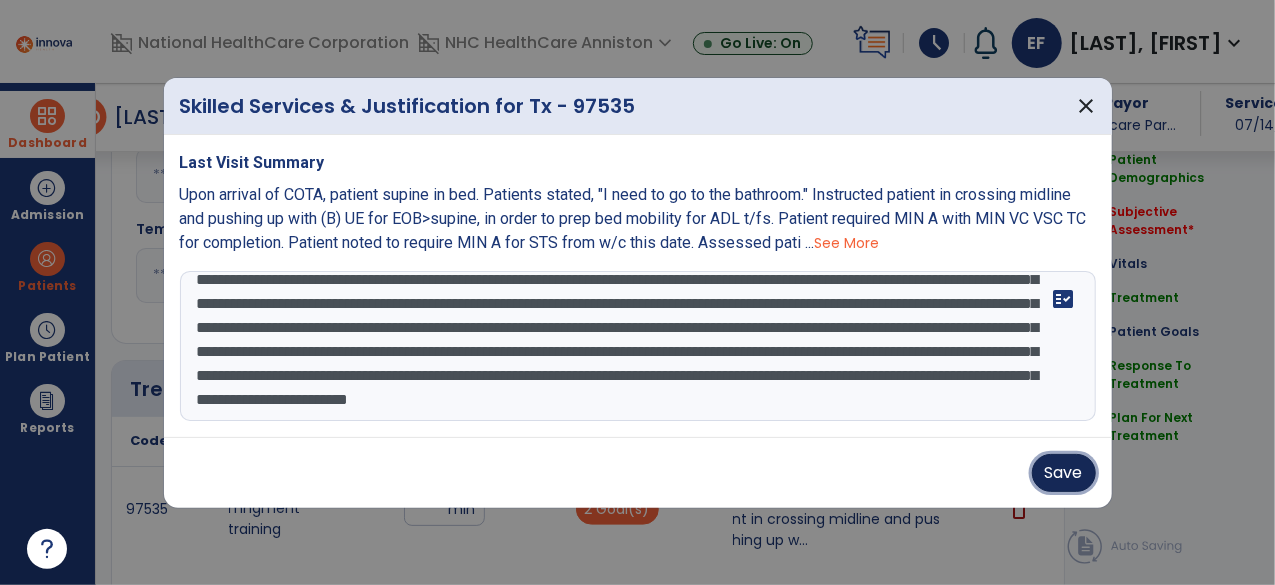 click on "Save" at bounding box center [1064, 473] 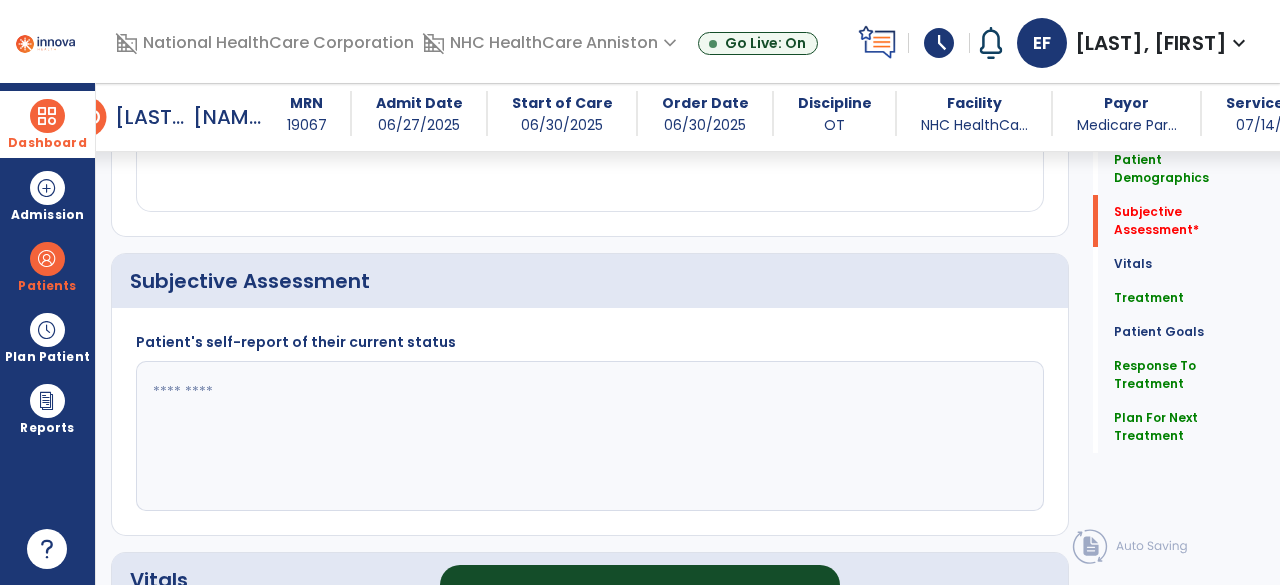 scroll, scrollTop: 358, scrollLeft: 0, axis: vertical 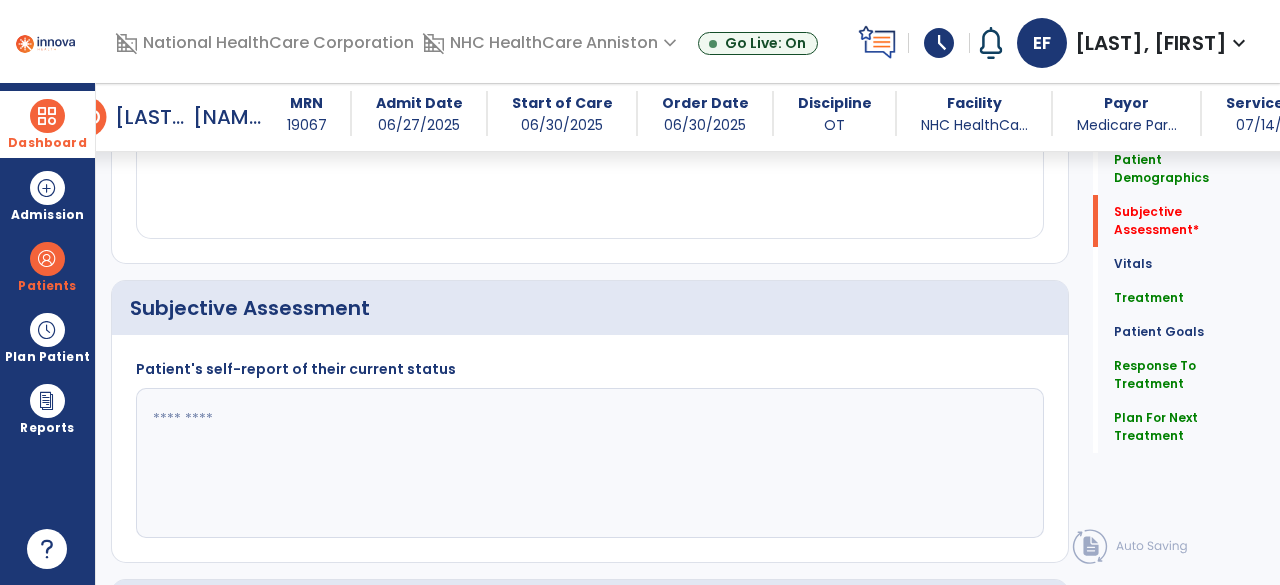 click 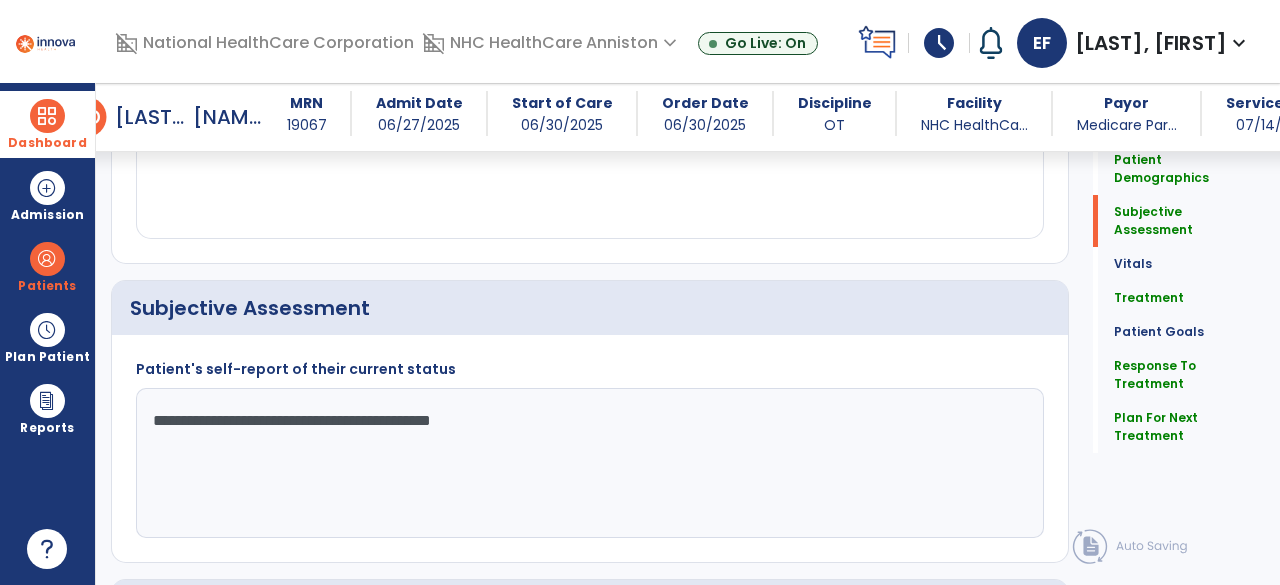 click on "**********" 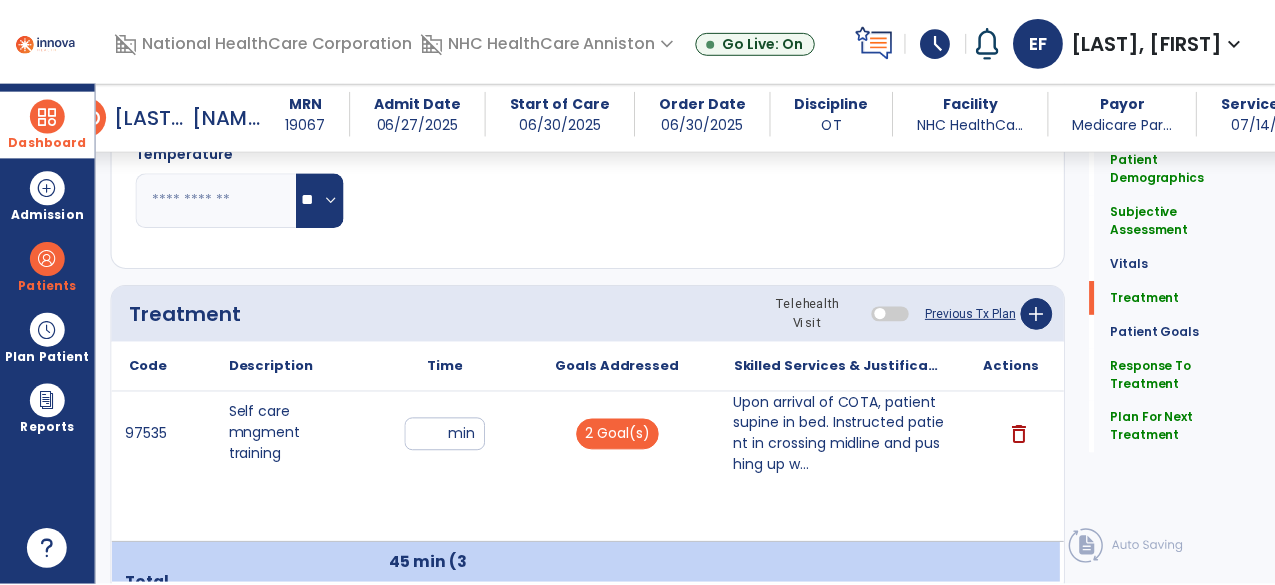 scroll, scrollTop: 1224, scrollLeft: 0, axis: vertical 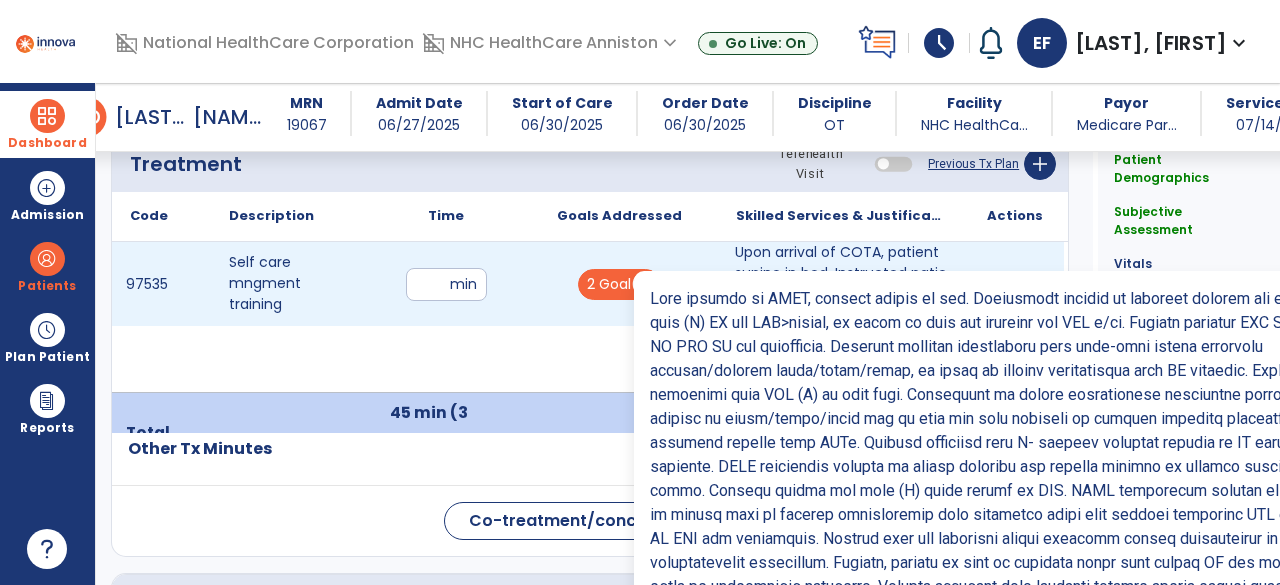 type on "**********" 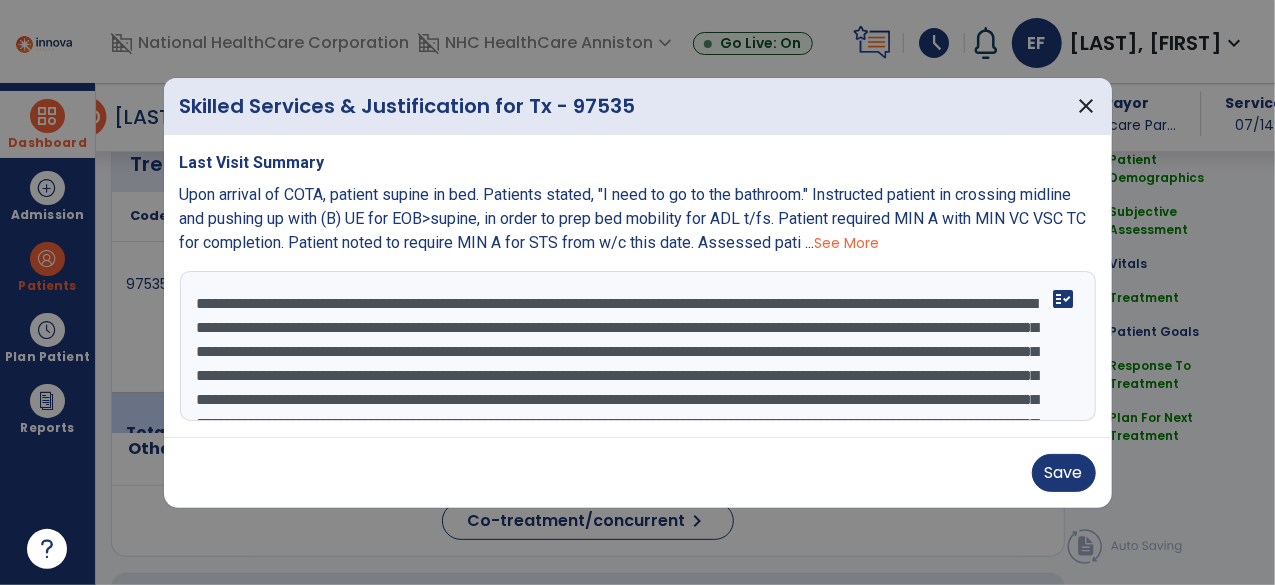 scroll, scrollTop: 1224, scrollLeft: 0, axis: vertical 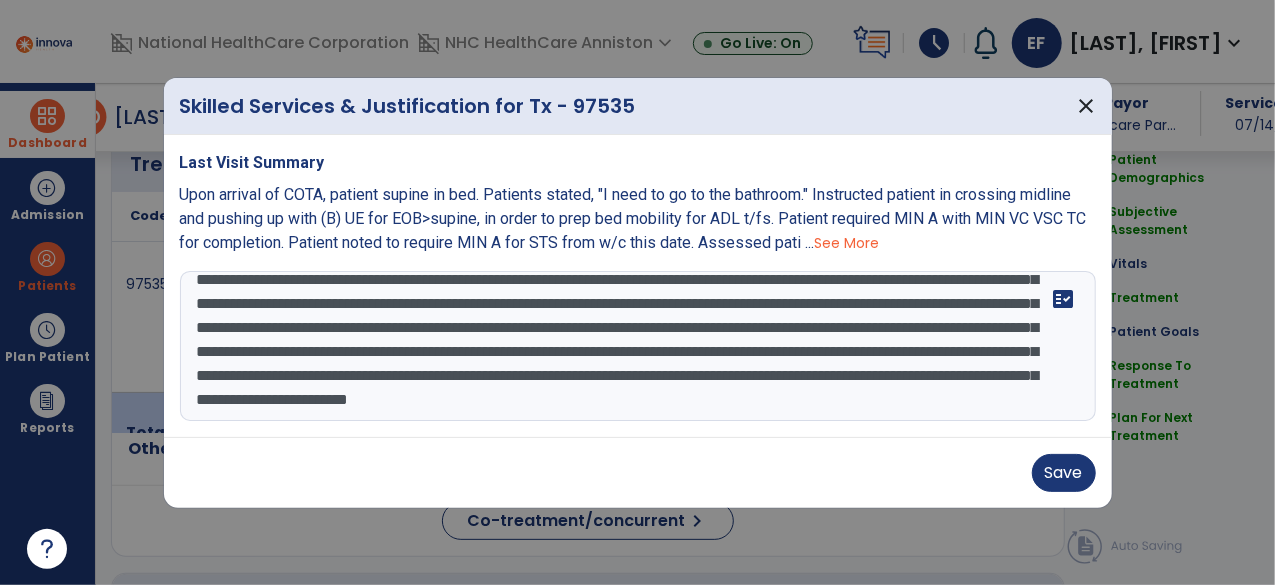 click at bounding box center (638, 346) 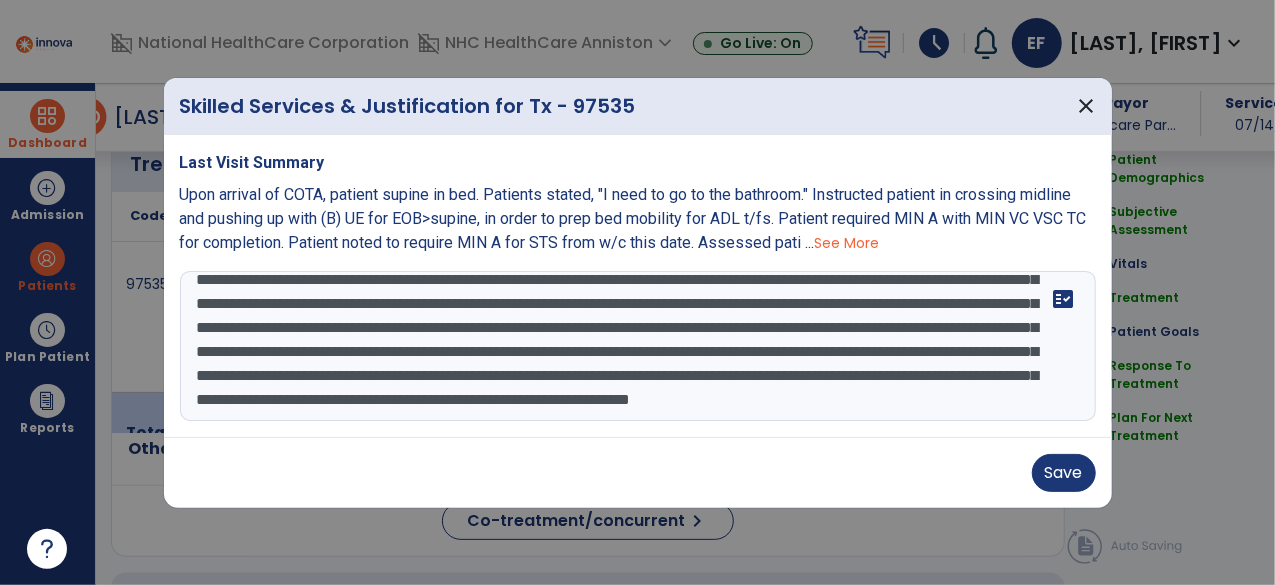 scroll, scrollTop: 240, scrollLeft: 0, axis: vertical 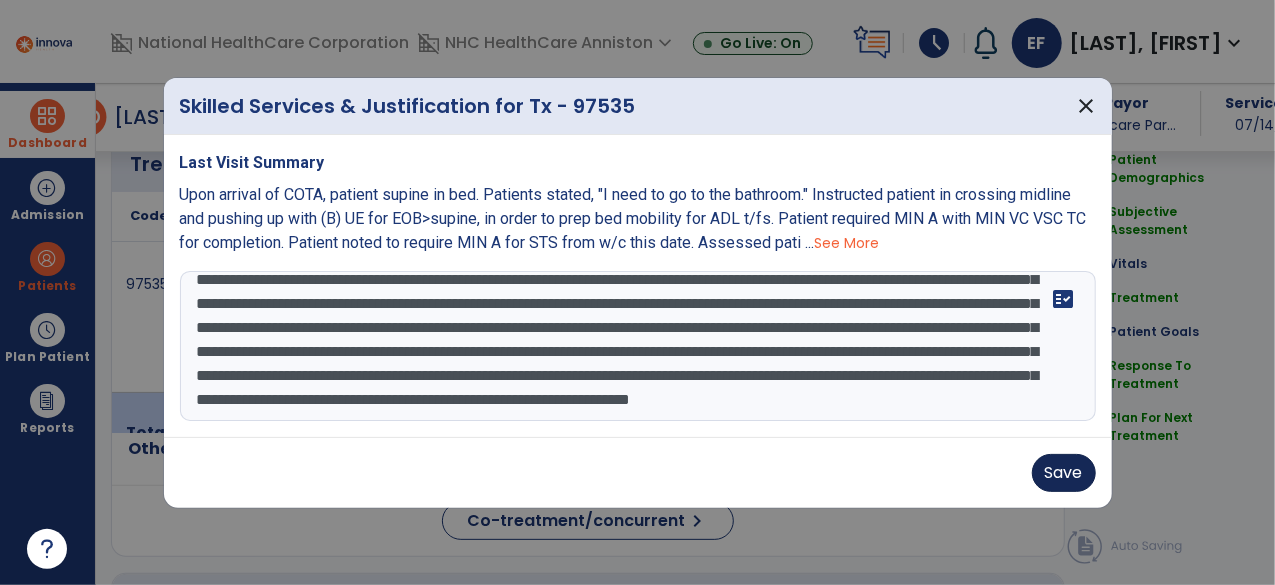 type on "**********" 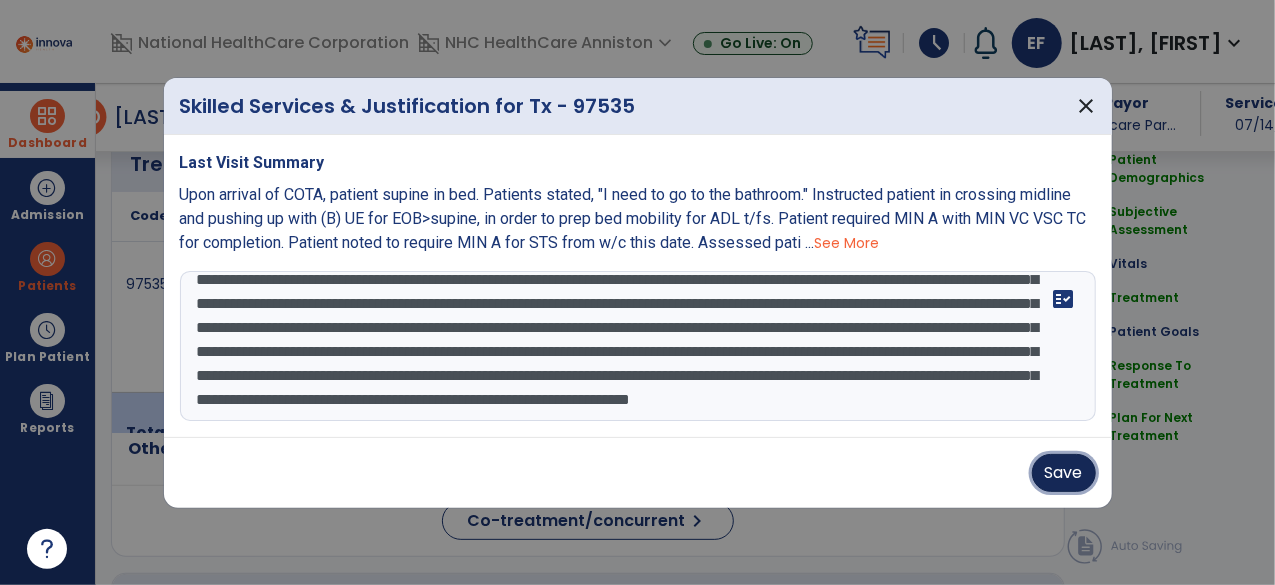 click on "Save" at bounding box center (1064, 473) 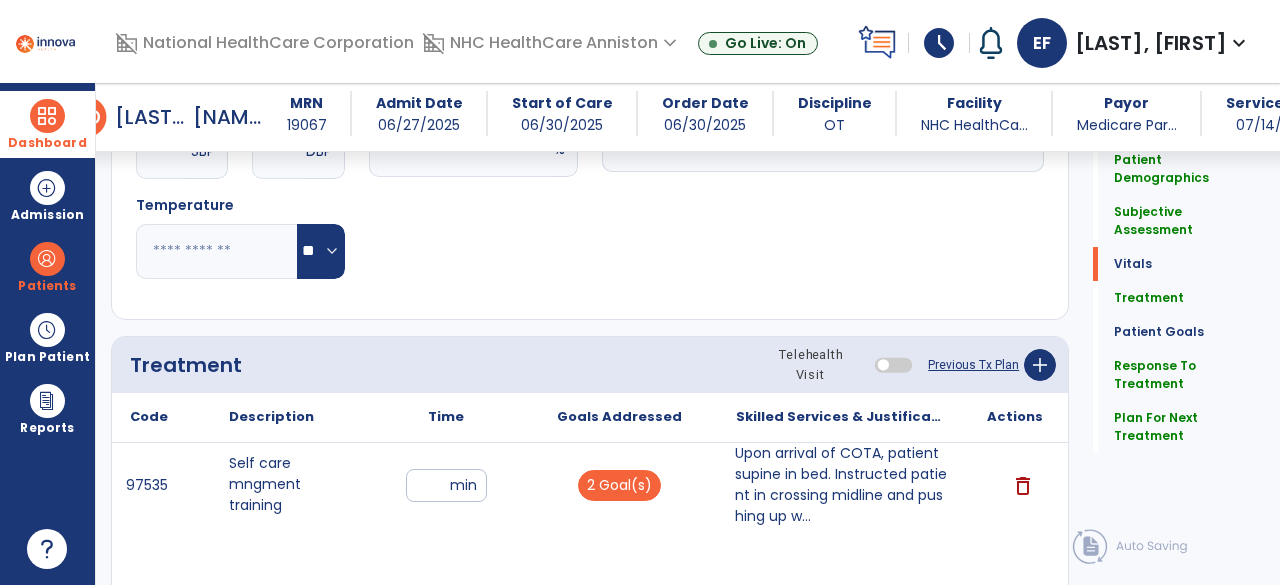 scroll, scrollTop: 1057, scrollLeft: 0, axis: vertical 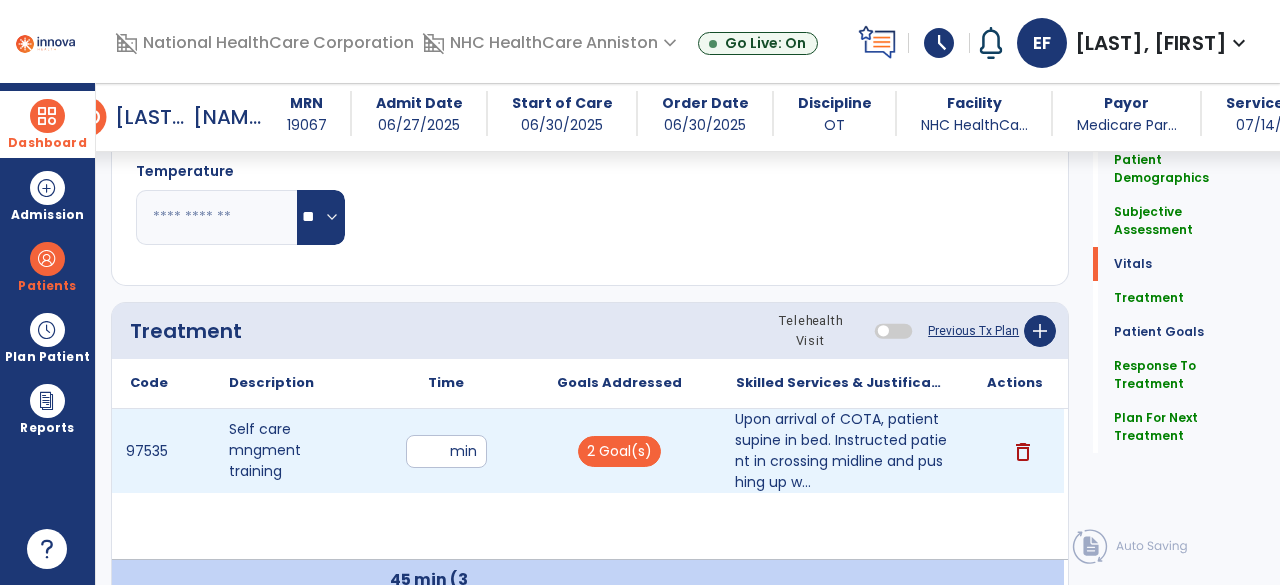 click on "**" at bounding box center (446, 451) 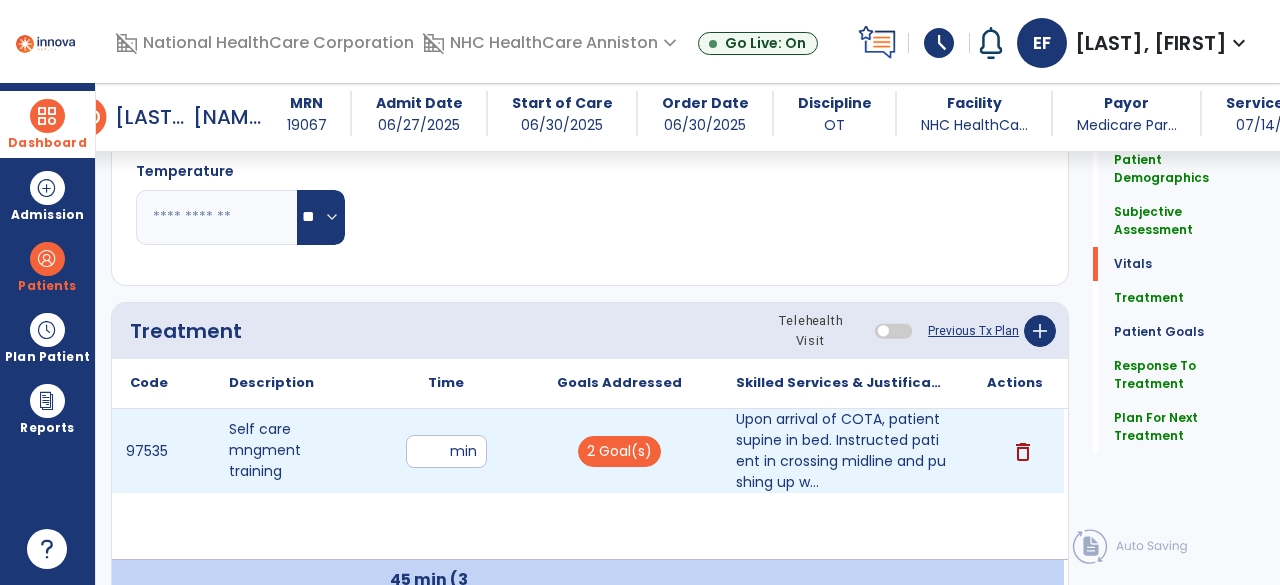 type on "**" 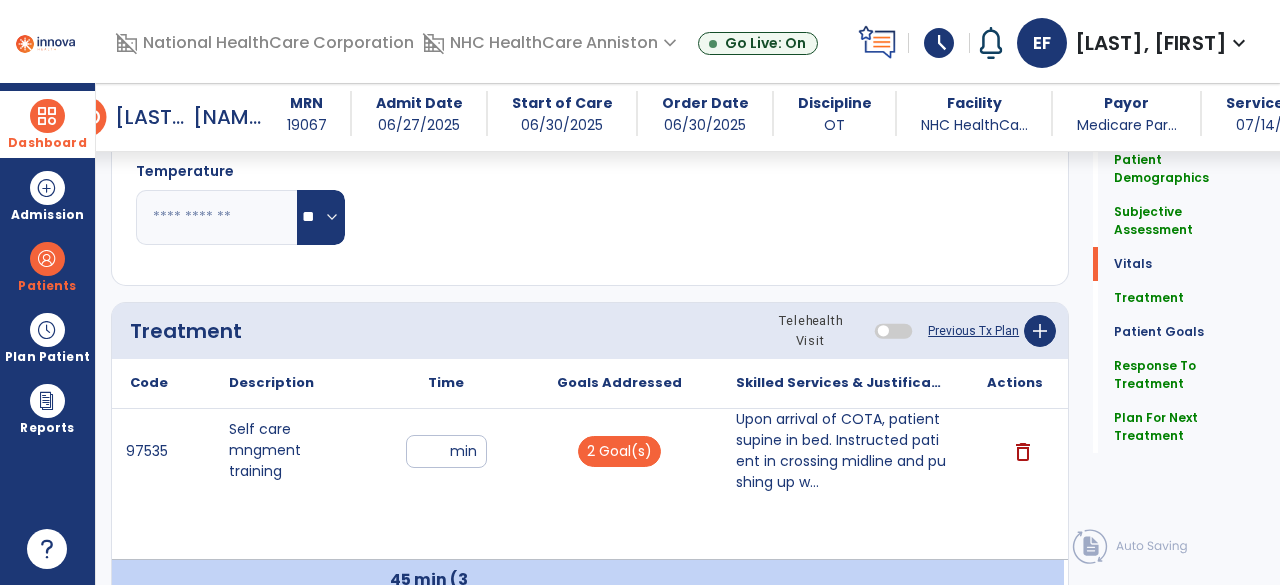 click on "[NUMBER] Self care mngment training ** min 2 Goal(s) Upon arrival of COTA, patient supine in bed. Instructed patient in crossing midline and pushing up w... delete" at bounding box center [588, 484] 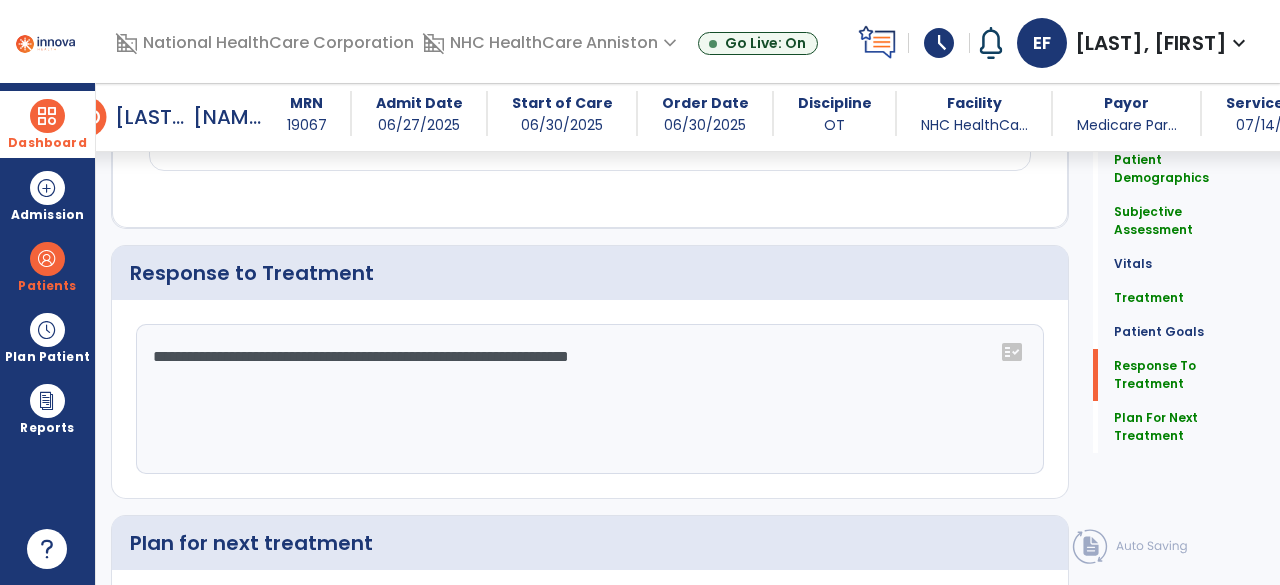 click on "Plan for next treatment" 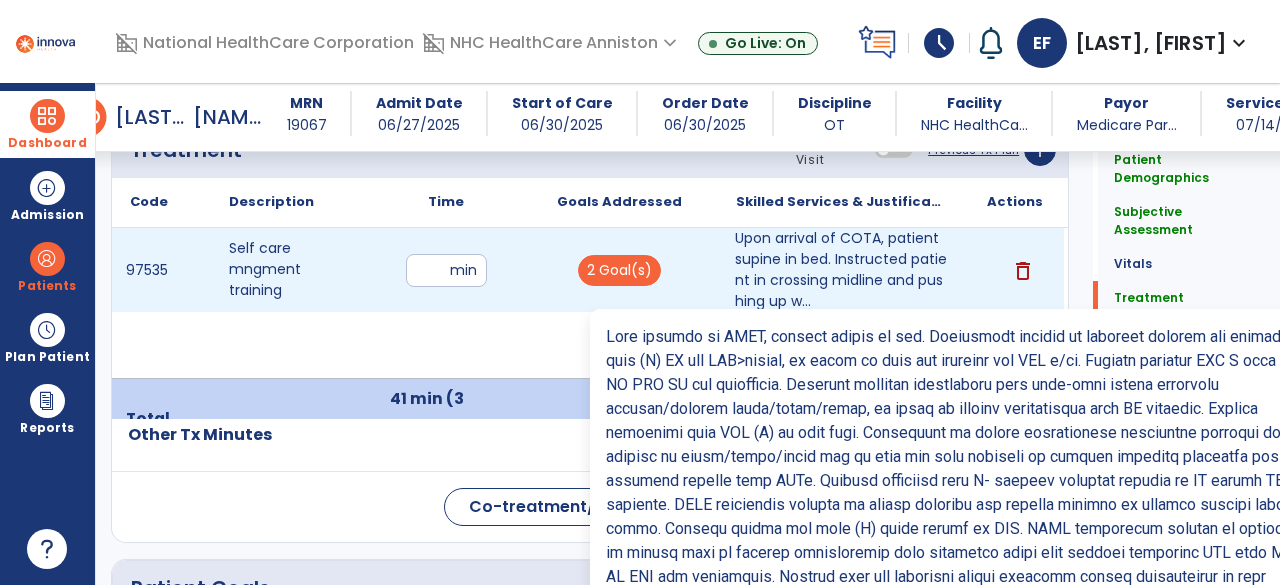 click on "Upon arrival of COTA, patient supine in bed. Instructed patient in crossing midline and pushing up w..." at bounding box center (841, 270) 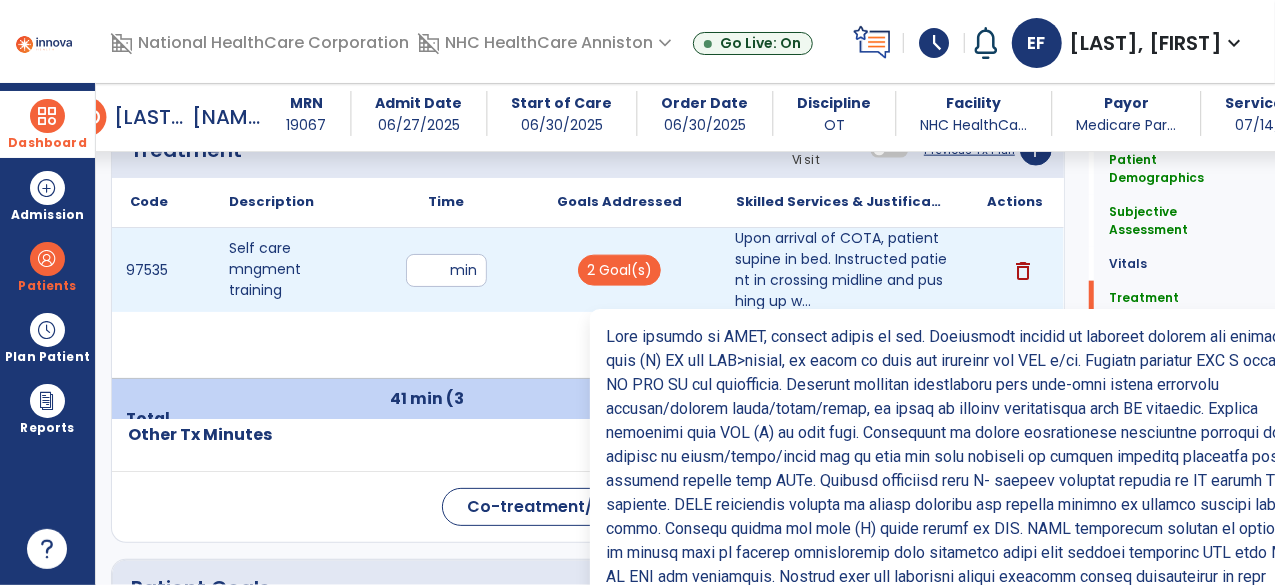 scroll, scrollTop: 1238, scrollLeft: 0, axis: vertical 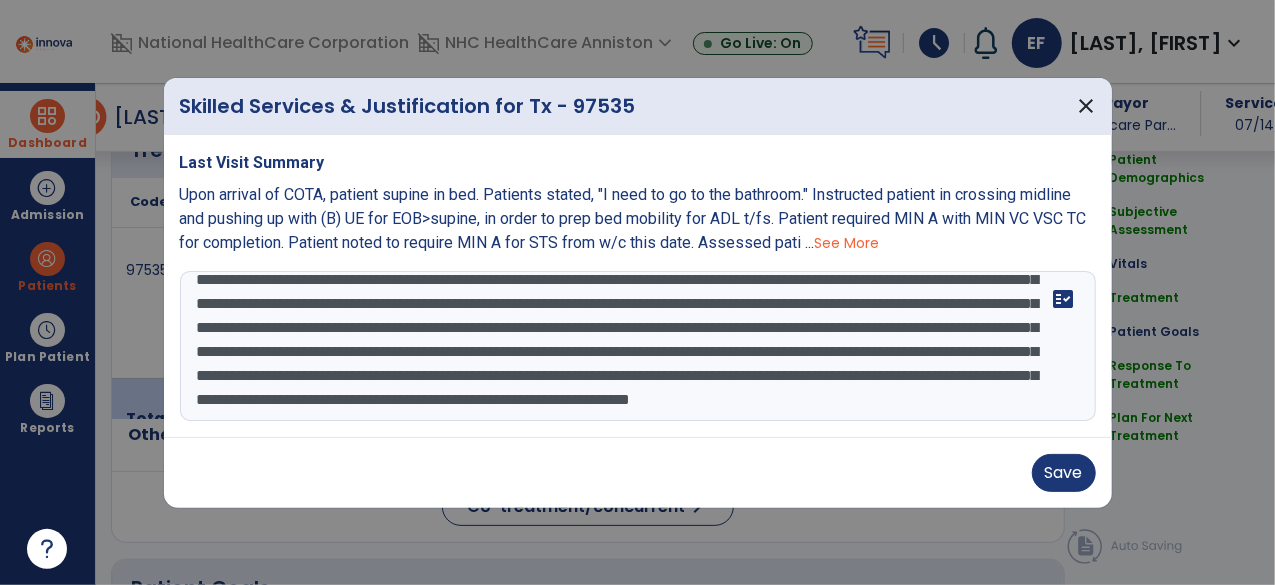 drag, startPoint x: 626, startPoint y: 291, endPoint x: 563, endPoint y: 335, distance: 76.843994 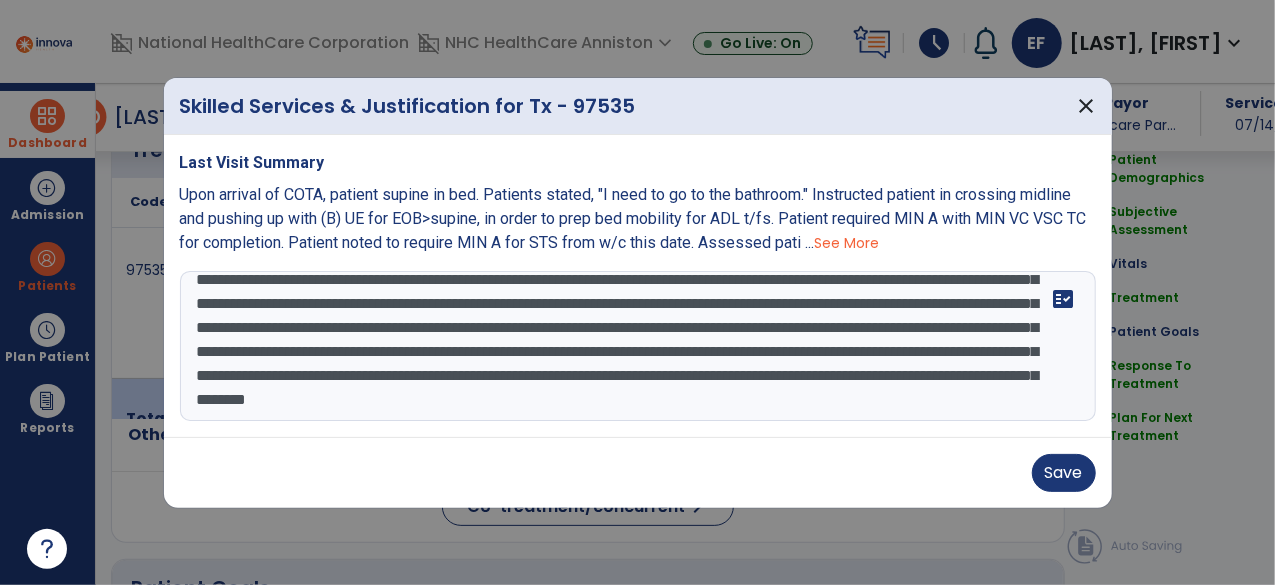 scroll, scrollTop: 192, scrollLeft: 0, axis: vertical 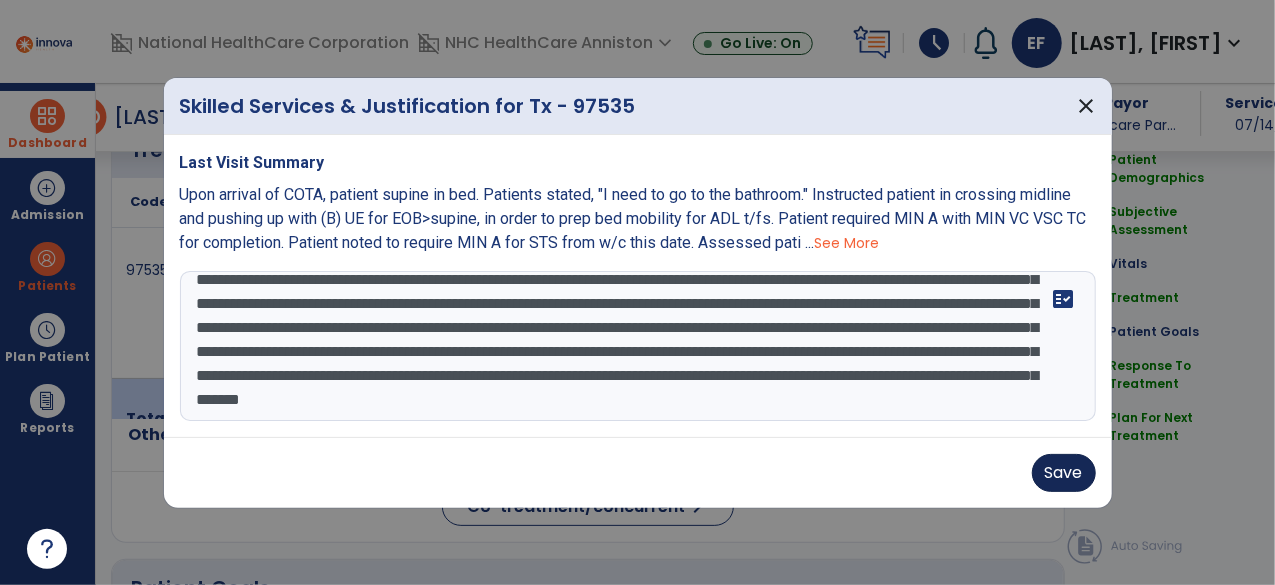 type on "**********" 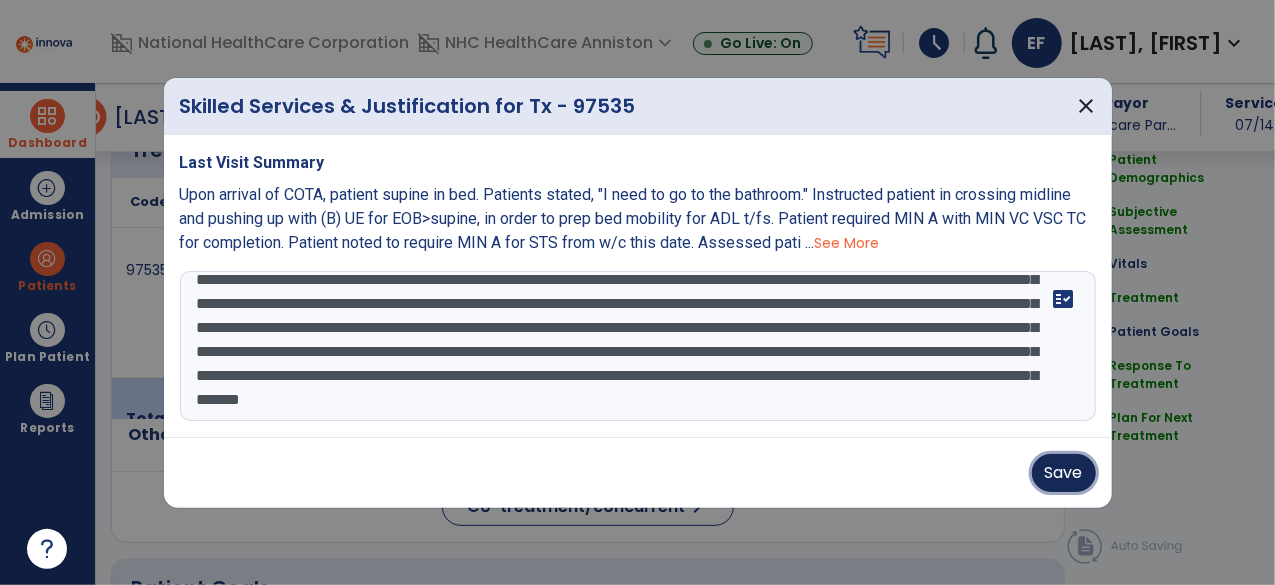 click on "Save" at bounding box center (1064, 473) 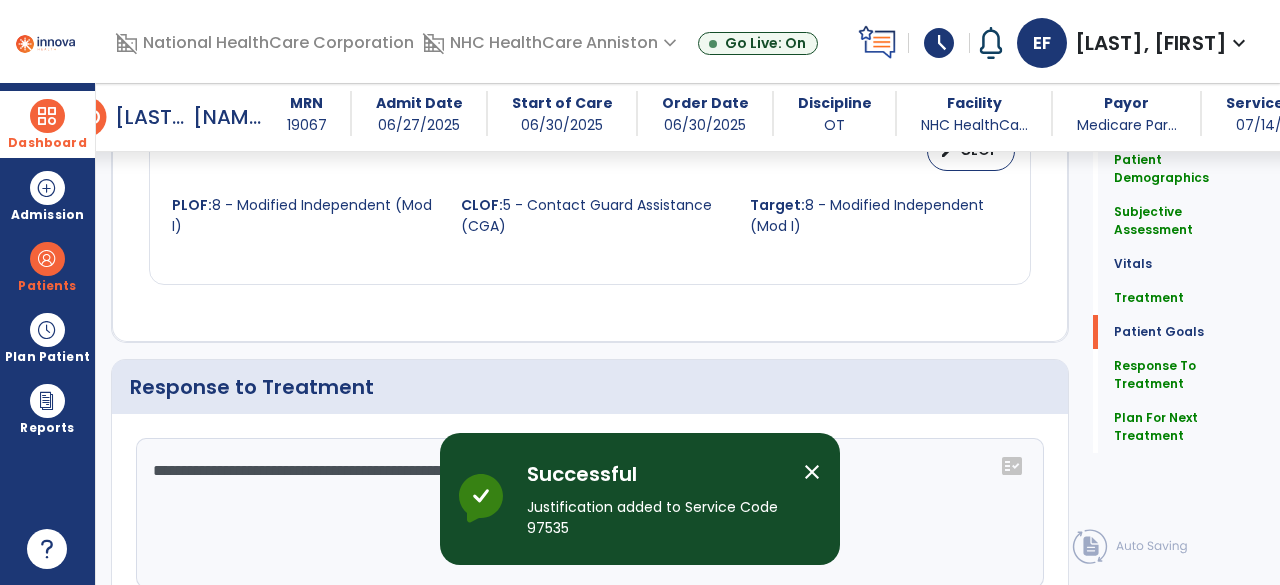 scroll, scrollTop: 2813, scrollLeft: 0, axis: vertical 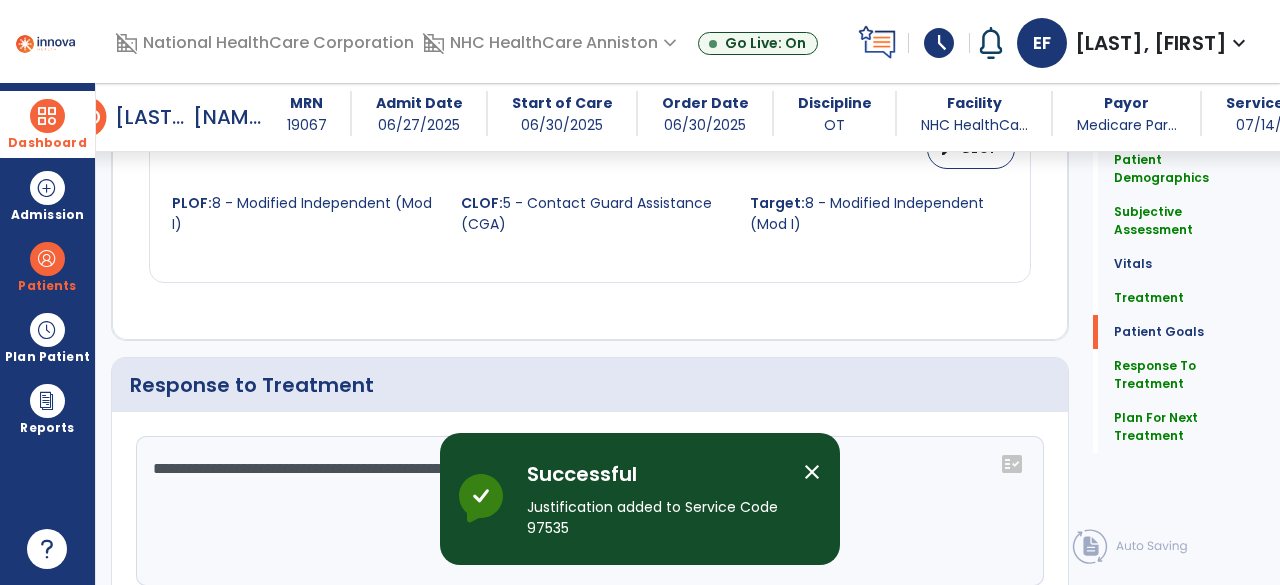 click on "**********" 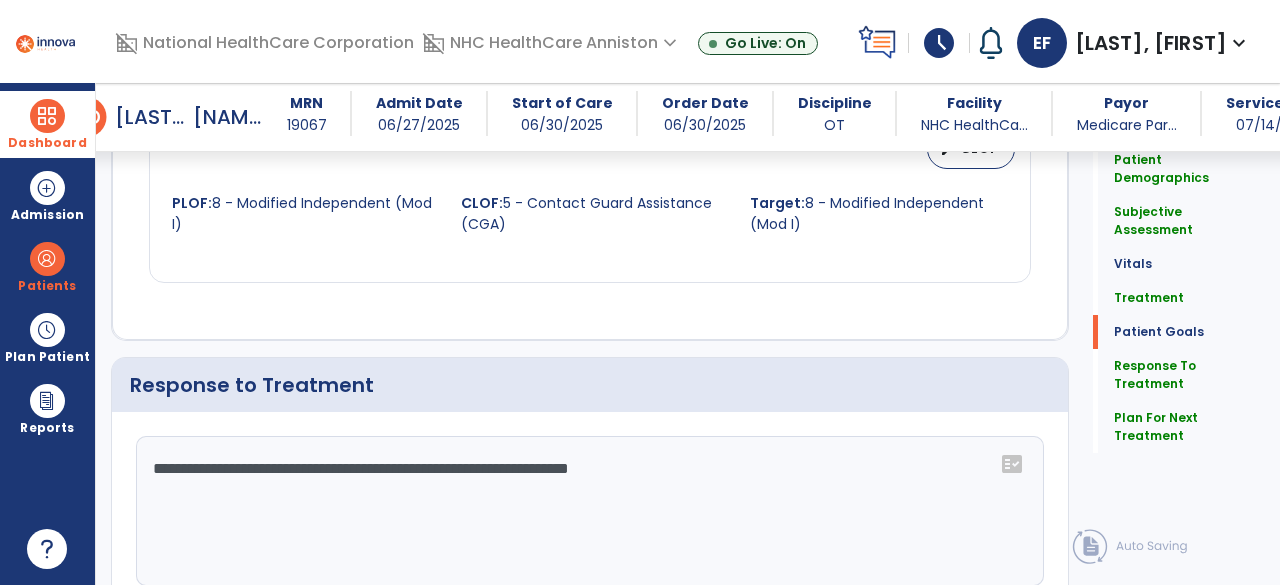 click on "**********" 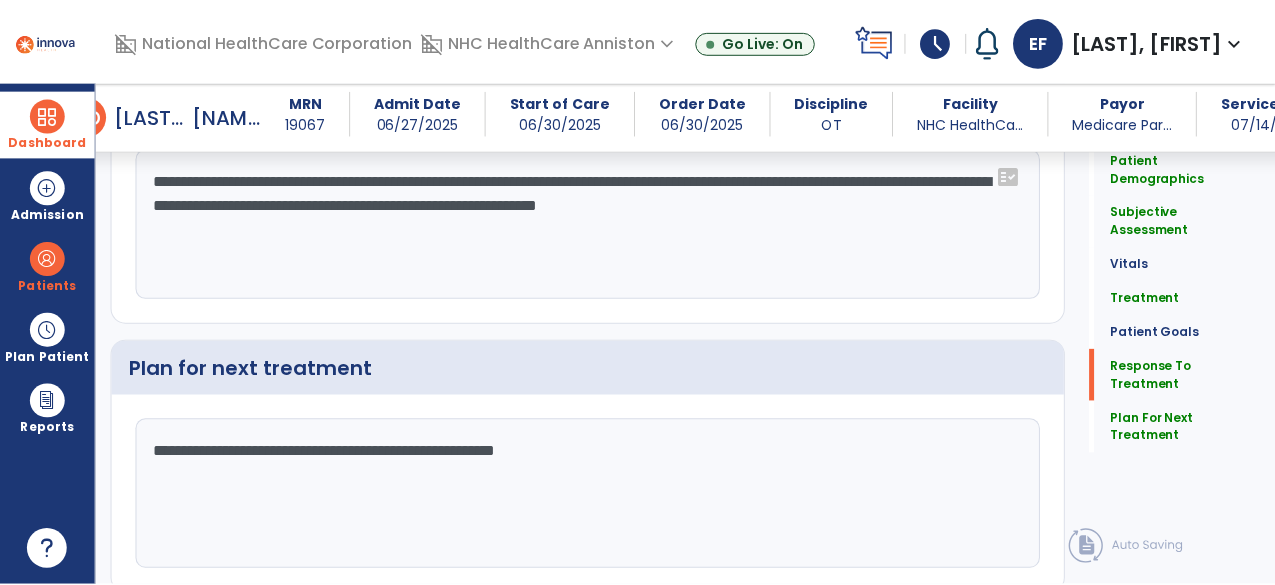 scroll, scrollTop: 3163, scrollLeft: 0, axis: vertical 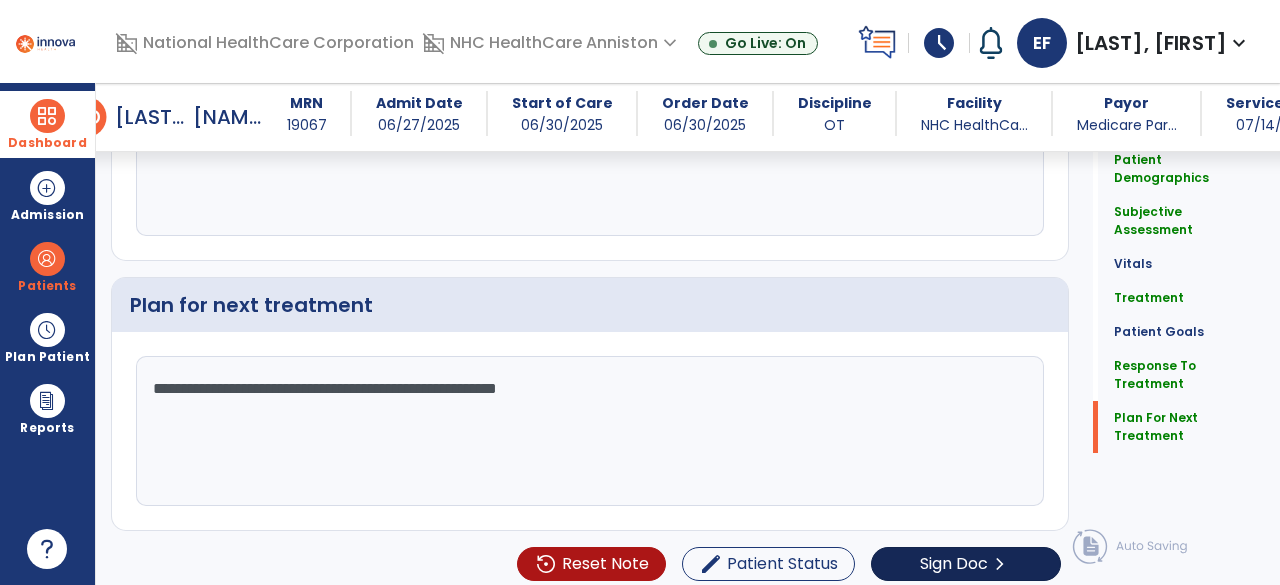 type on "**********" 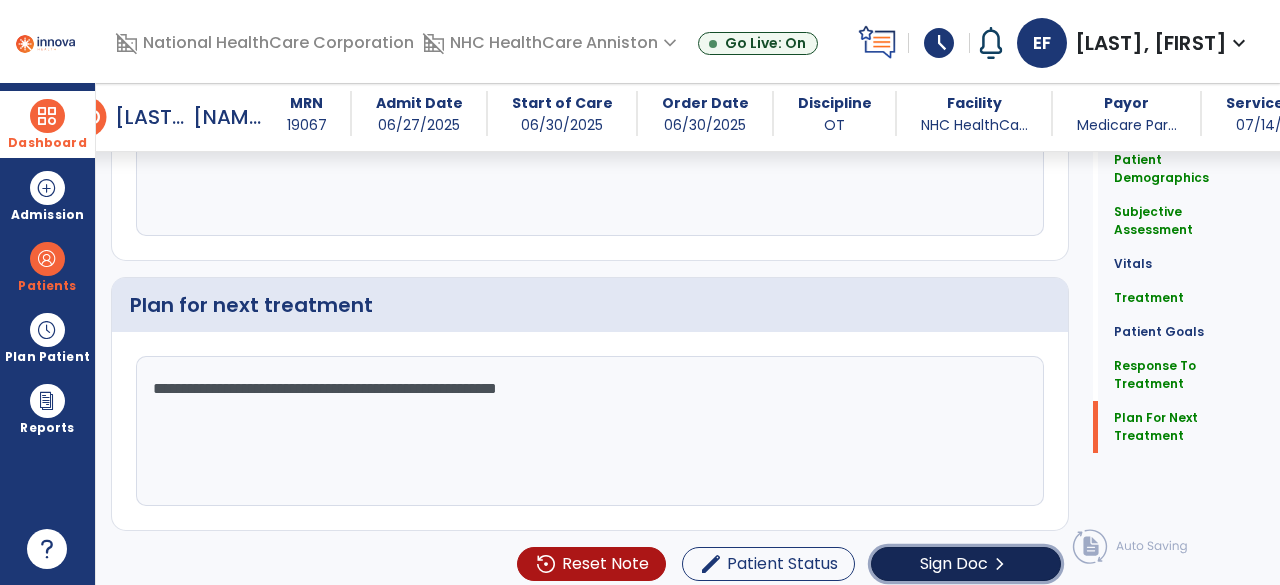 click on "Sign Doc" 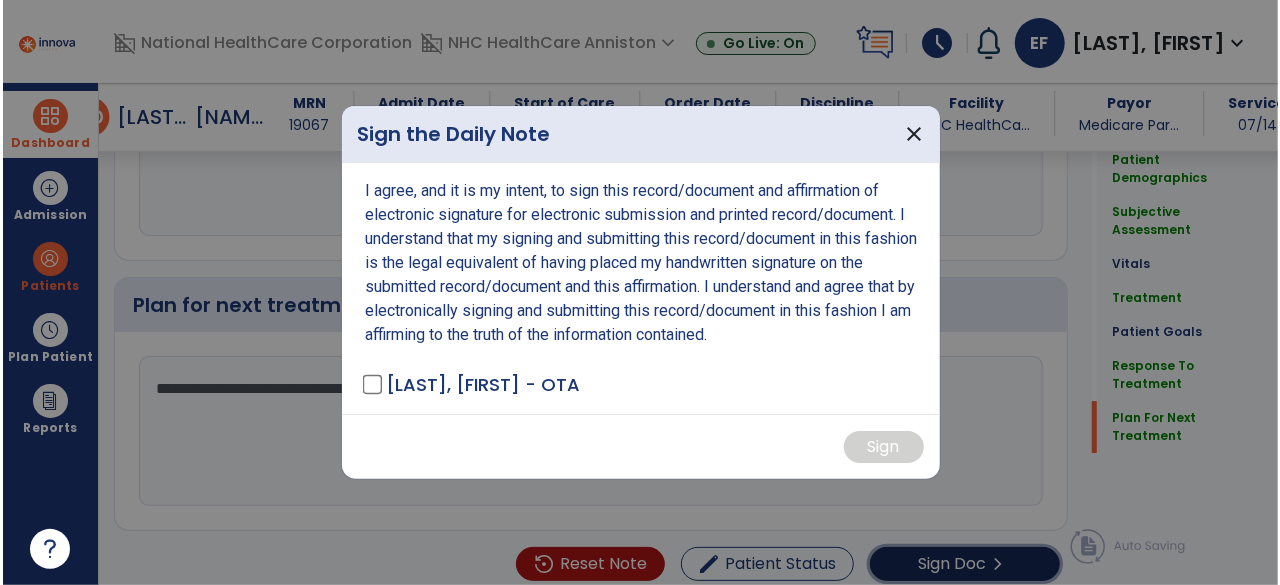 scroll, scrollTop: 3163, scrollLeft: 0, axis: vertical 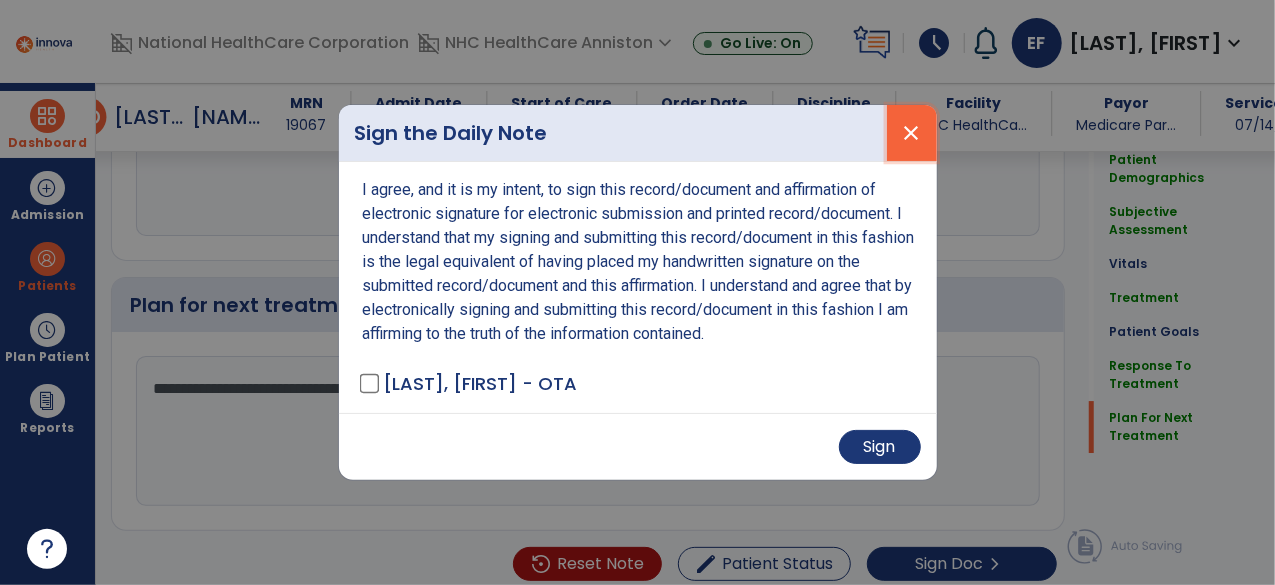 click on "close" at bounding box center [912, 133] 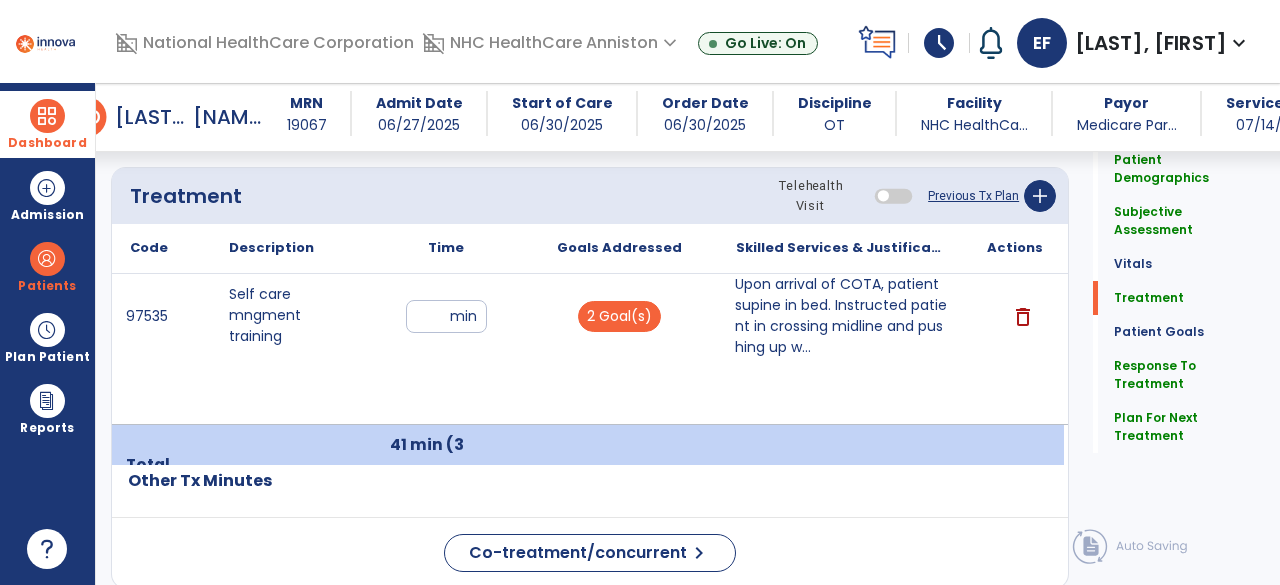 scroll, scrollTop: 1154, scrollLeft: 0, axis: vertical 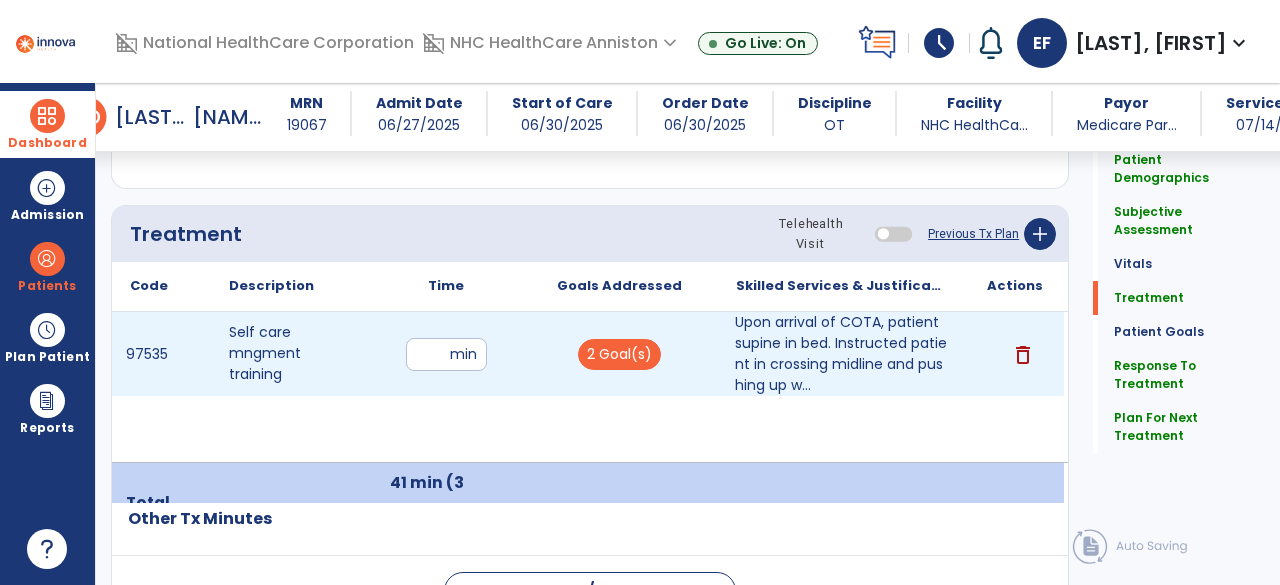 click on "**" at bounding box center (446, 354) 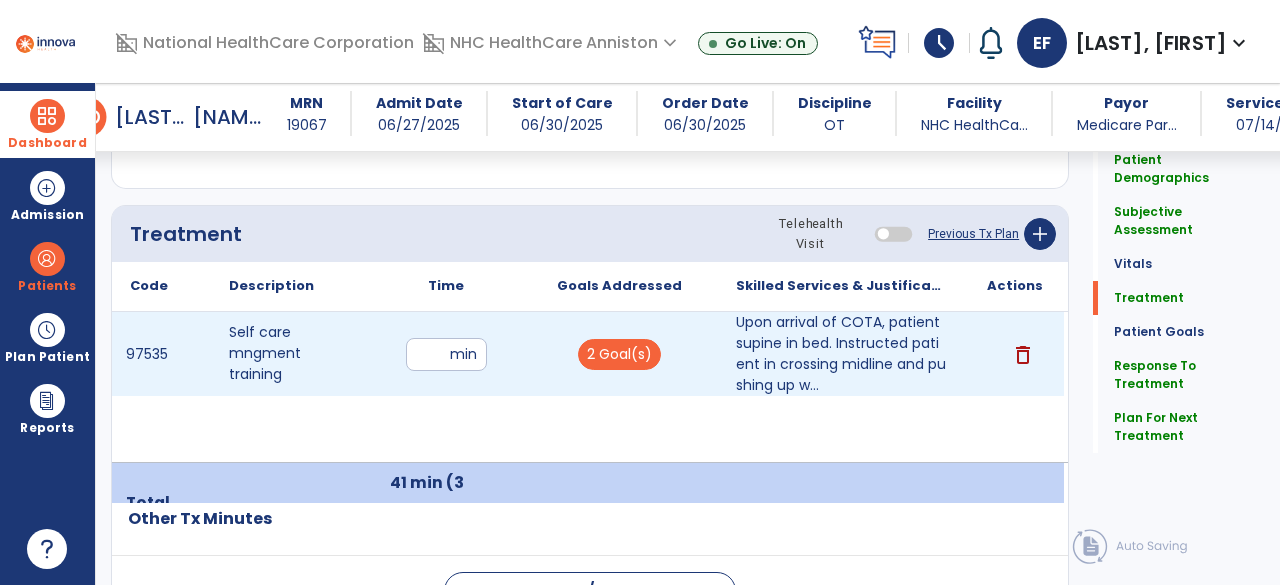 type on "**" 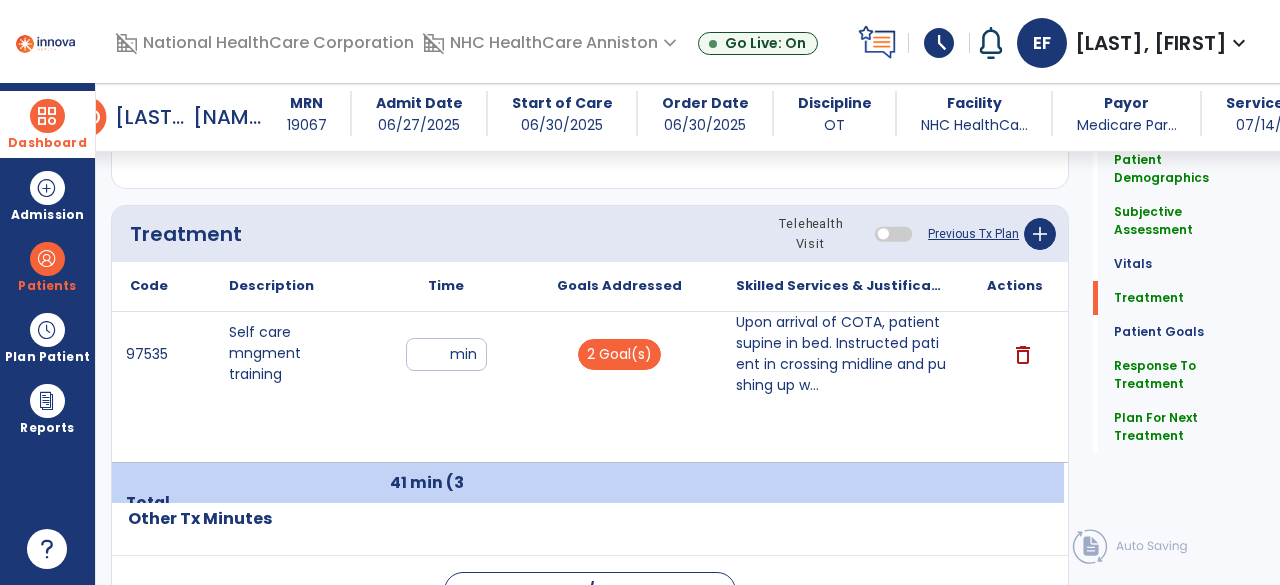 click on "[NUMBER] Self care mngment training ** min 2 Goal(s) Upon arrival of COTA, patient supine in bed. Instructed patient in crossing midline and pushing up w... delete" at bounding box center [588, 387] 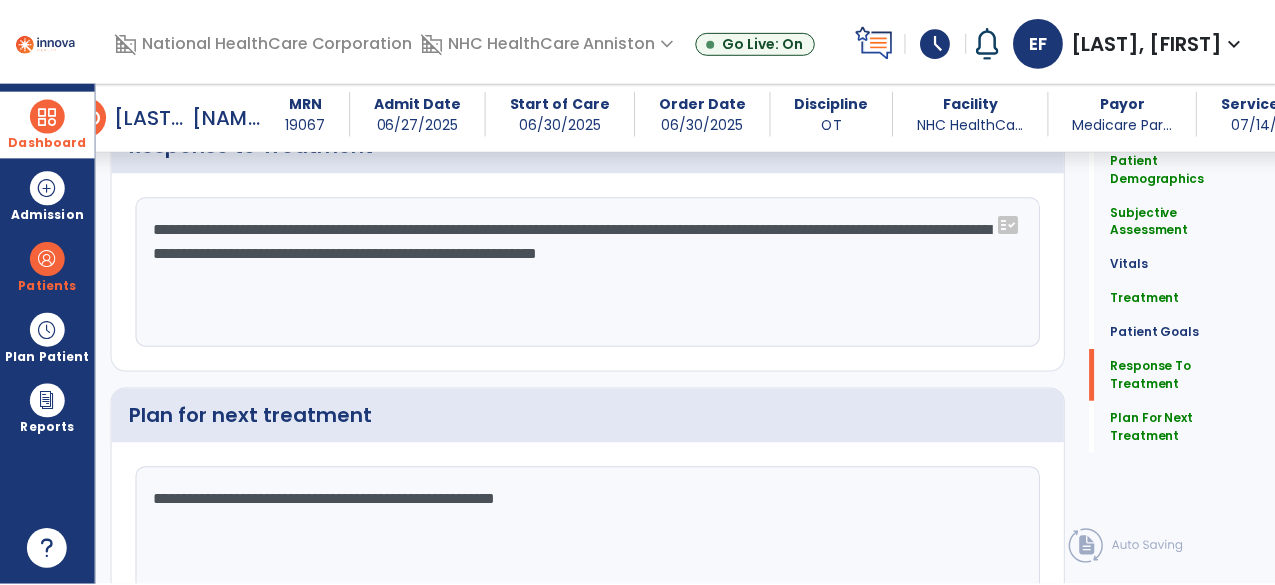 scroll, scrollTop: 3163, scrollLeft: 0, axis: vertical 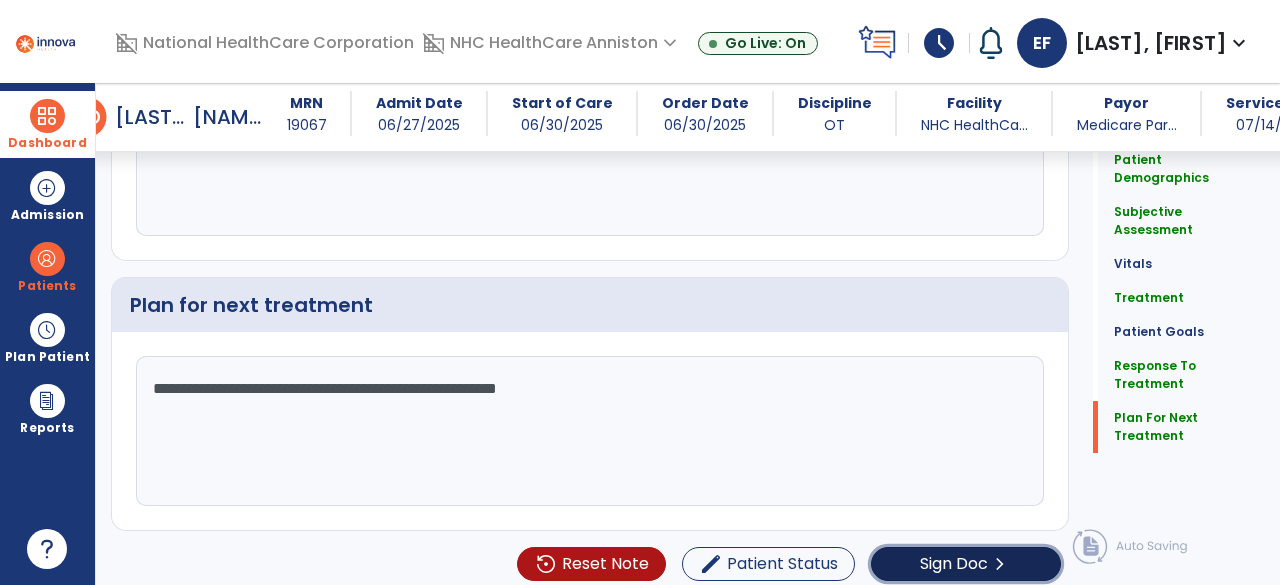 click on "Sign Doc" 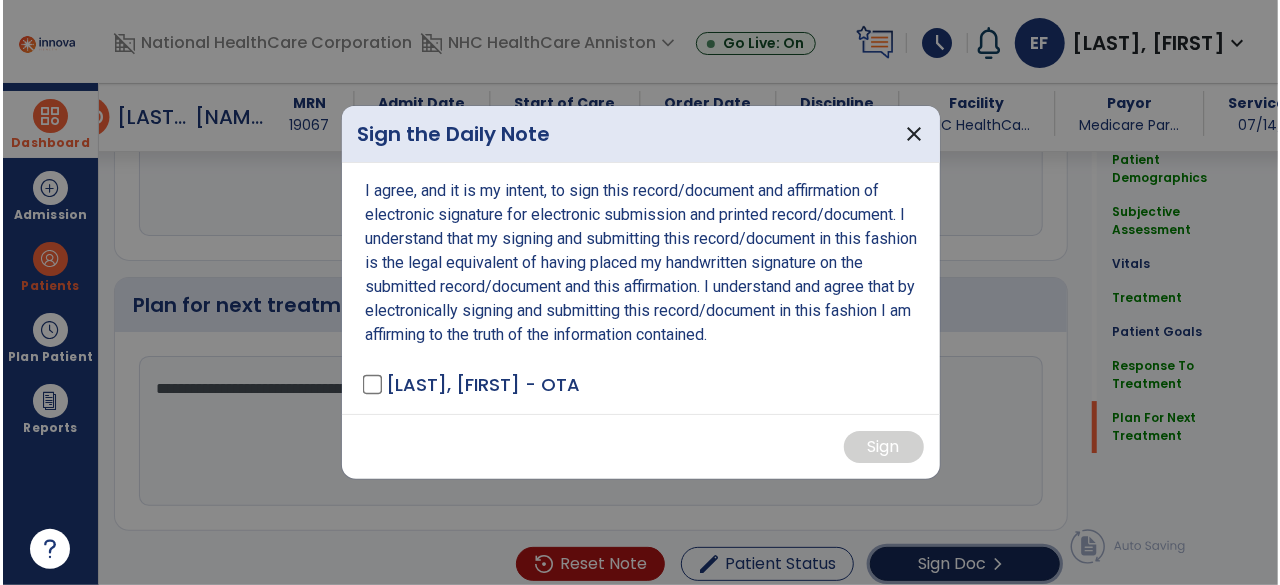 scroll, scrollTop: 3163, scrollLeft: 0, axis: vertical 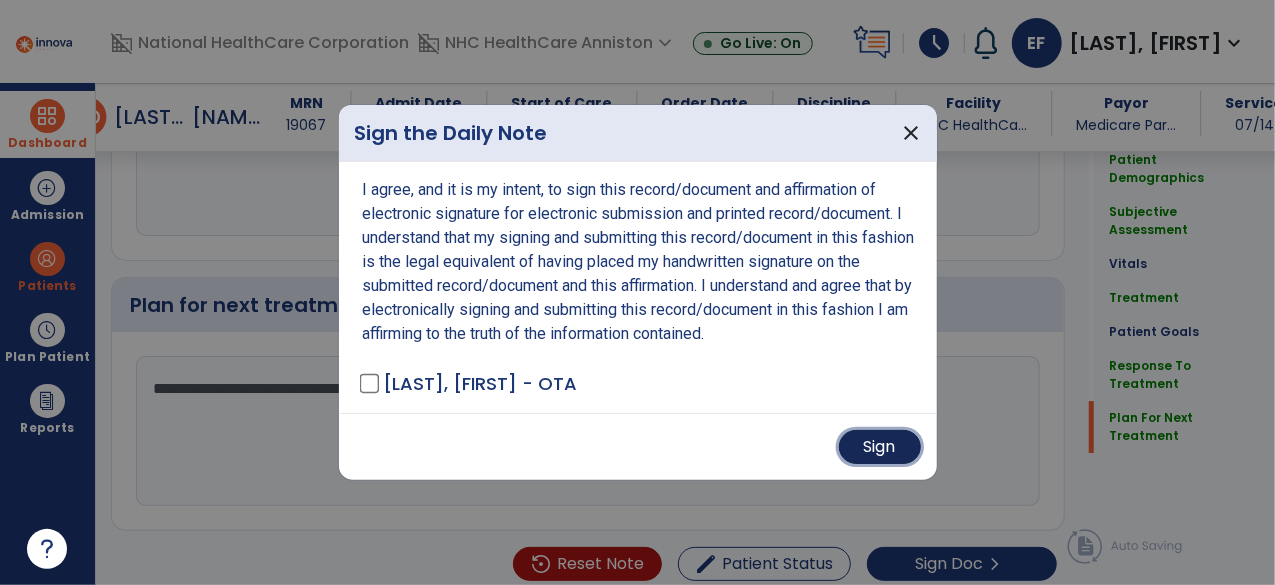 click on "Sign" at bounding box center [880, 447] 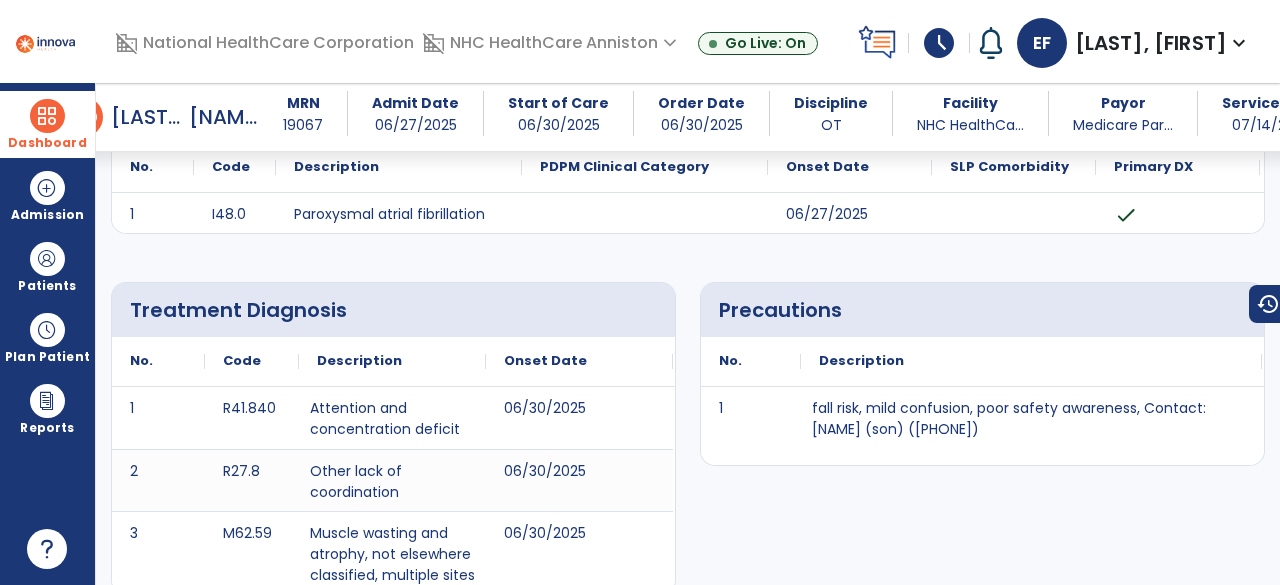 scroll, scrollTop: 0, scrollLeft: 0, axis: both 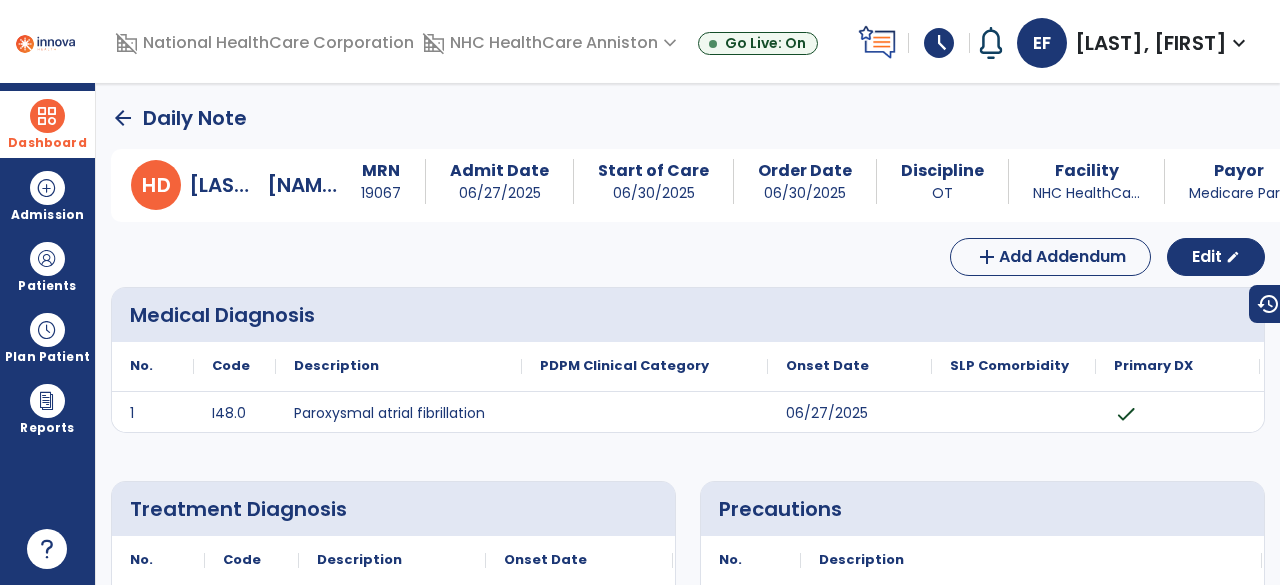 click on "arrow_back" 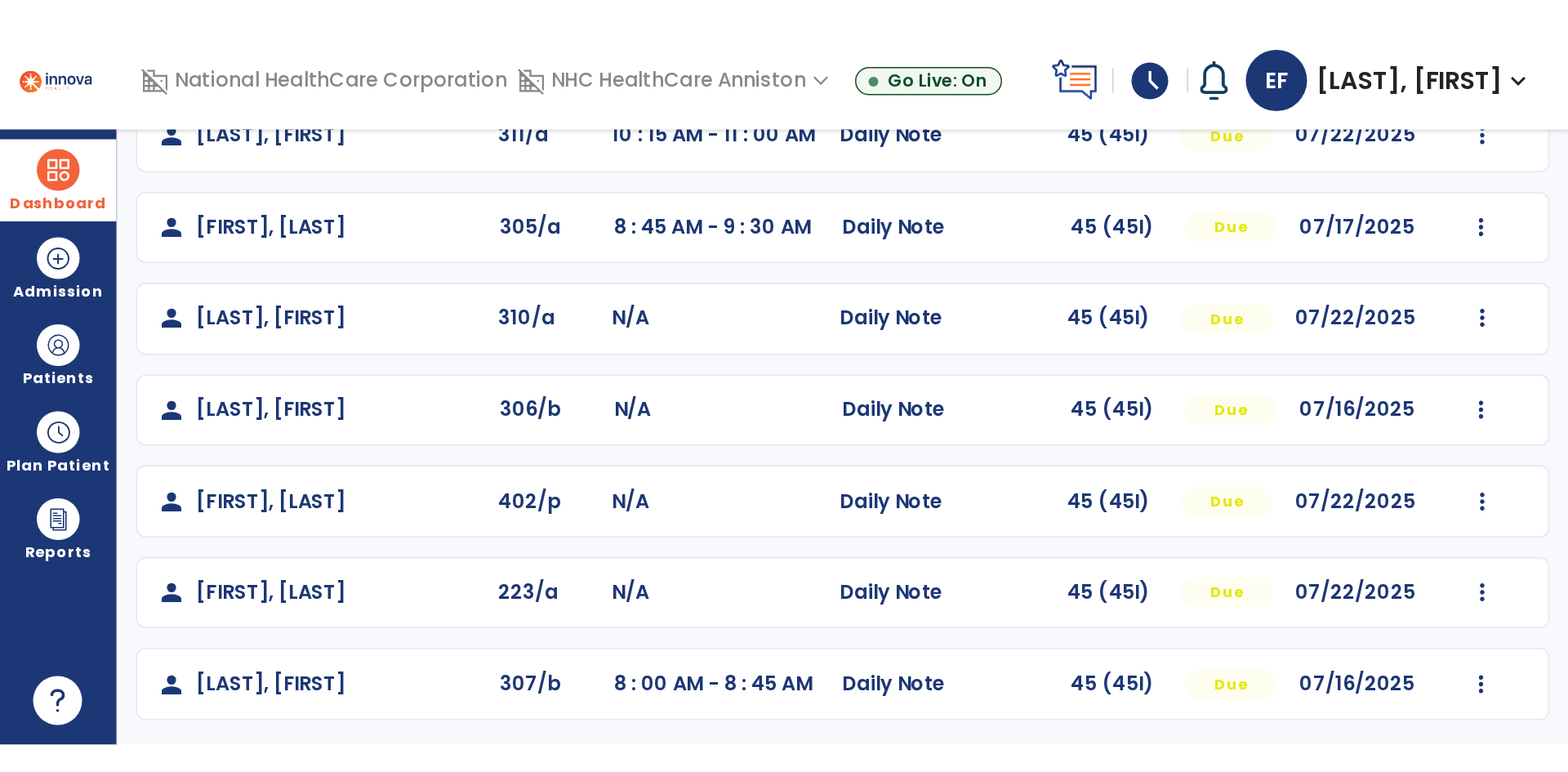 scroll, scrollTop: 0, scrollLeft: 0, axis: both 